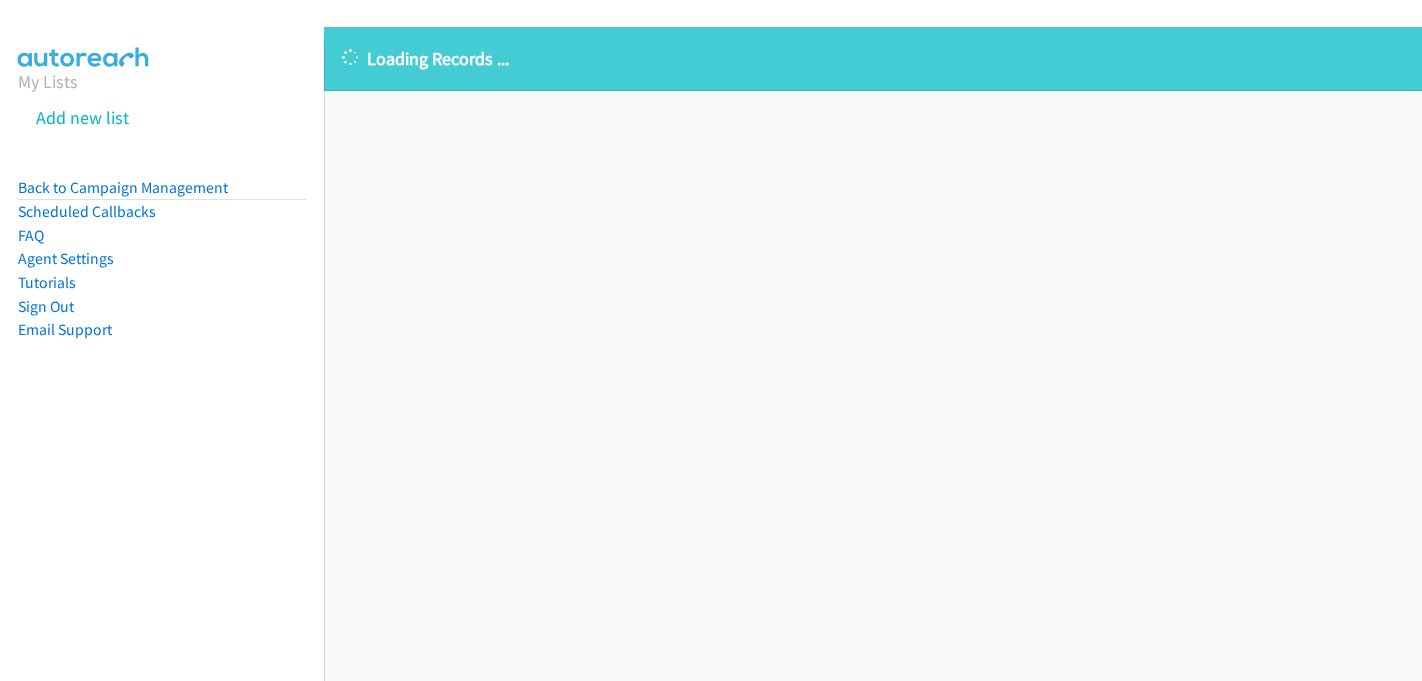 scroll, scrollTop: 0, scrollLeft: 0, axis: both 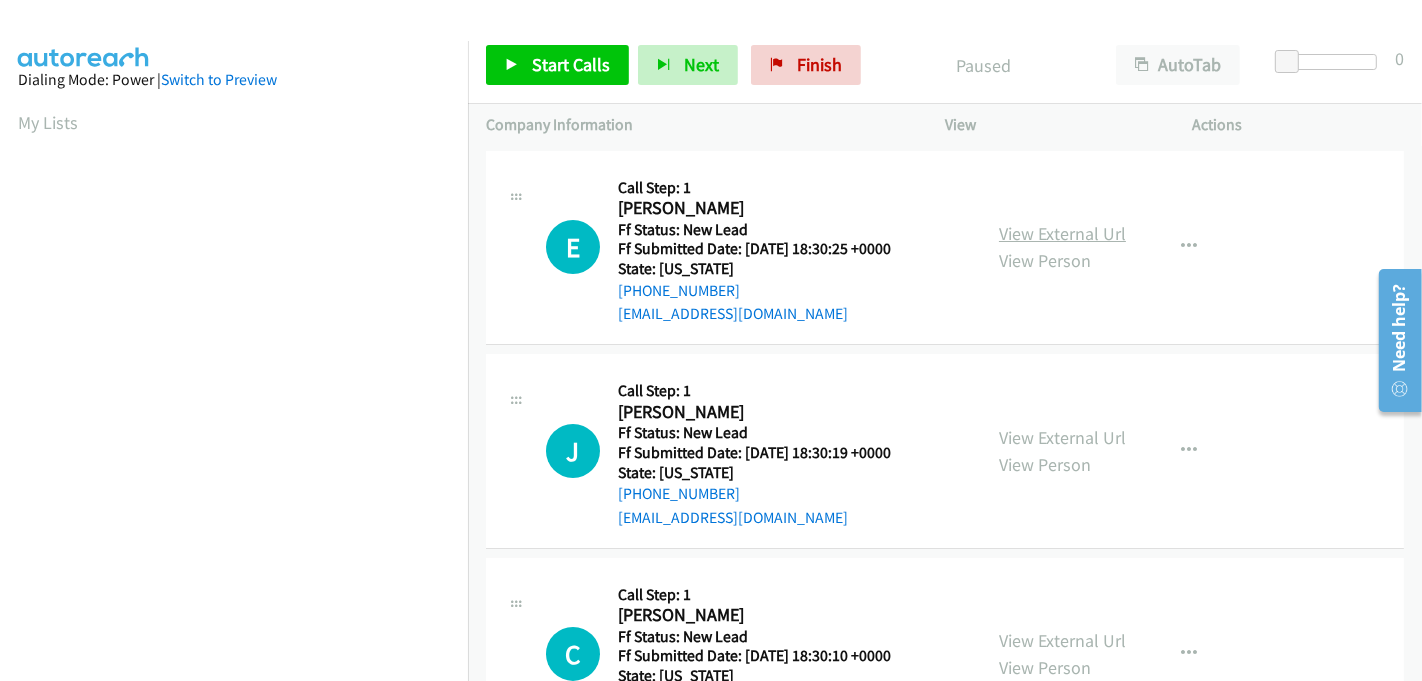 click on "View External Url" at bounding box center [1062, 233] 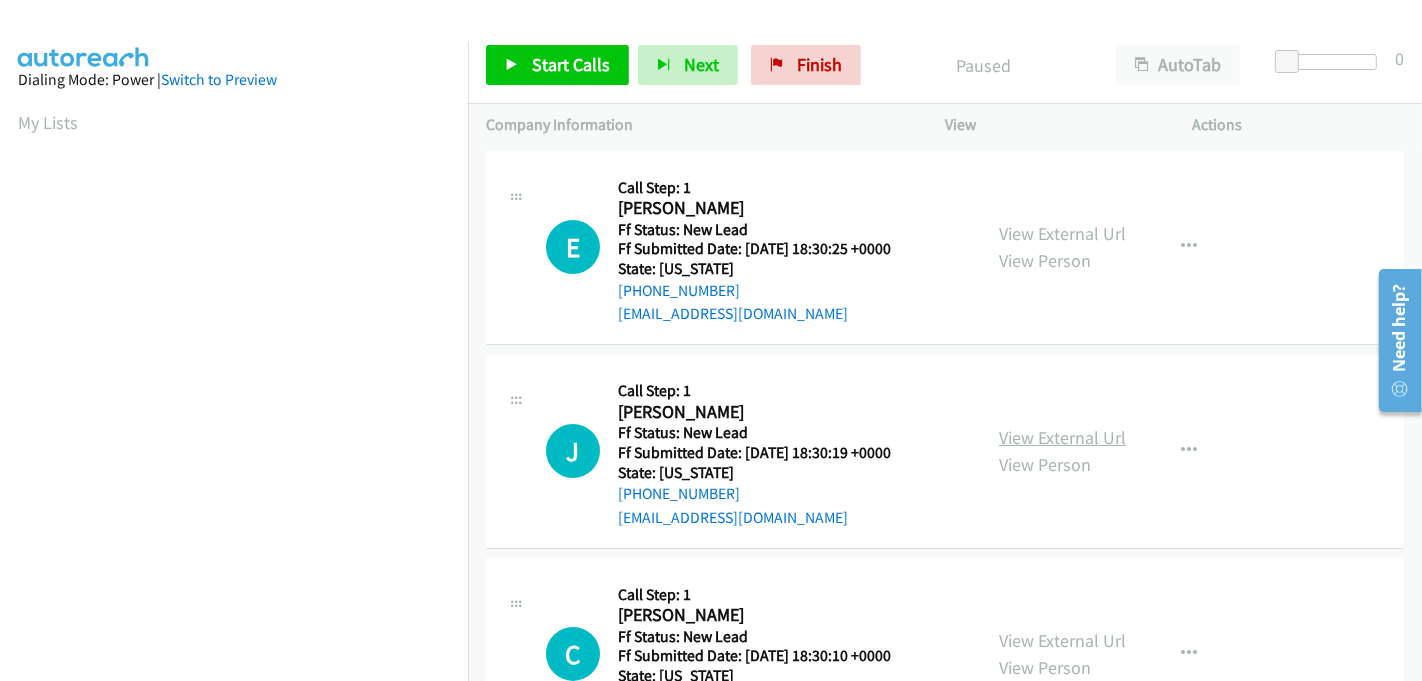 click on "View External Url" at bounding box center (1062, 437) 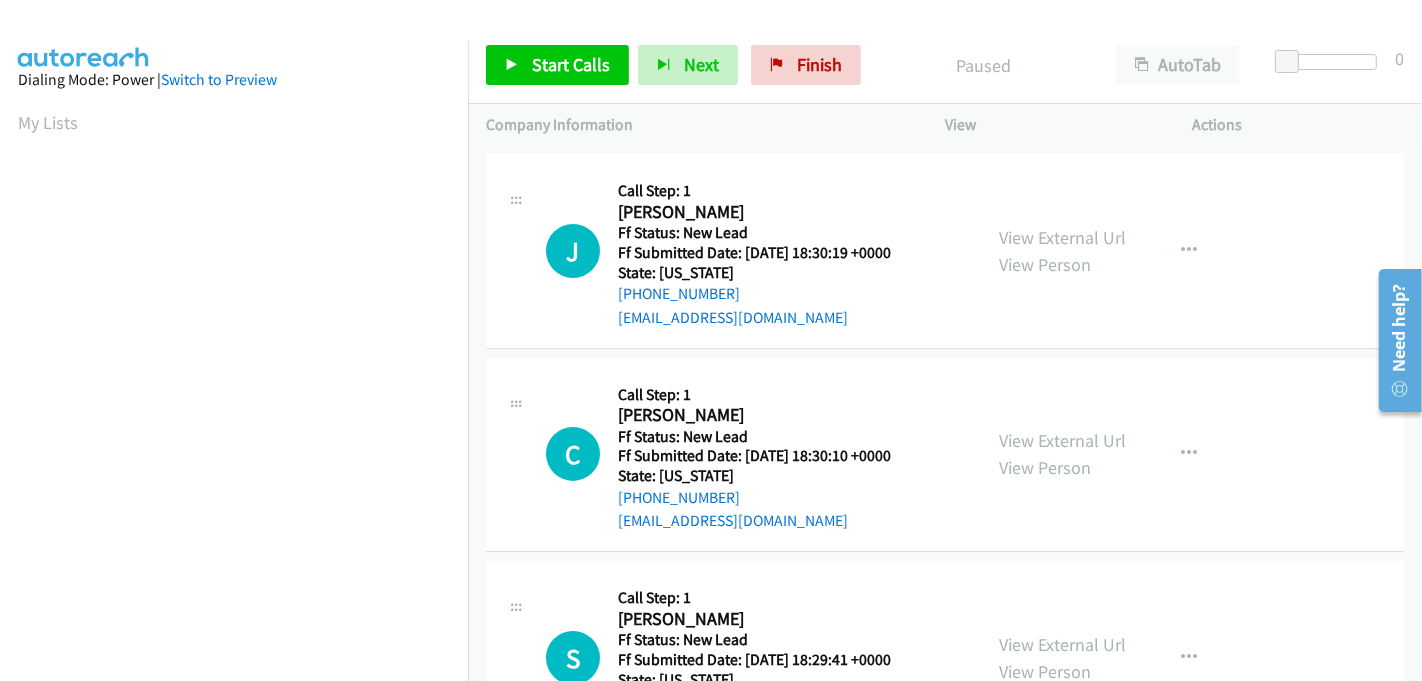 scroll, scrollTop: 222, scrollLeft: 0, axis: vertical 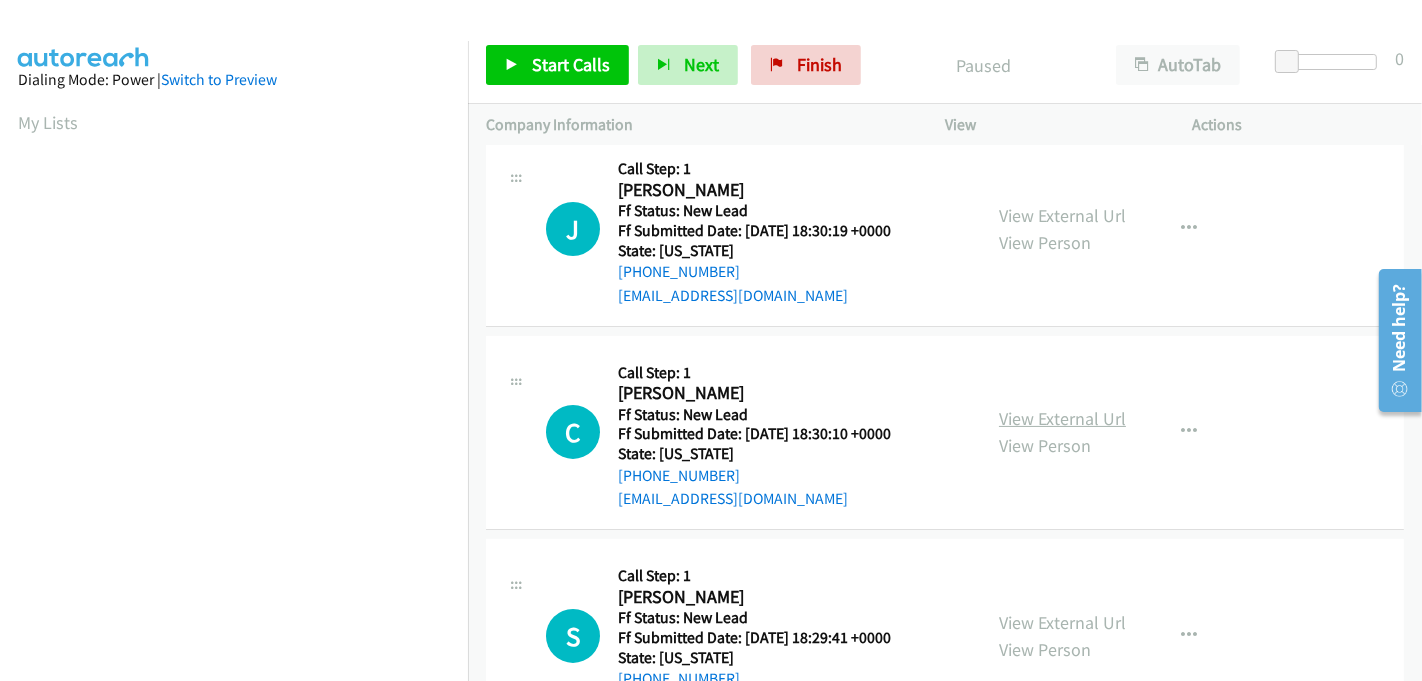 click on "View External Url" at bounding box center (1062, 418) 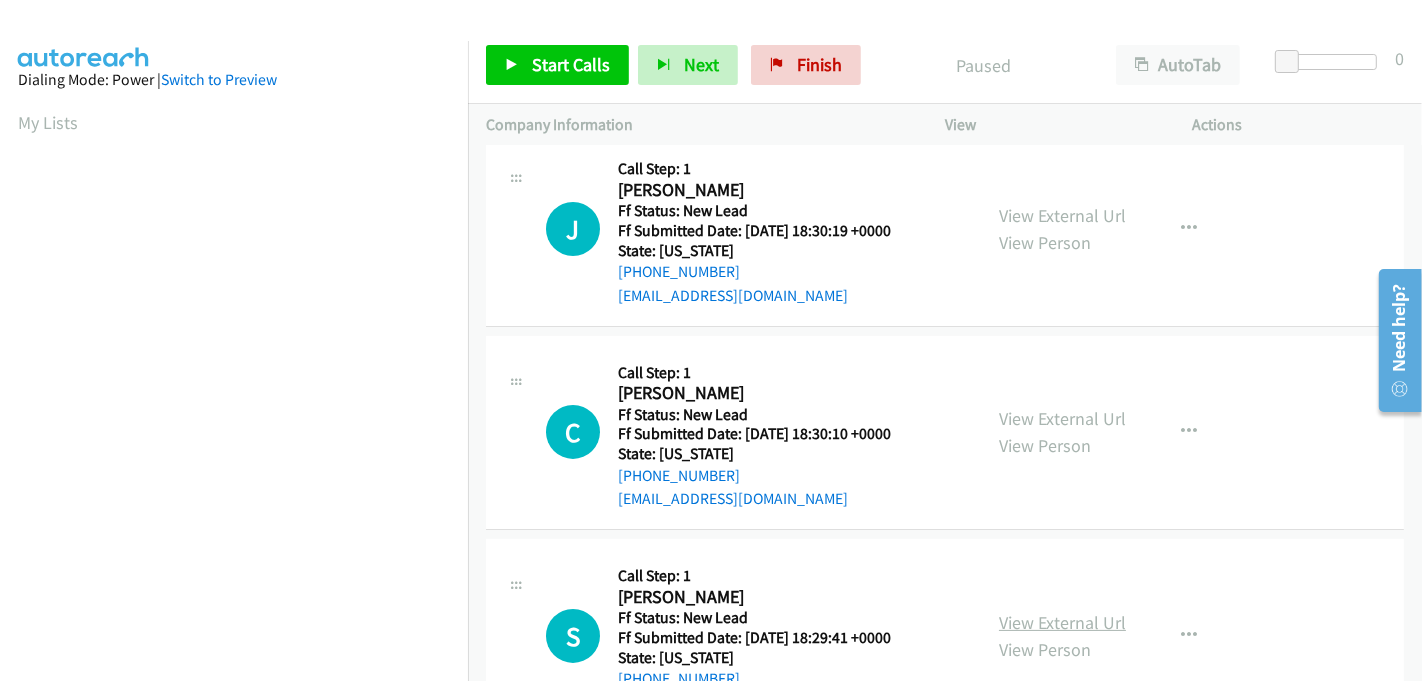 click on "View External Url" at bounding box center [1062, 622] 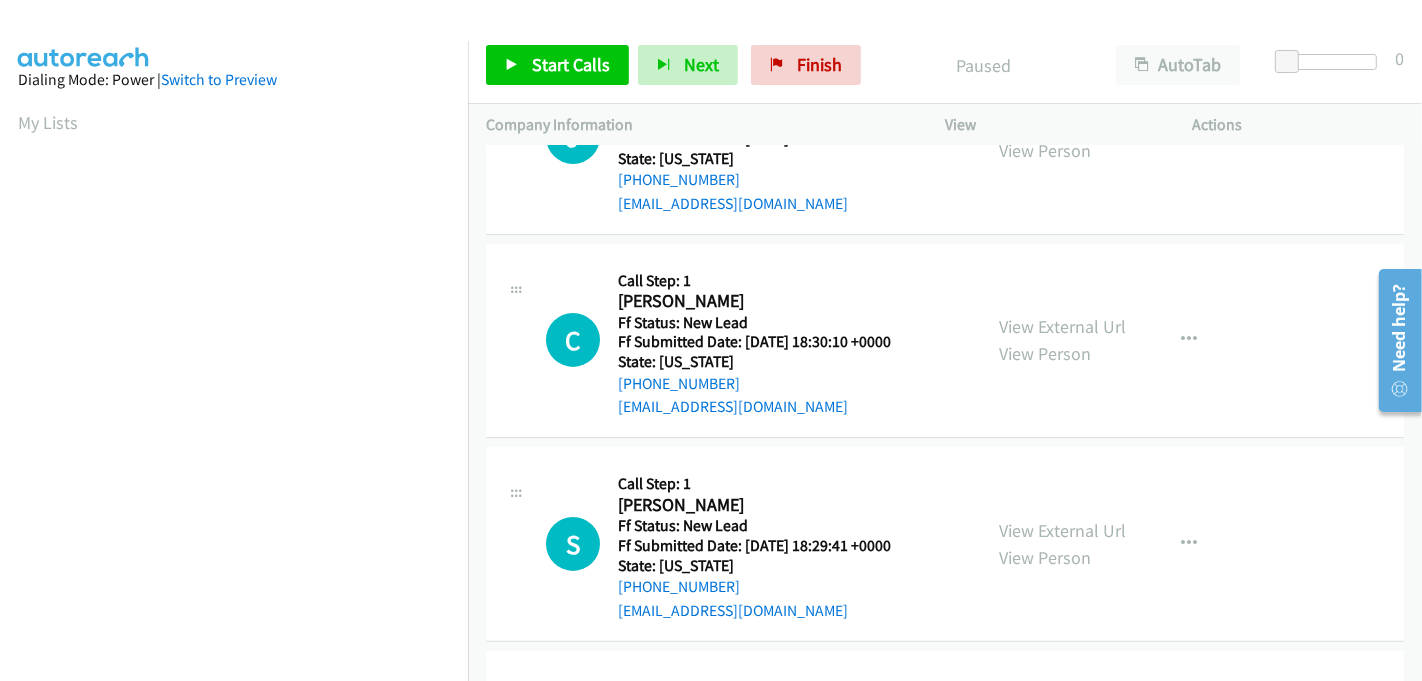 scroll, scrollTop: 507, scrollLeft: 0, axis: vertical 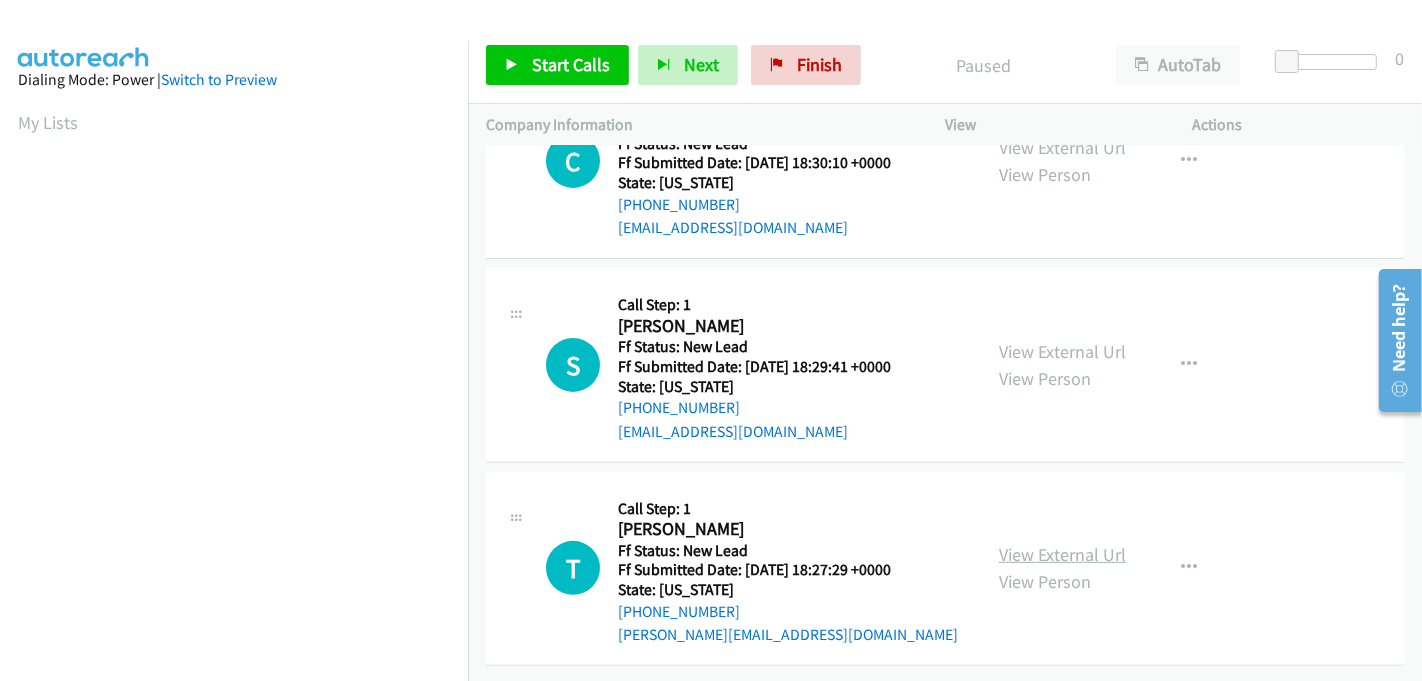 click on "View External Url" at bounding box center (1062, 554) 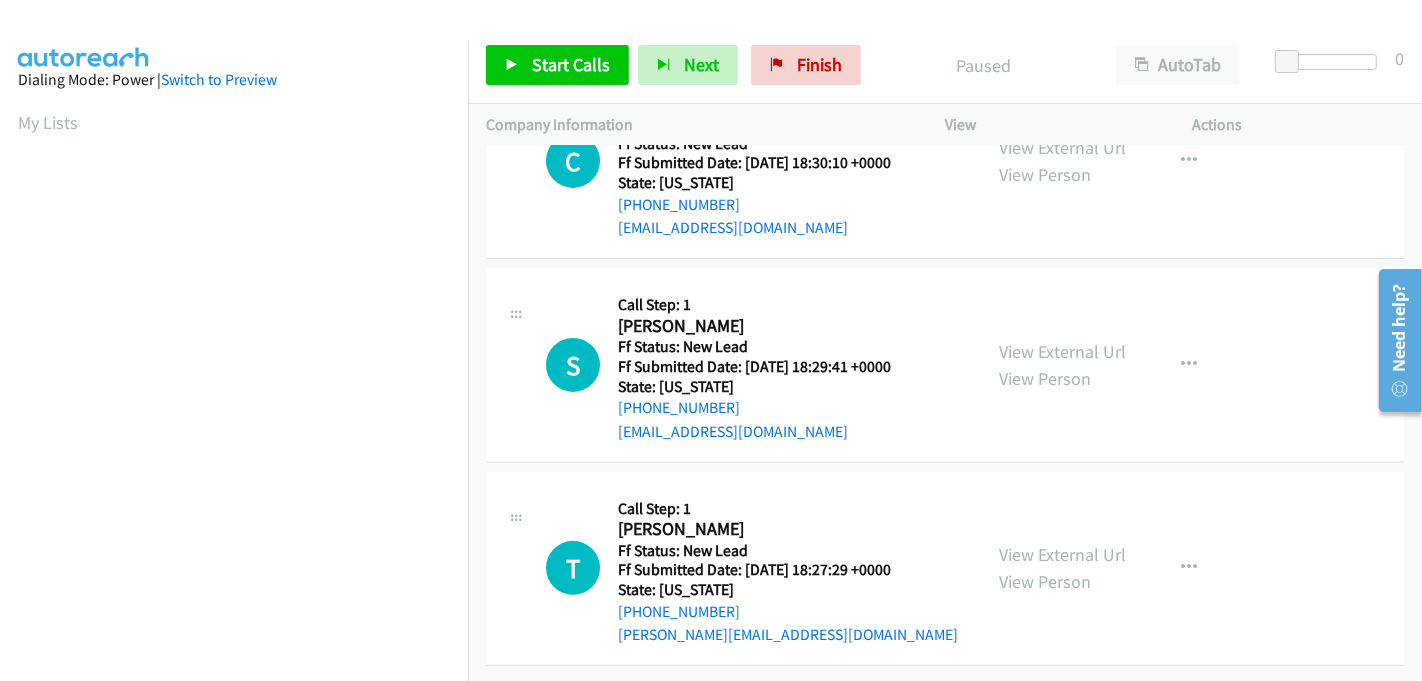 scroll, scrollTop: 442, scrollLeft: 0, axis: vertical 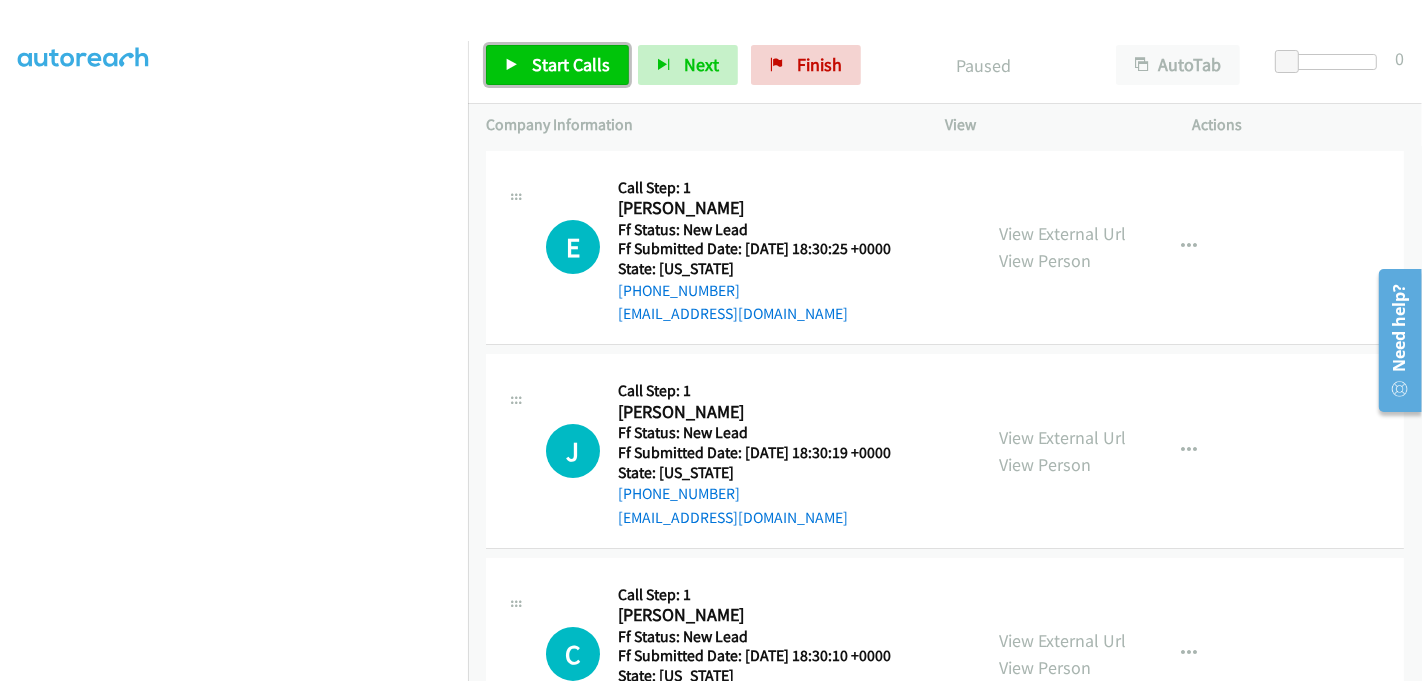 click on "Start Calls" at bounding box center (571, 64) 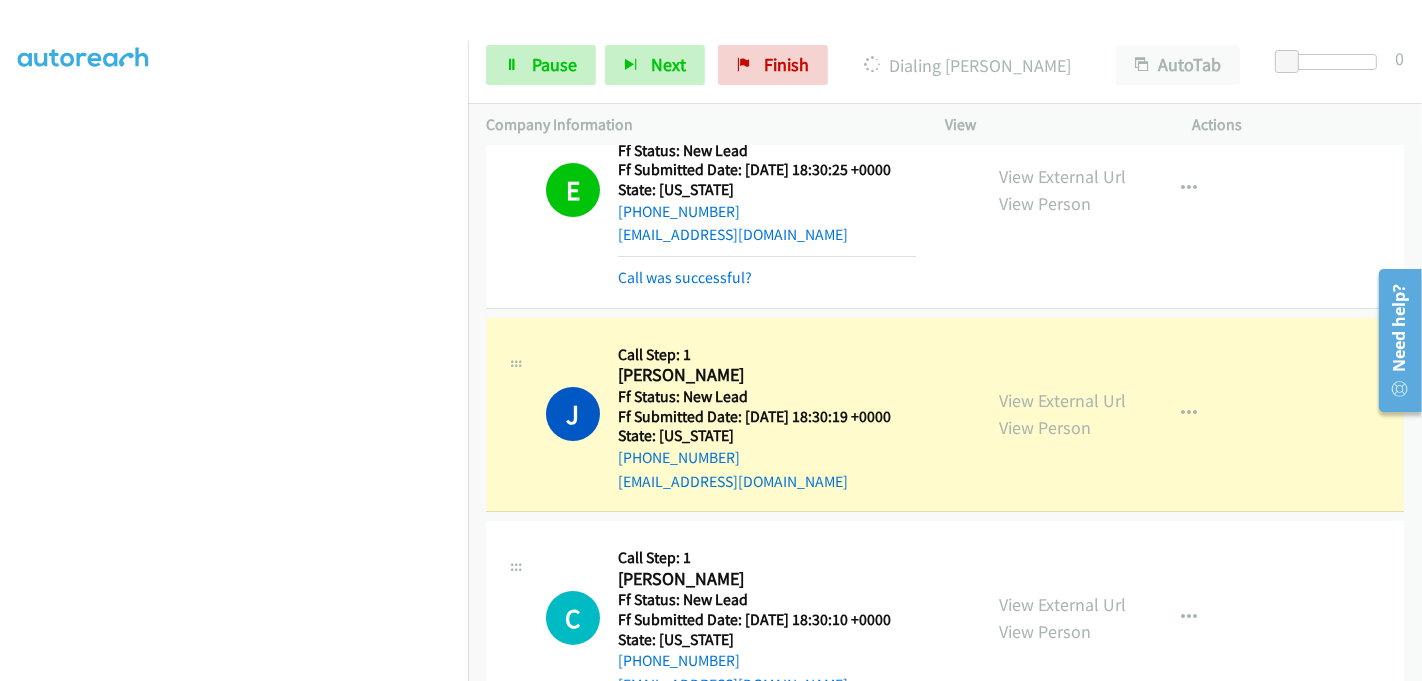 scroll, scrollTop: 222, scrollLeft: 0, axis: vertical 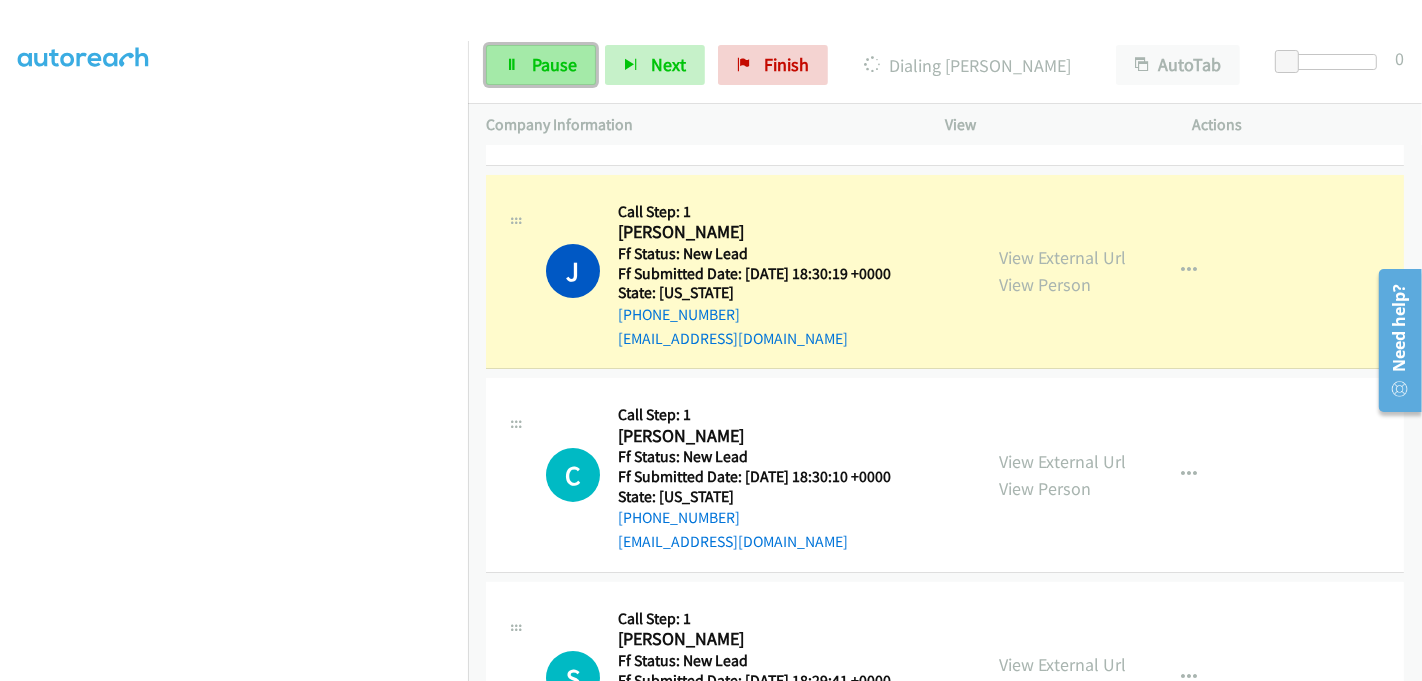click on "Pause" at bounding box center (554, 64) 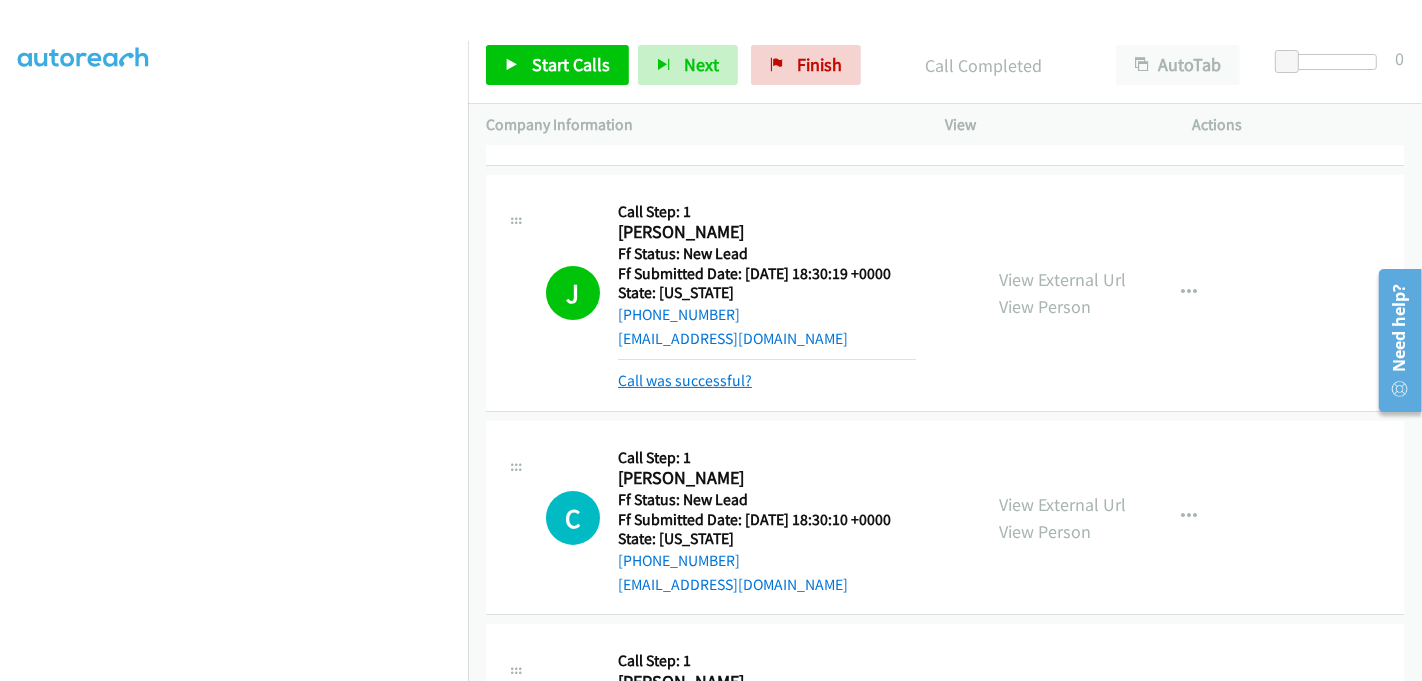 click on "Call was successful?" at bounding box center (685, 380) 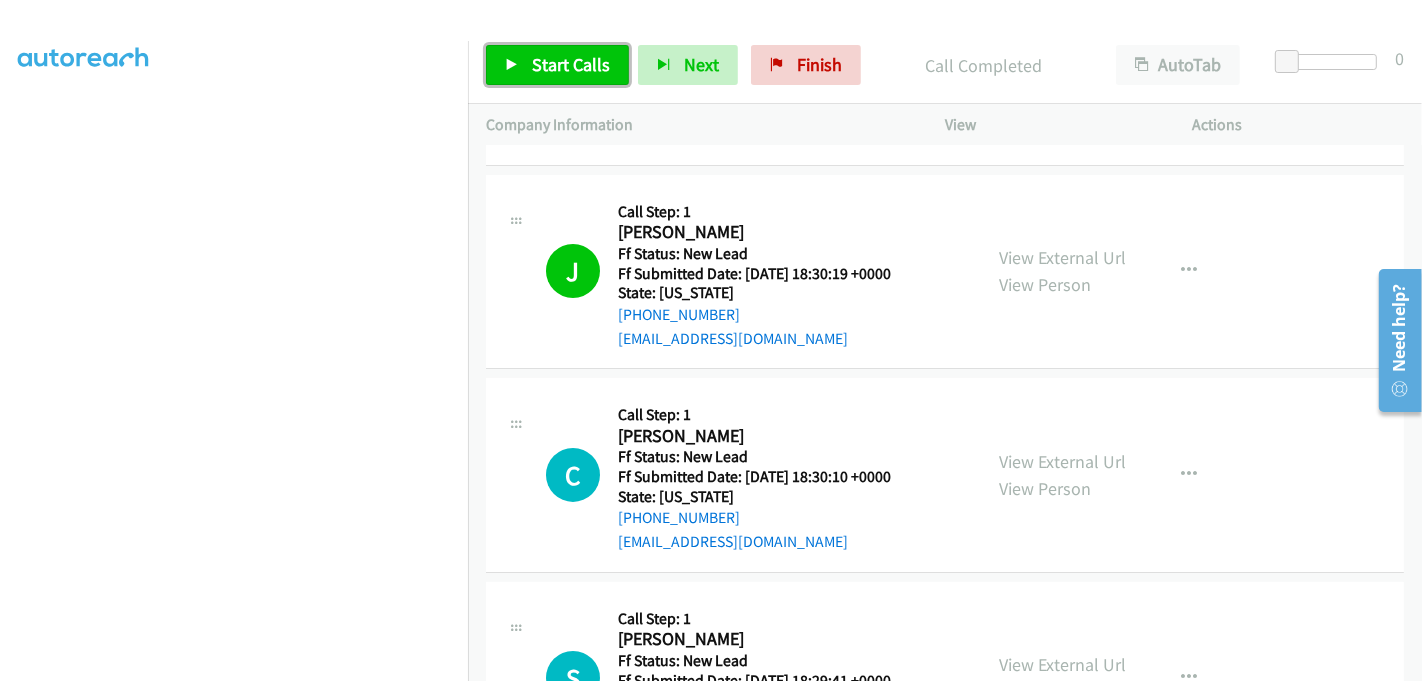 click on "Start Calls" at bounding box center (571, 64) 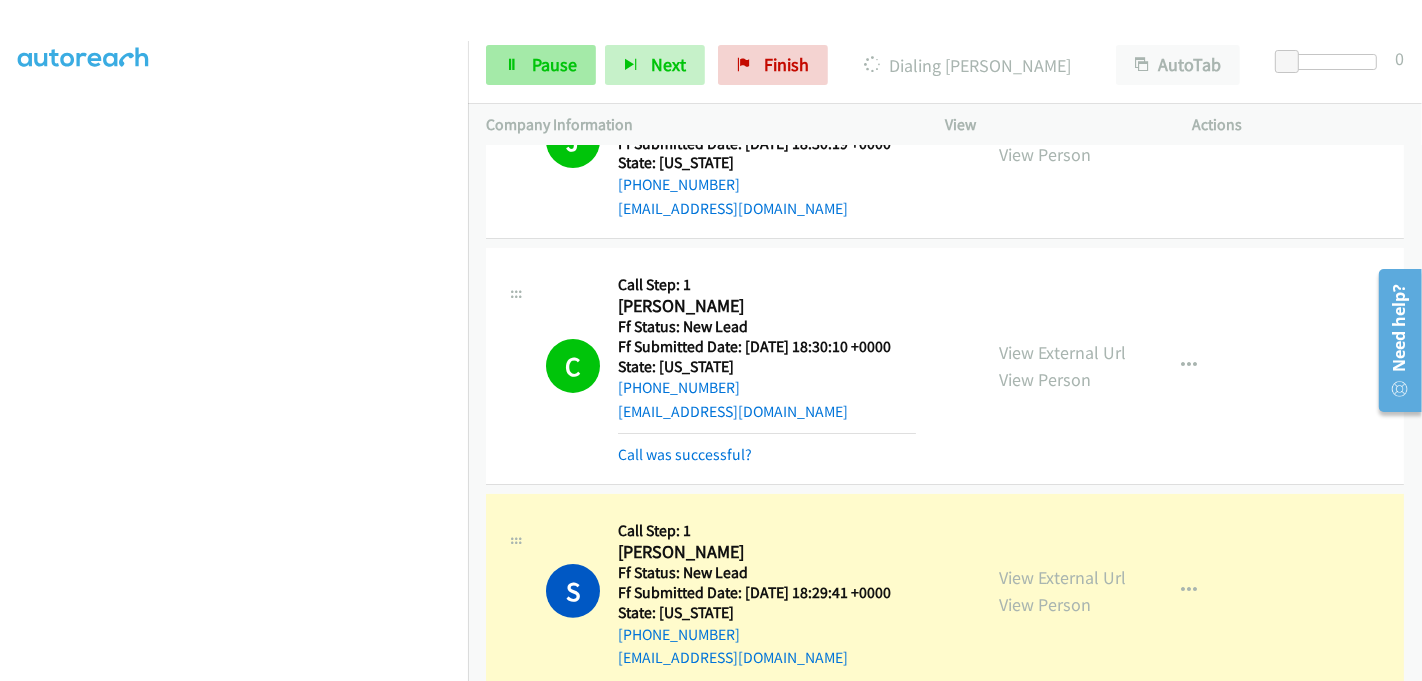 scroll, scrollTop: 555, scrollLeft: 0, axis: vertical 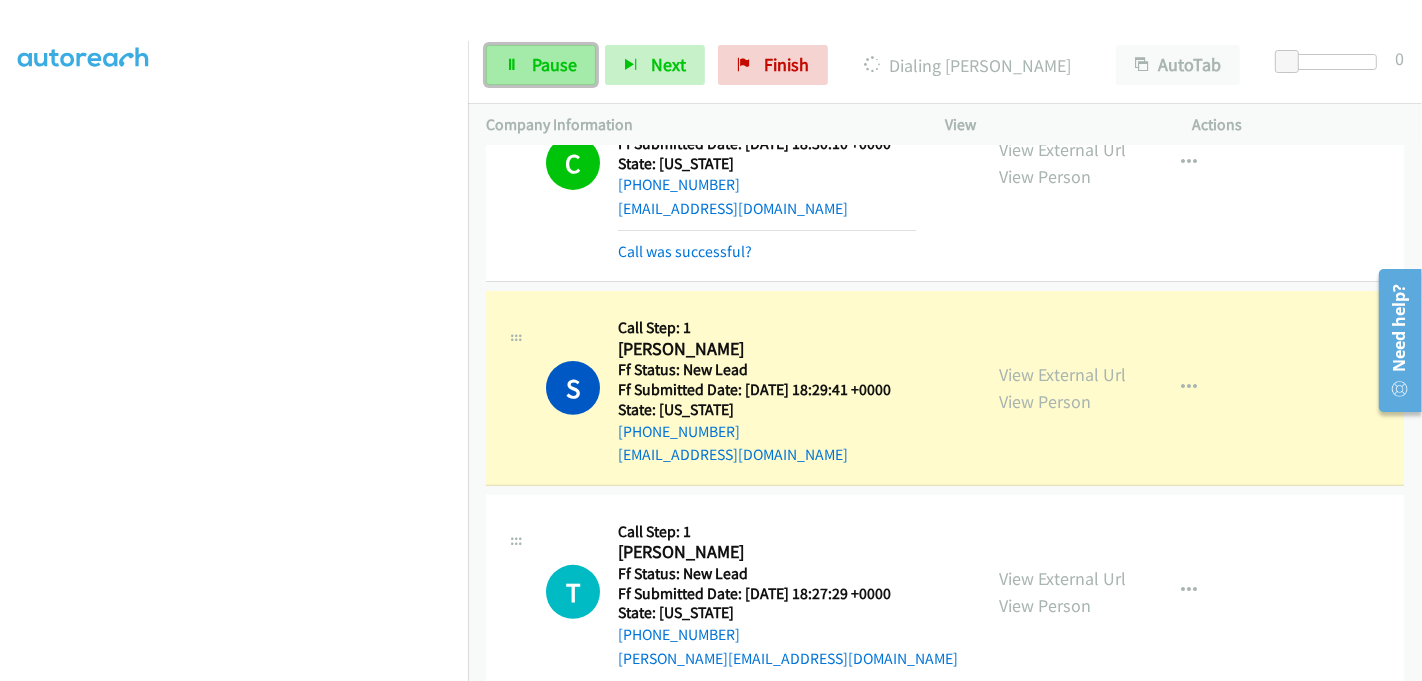 click on "Pause" at bounding box center [554, 64] 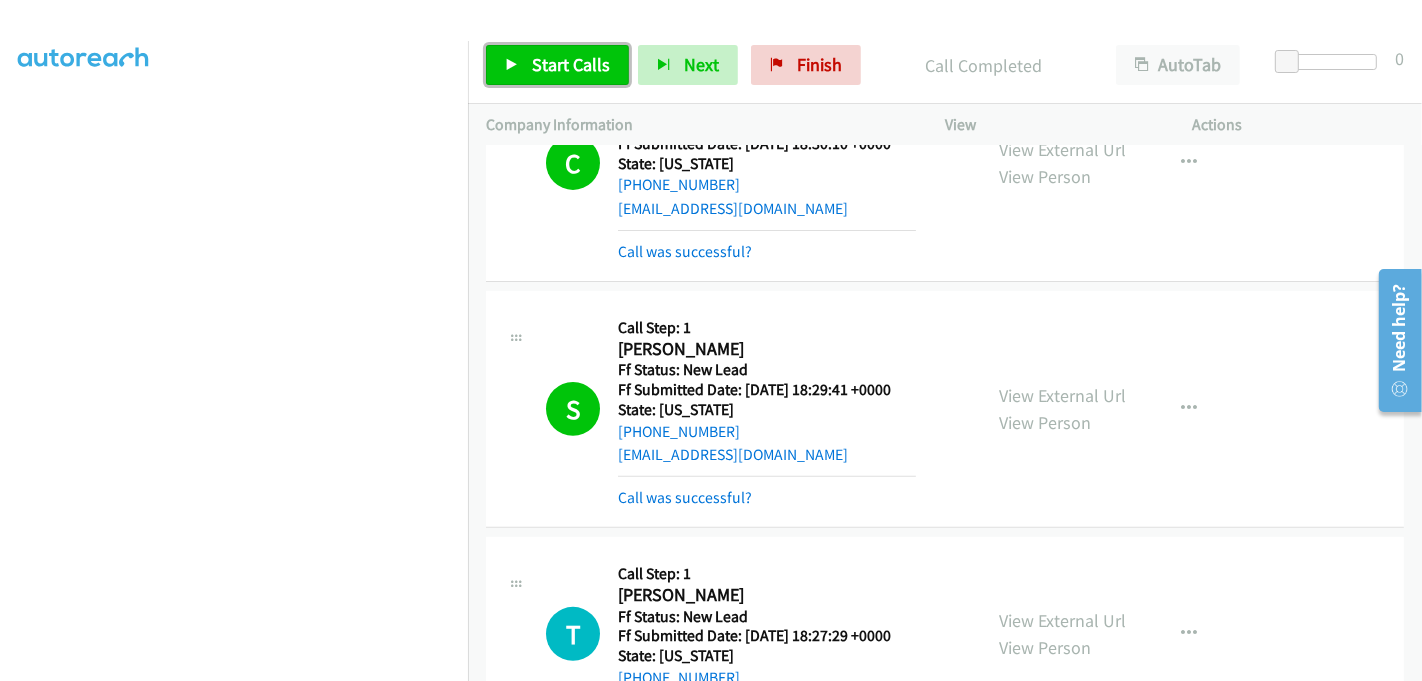 click on "Start Calls" at bounding box center [571, 64] 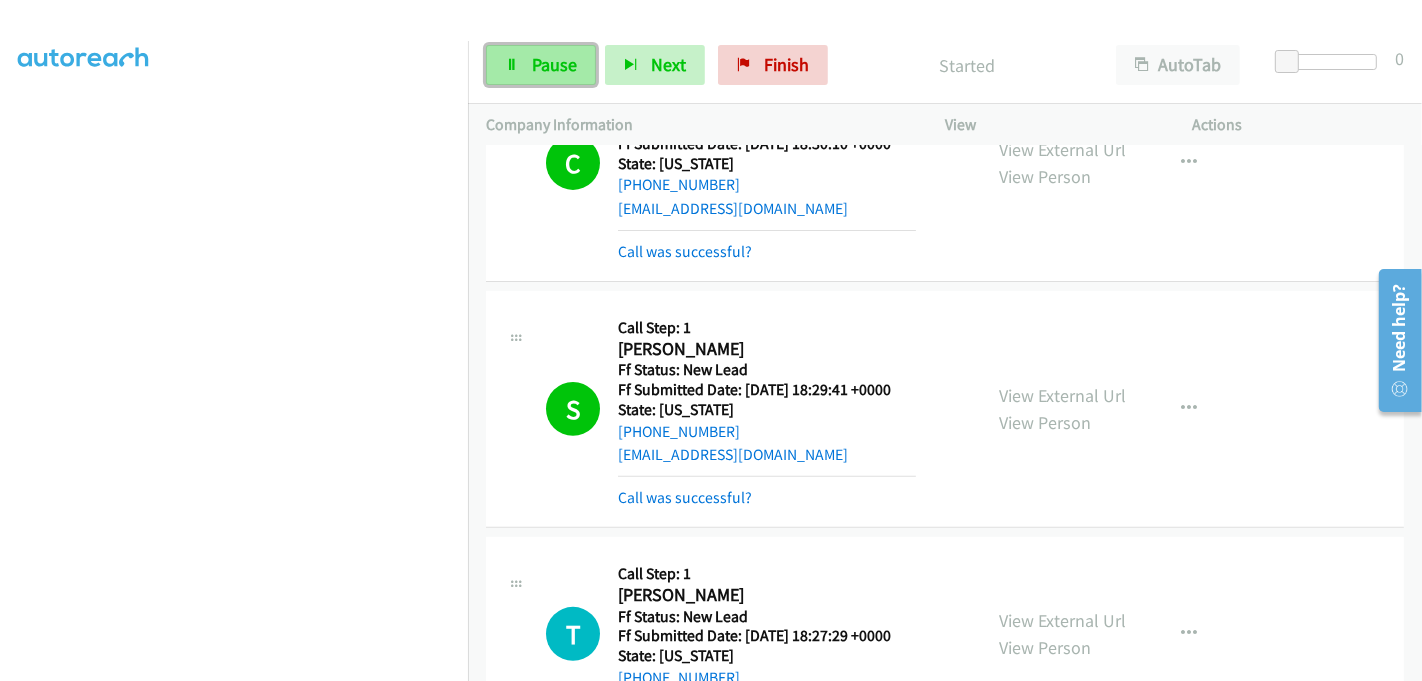 click on "Pause" at bounding box center [541, 65] 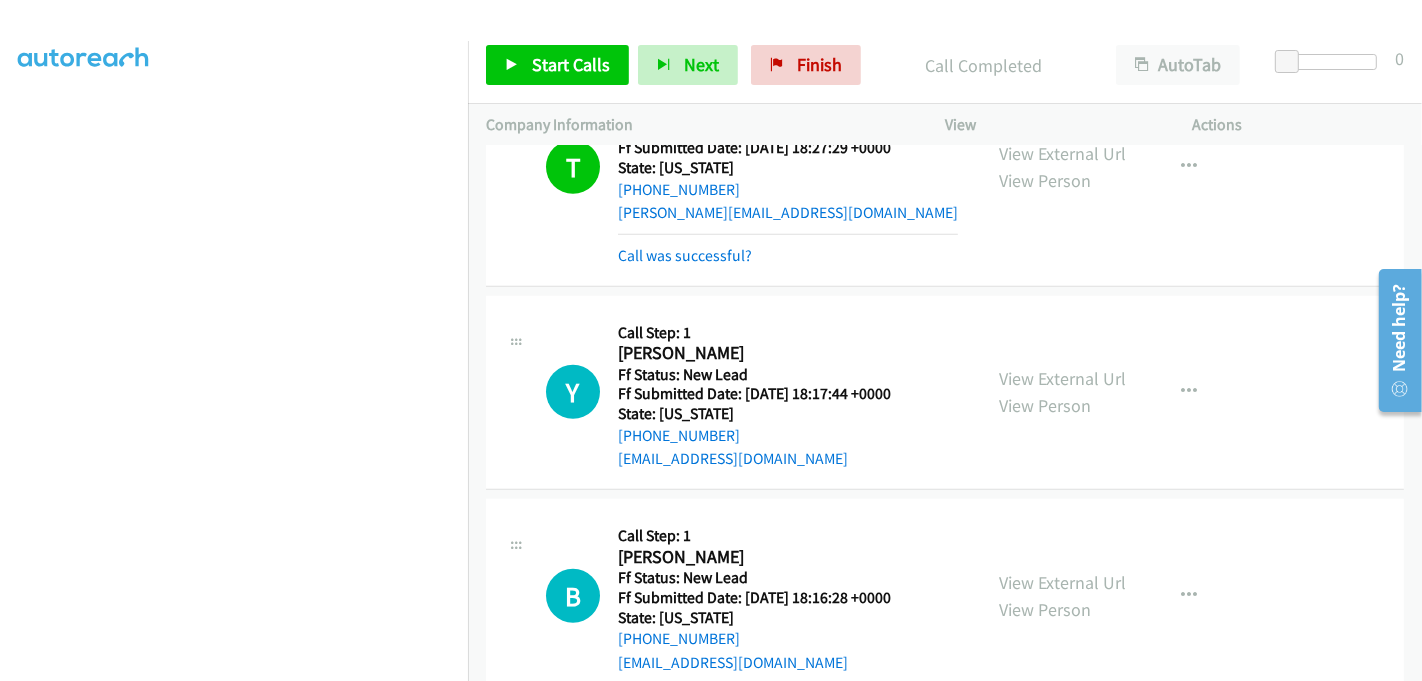 scroll, scrollTop: 1111, scrollLeft: 0, axis: vertical 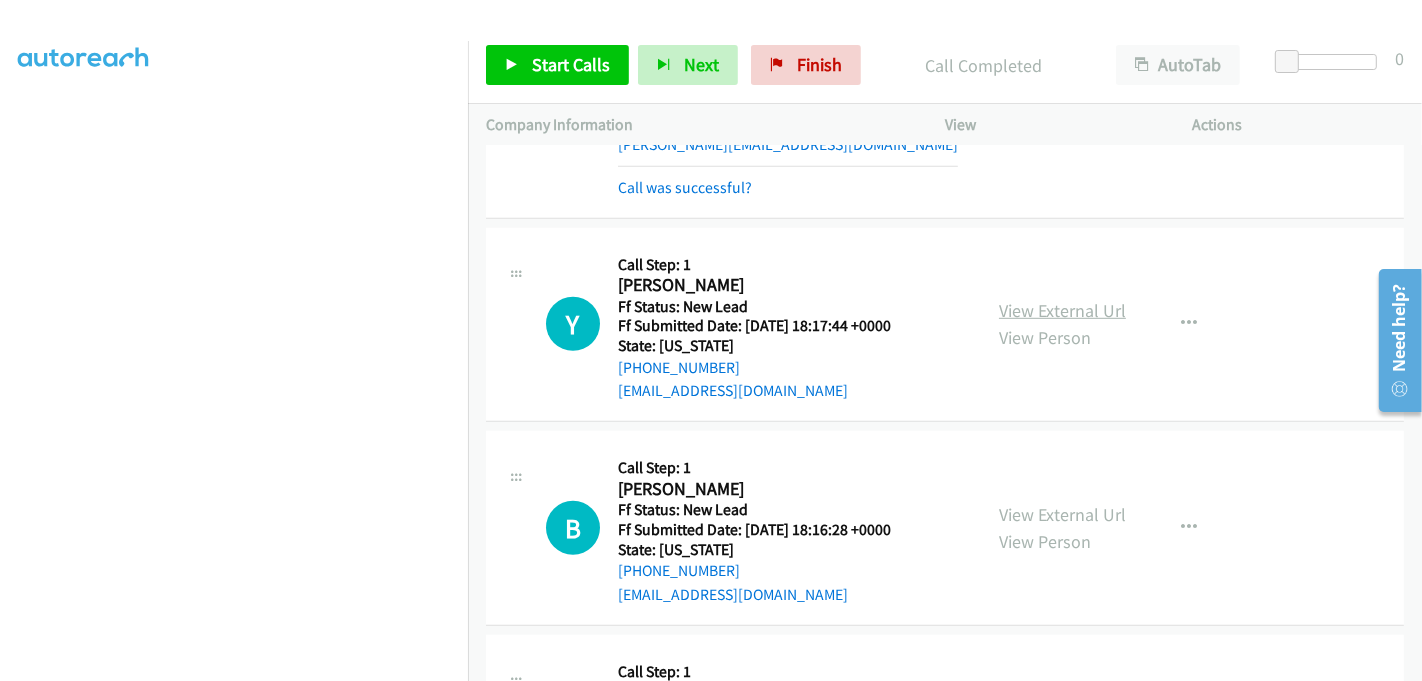 click on "View External Url" at bounding box center [1062, 310] 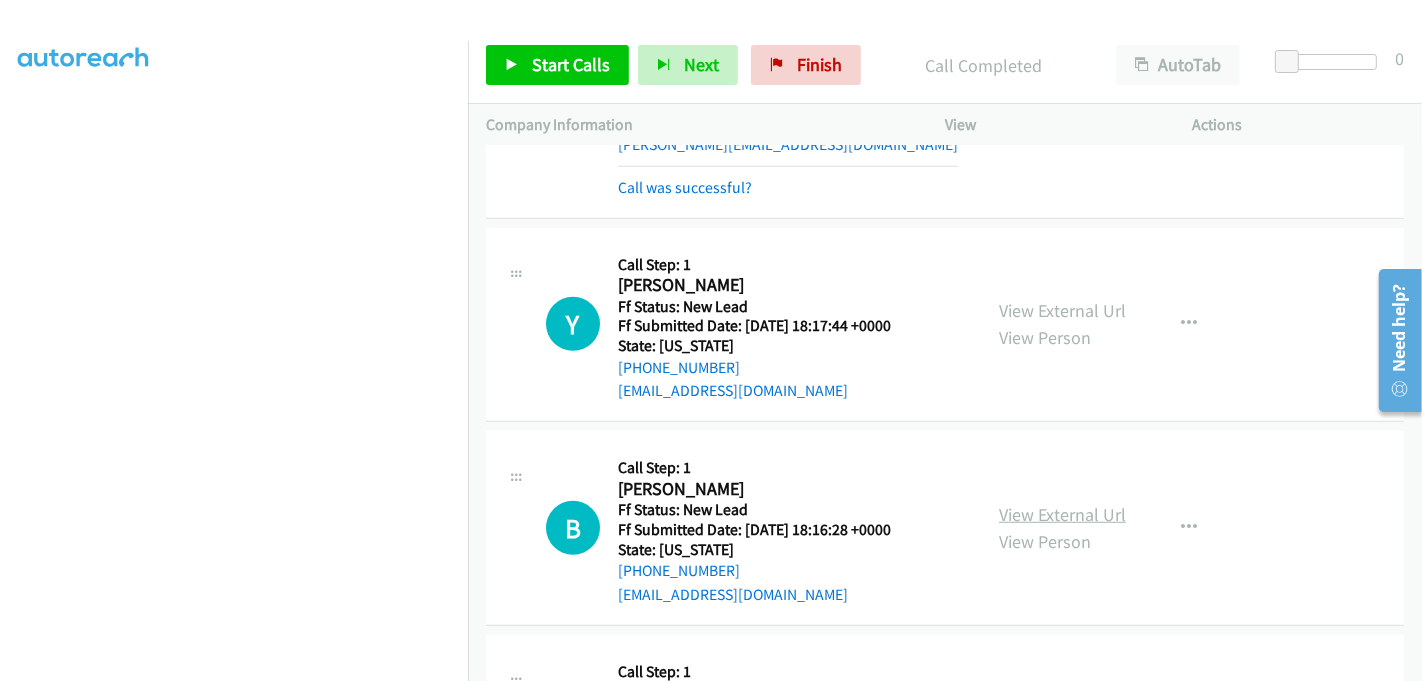 click on "View External Url" at bounding box center [1062, 514] 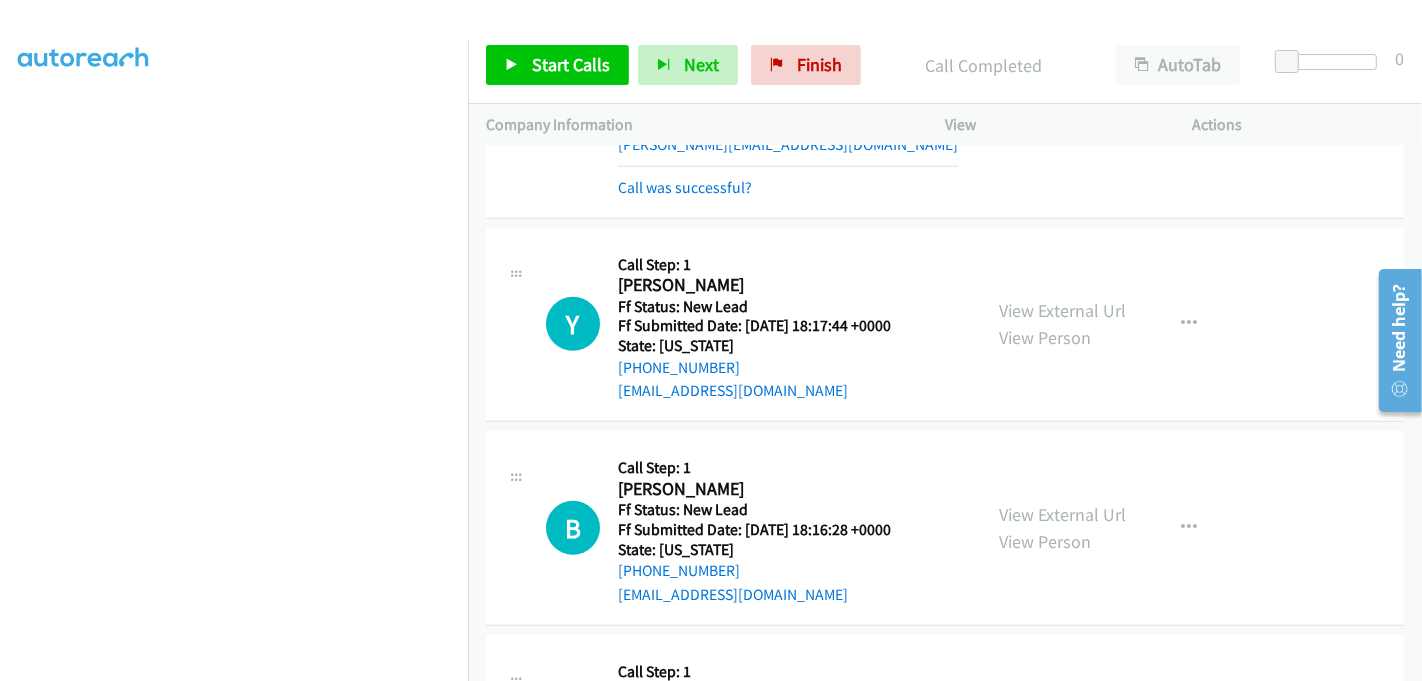 scroll, scrollTop: 1489, scrollLeft: 0, axis: vertical 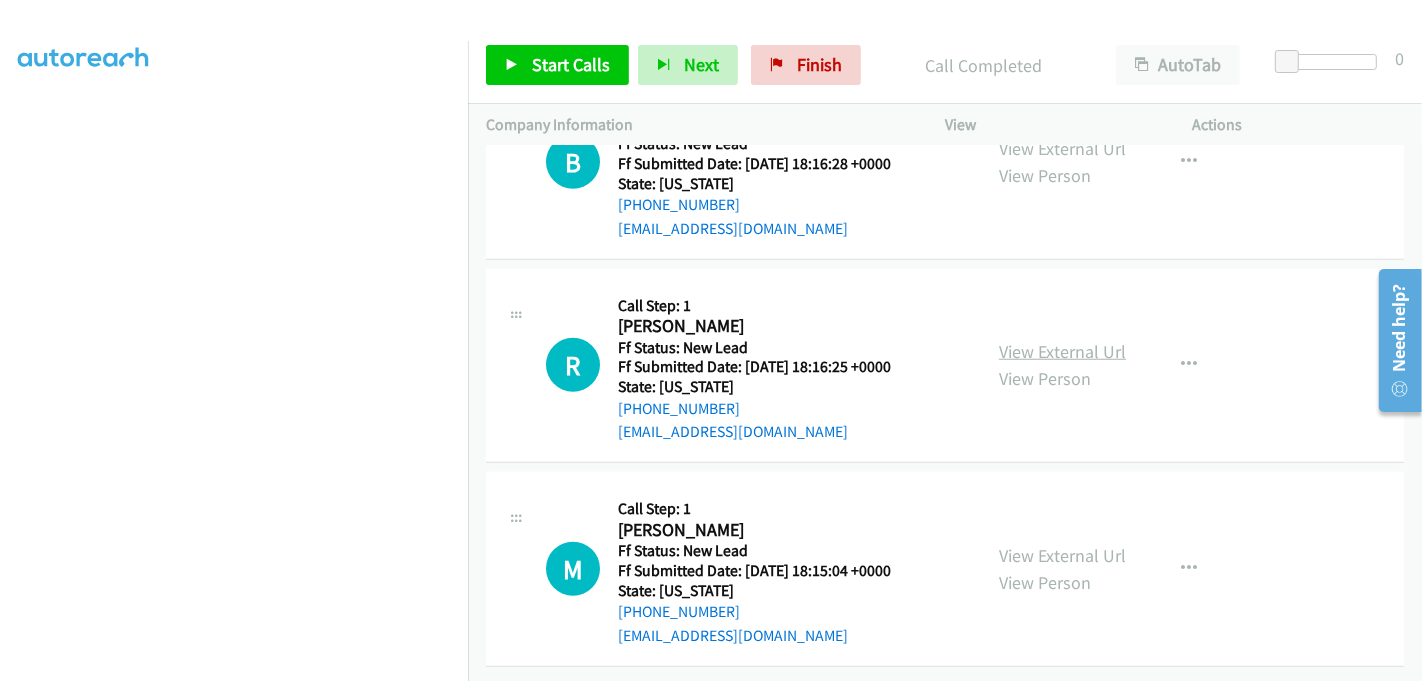 click on "View External Url" at bounding box center (1062, 351) 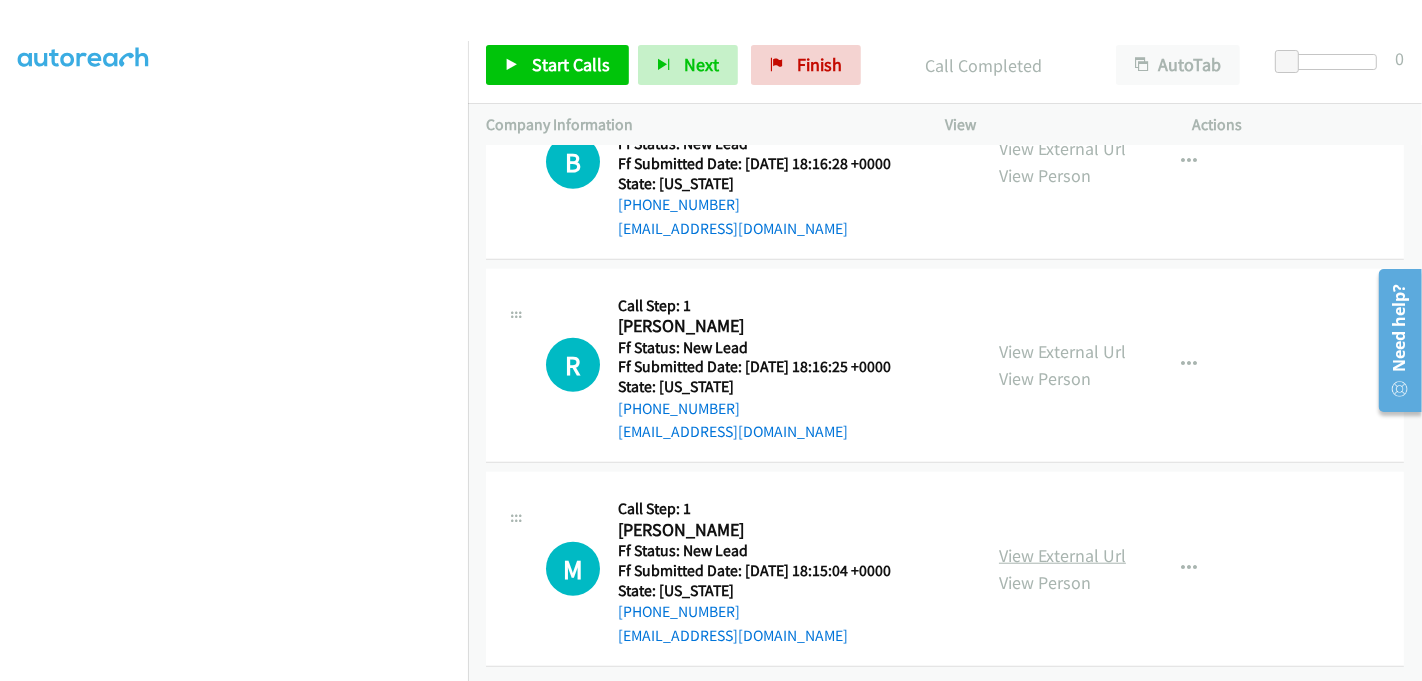 click on "View External Url" at bounding box center [1062, 555] 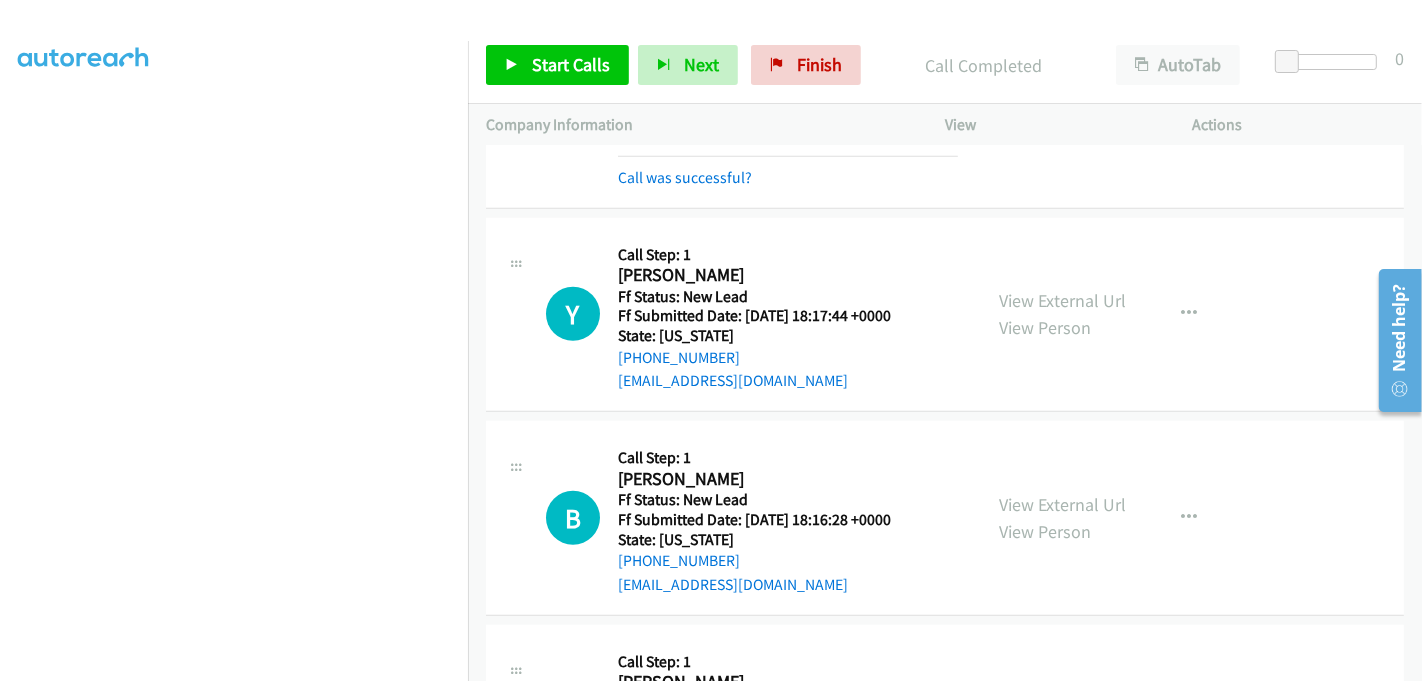scroll, scrollTop: 1156, scrollLeft: 0, axis: vertical 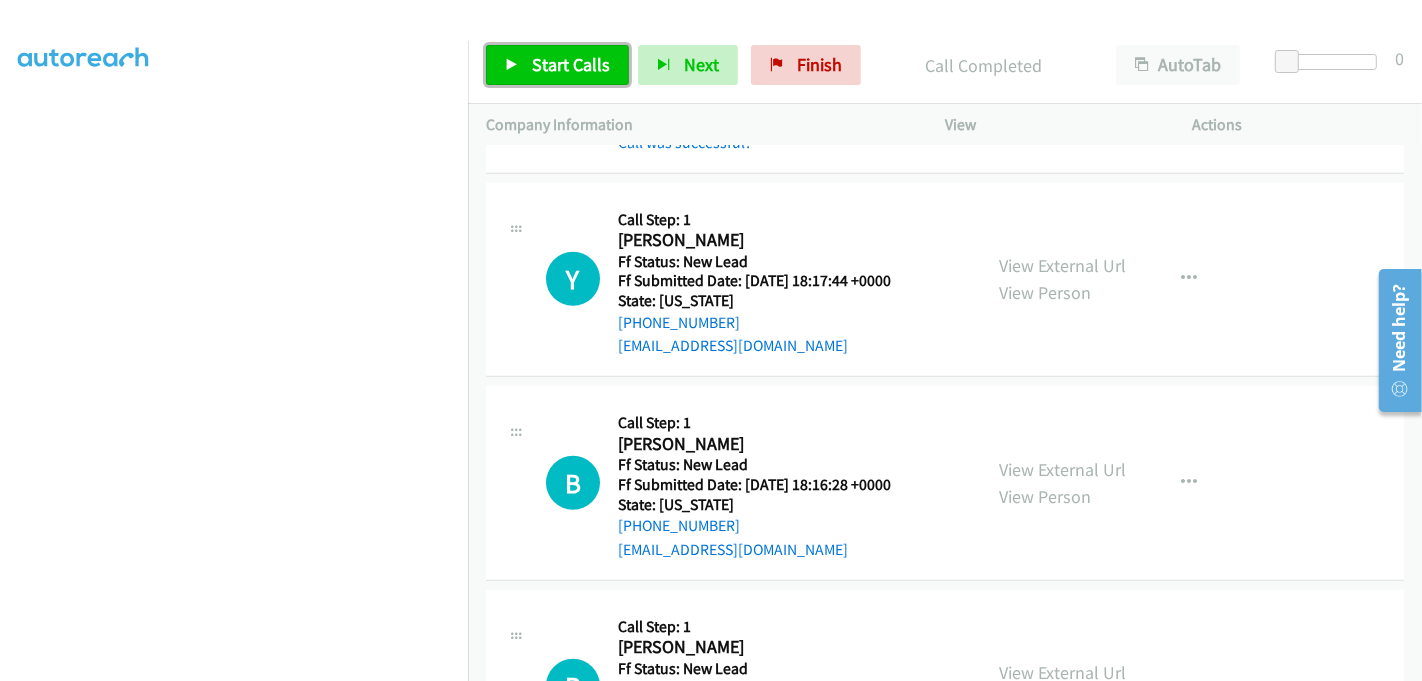 click on "Start Calls" at bounding box center (571, 64) 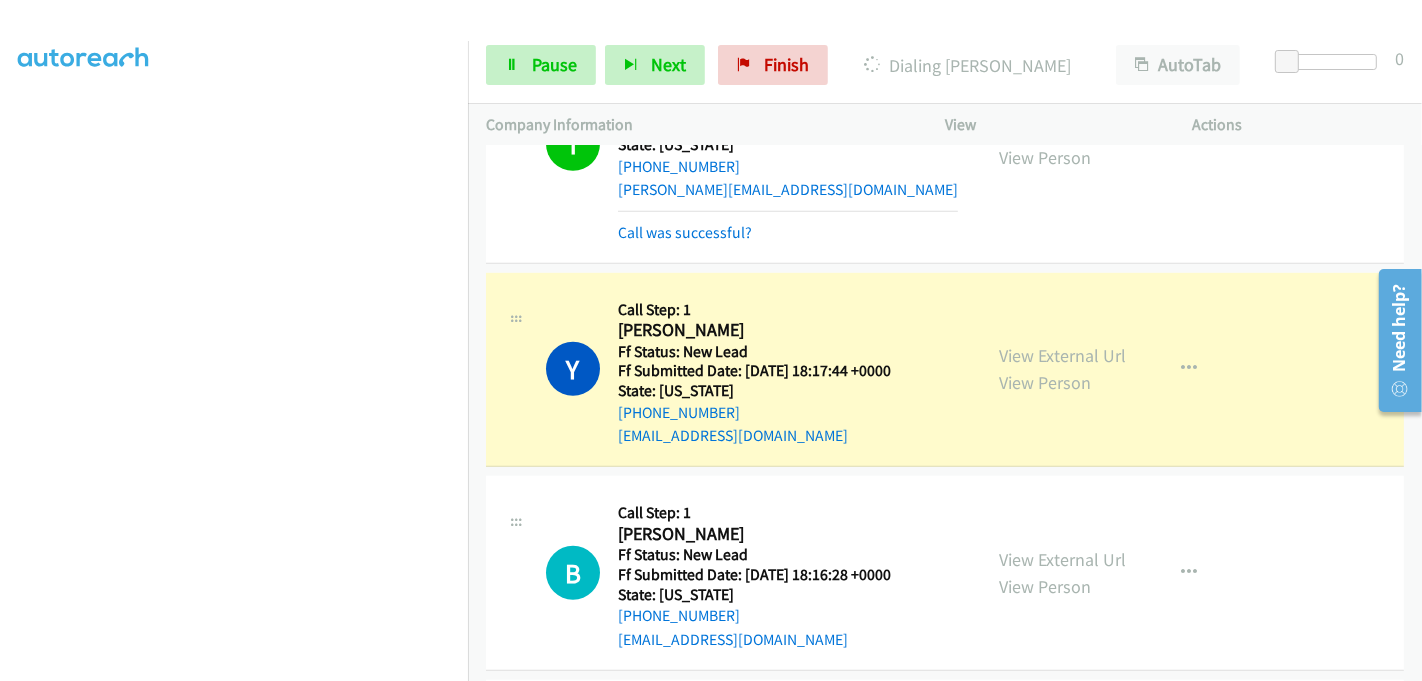 scroll, scrollTop: 1045, scrollLeft: 0, axis: vertical 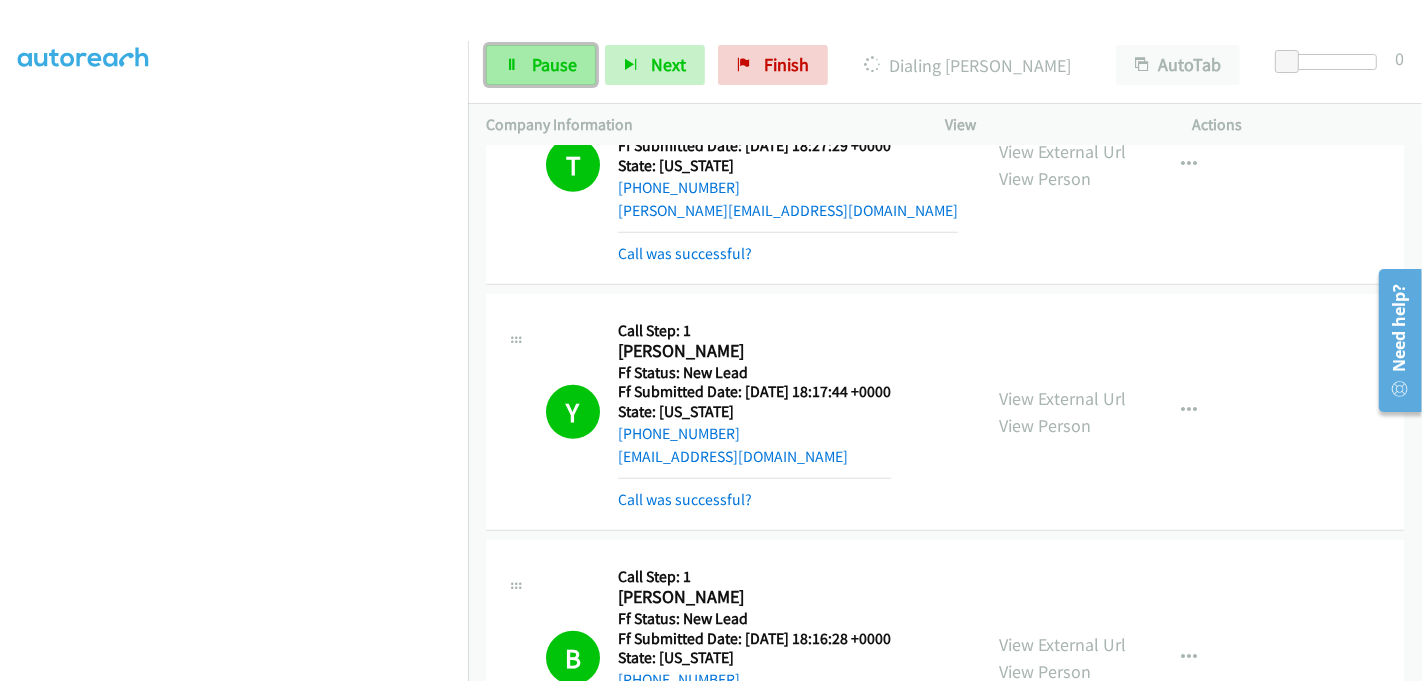 click on "Pause" at bounding box center [554, 64] 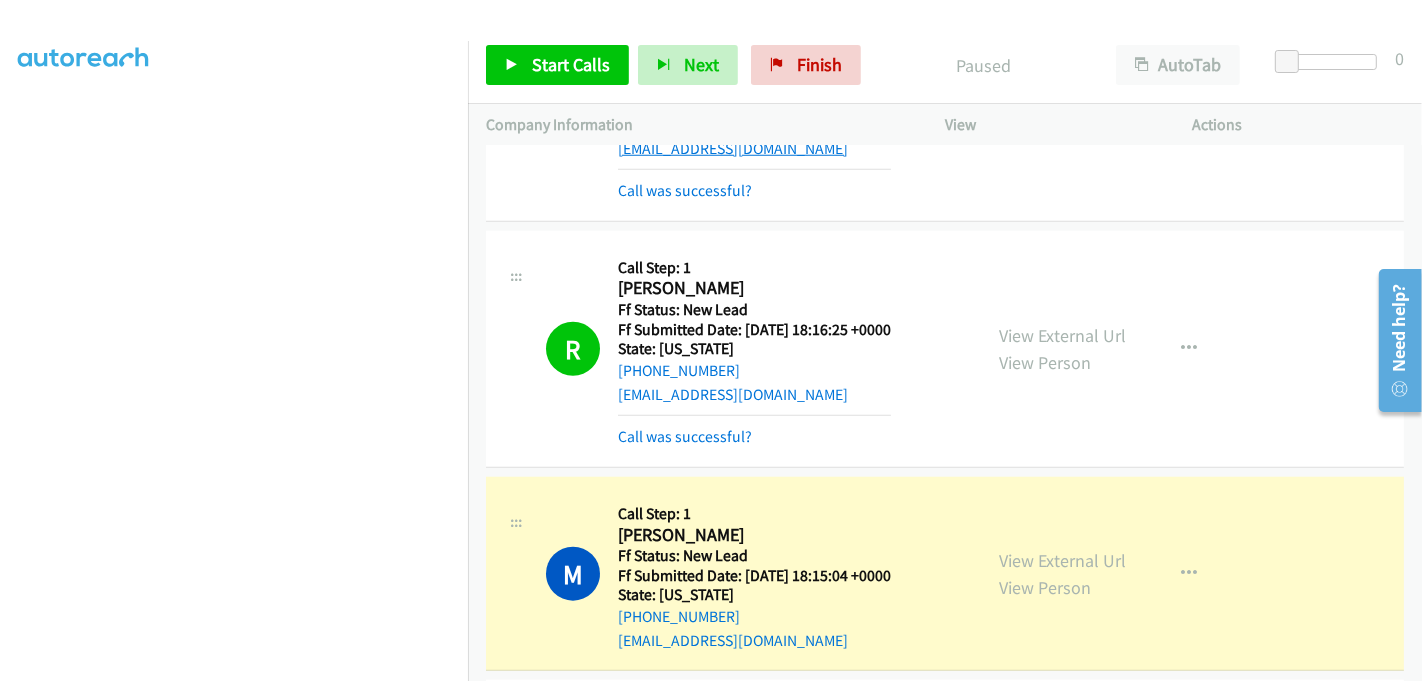 scroll, scrollTop: 1822, scrollLeft: 0, axis: vertical 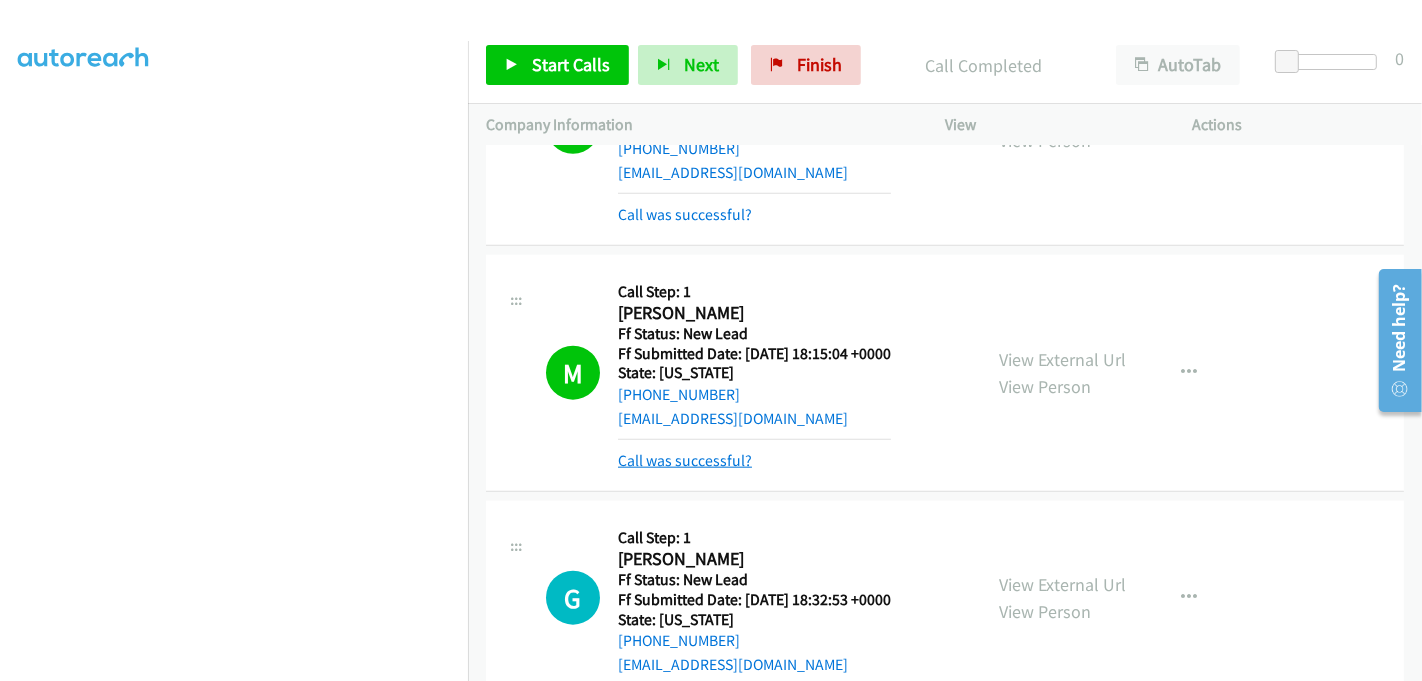 click on "Call was successful?" at bounding box center (685, 460) 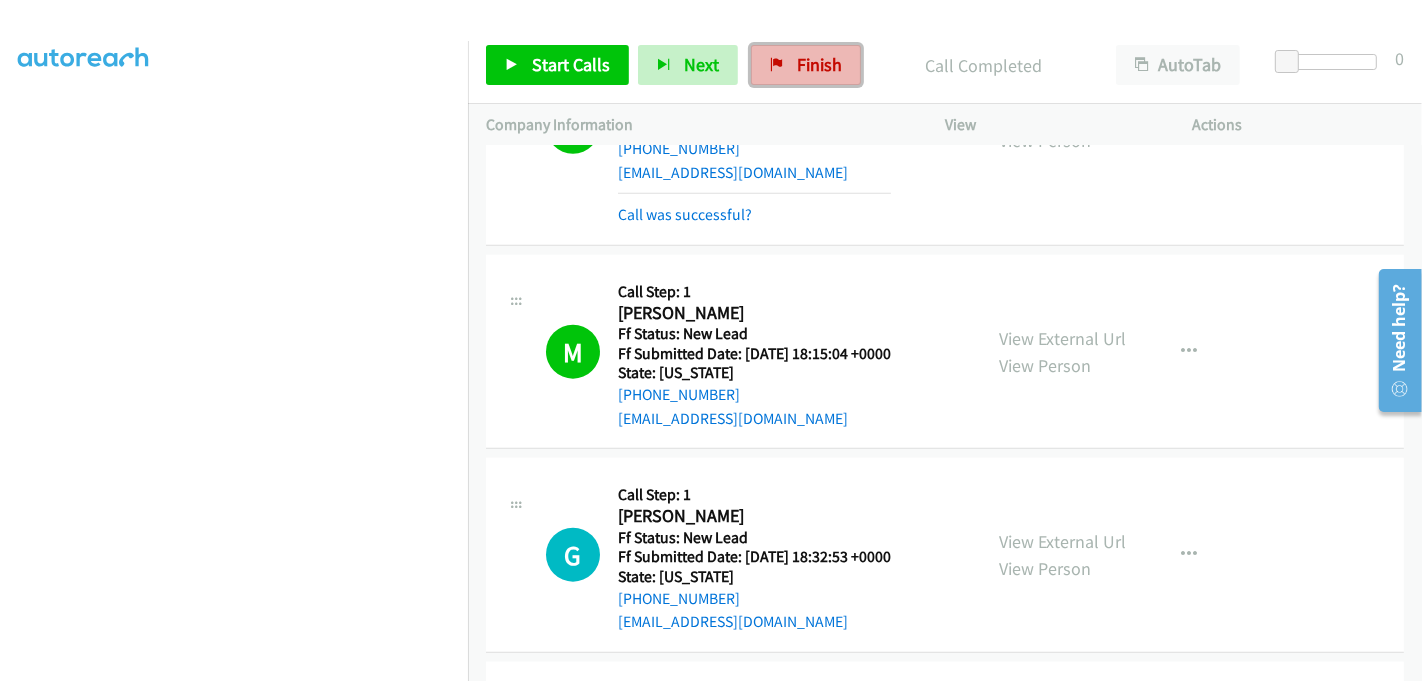 click on "Finish" at bounding box center (819, 64) 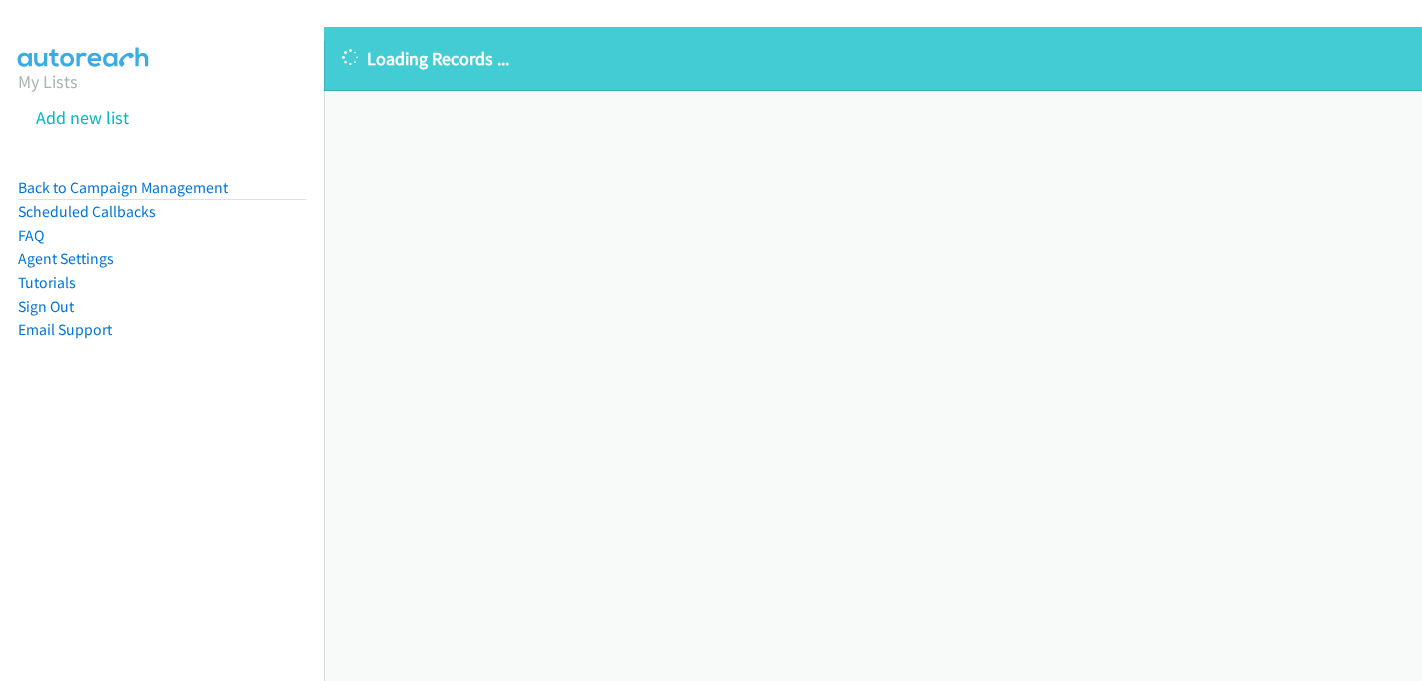 scroll, scrollTop: 0, scrollLeft: 0, axis: both 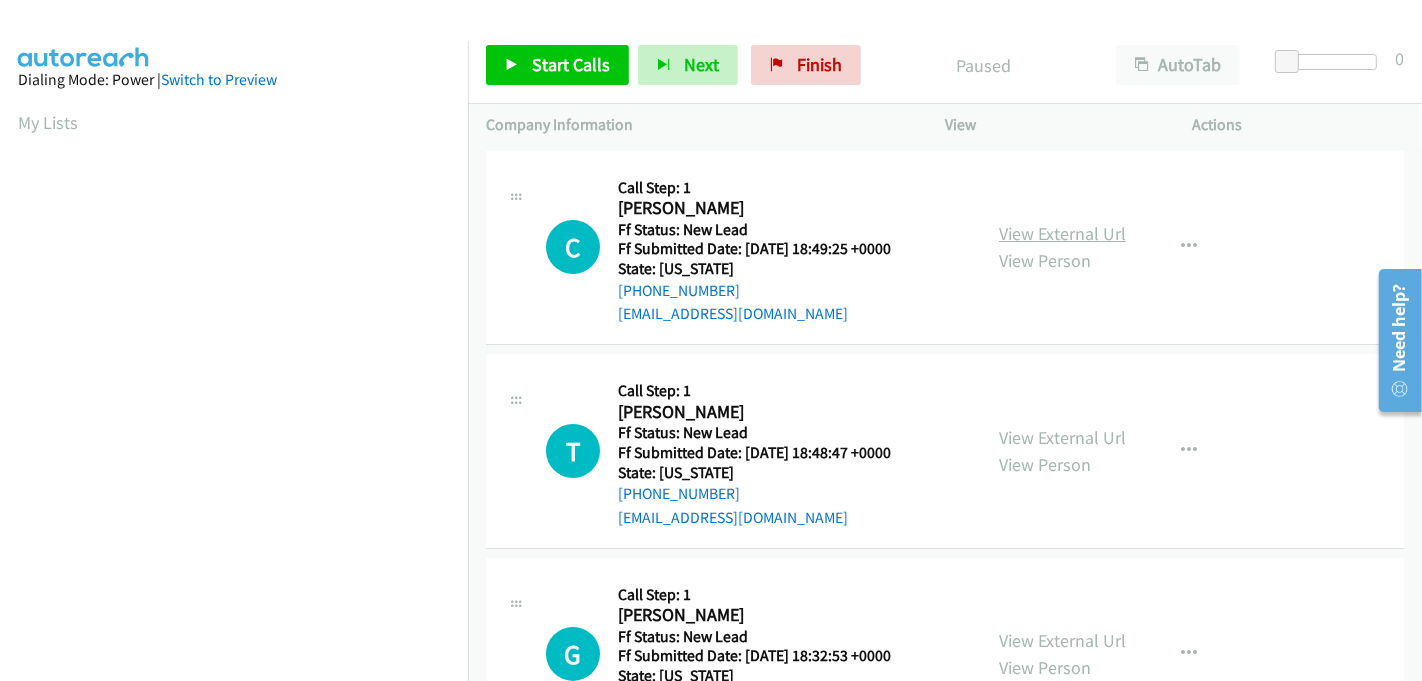 click on "View External Url" at bounding box center [1062, 233] 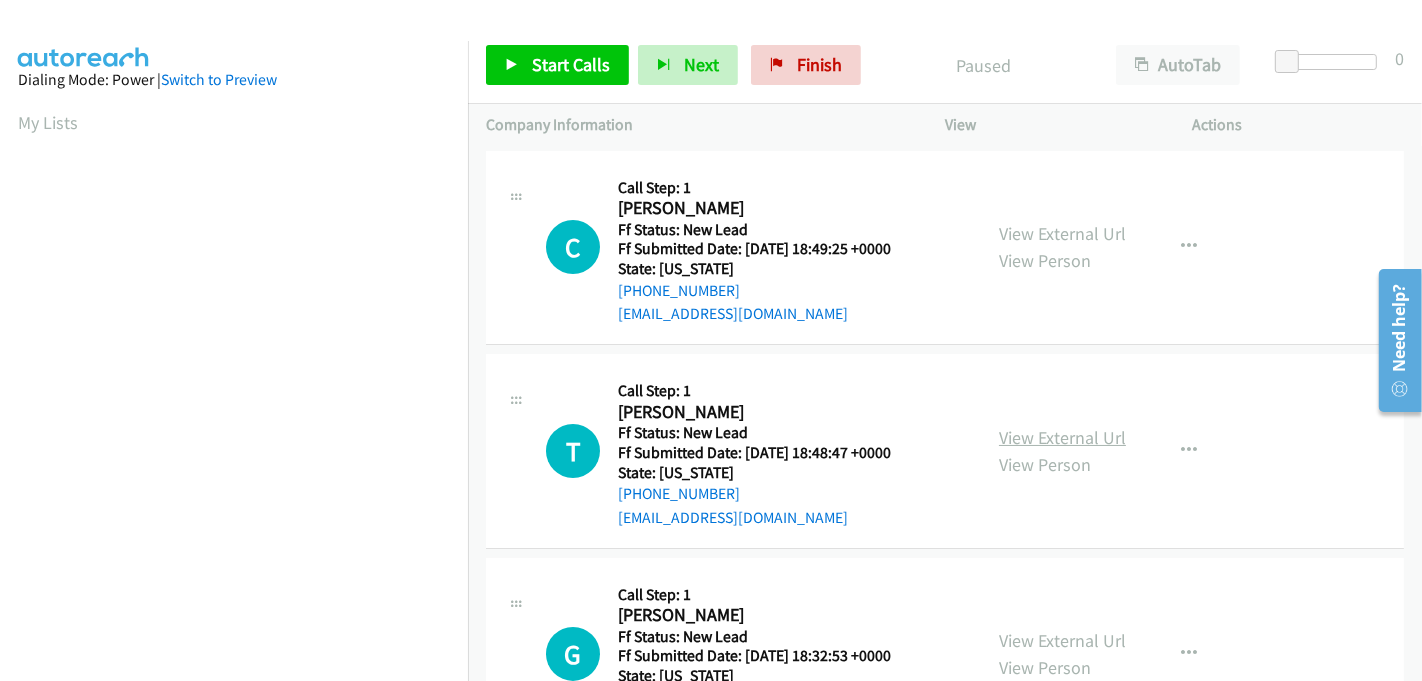 click on "View External Url" at bounding box center (1062, 437) 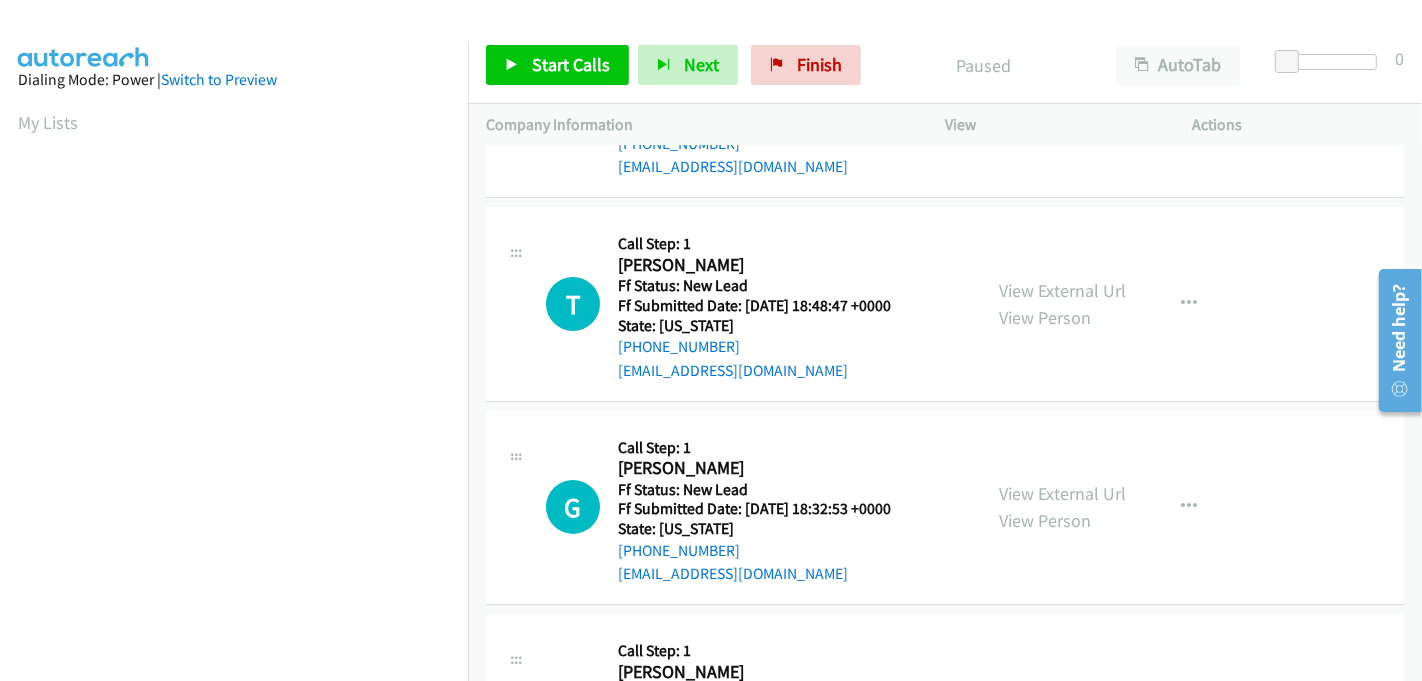 scroll, scrollTop: 333, scrollLeft: 0, axis: vertical 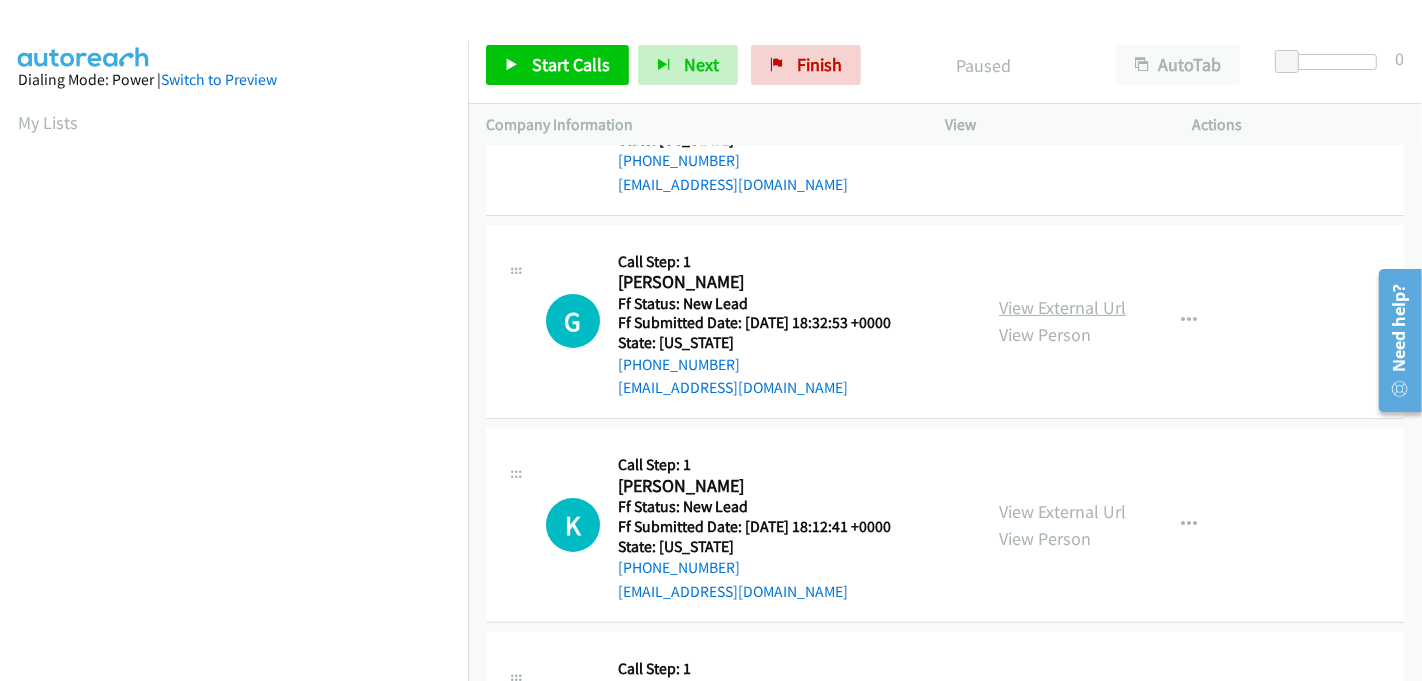 click on "View External Url" at bounding box center (1062, 307) 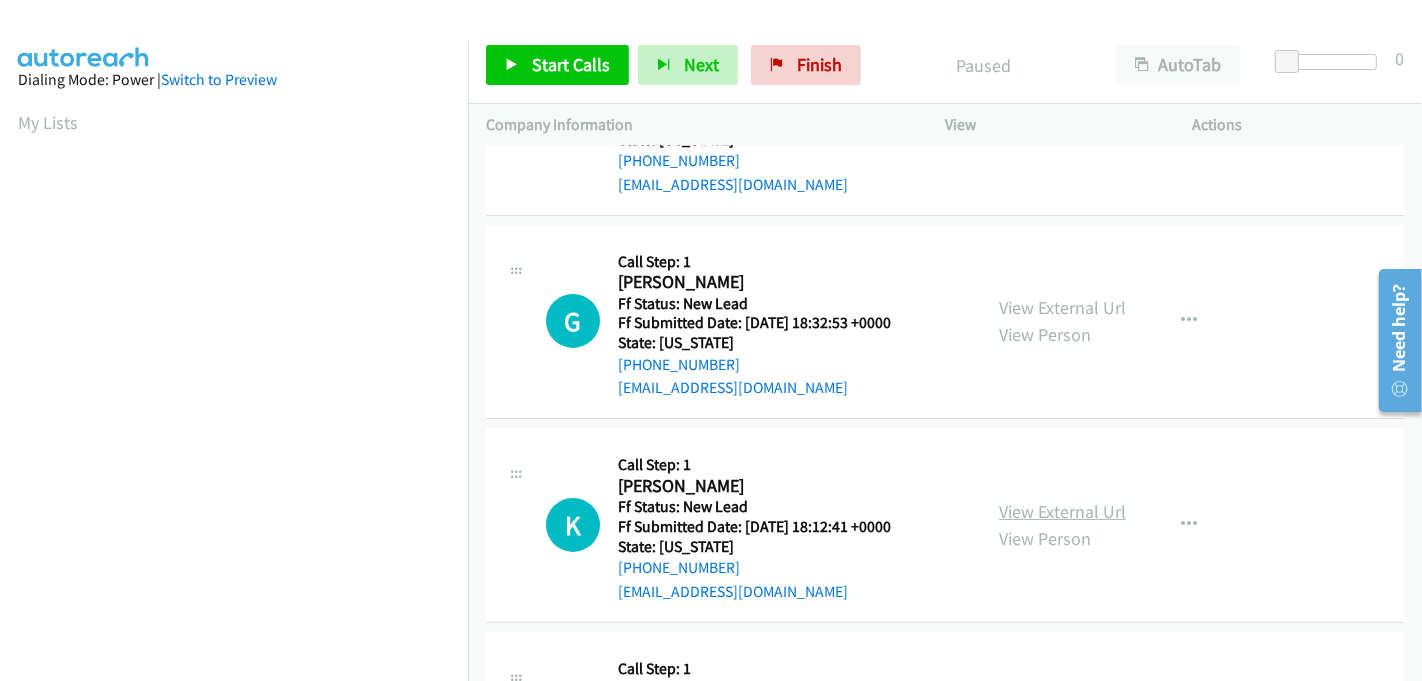 click on "View External Url" at bounding box center (1062, 511) 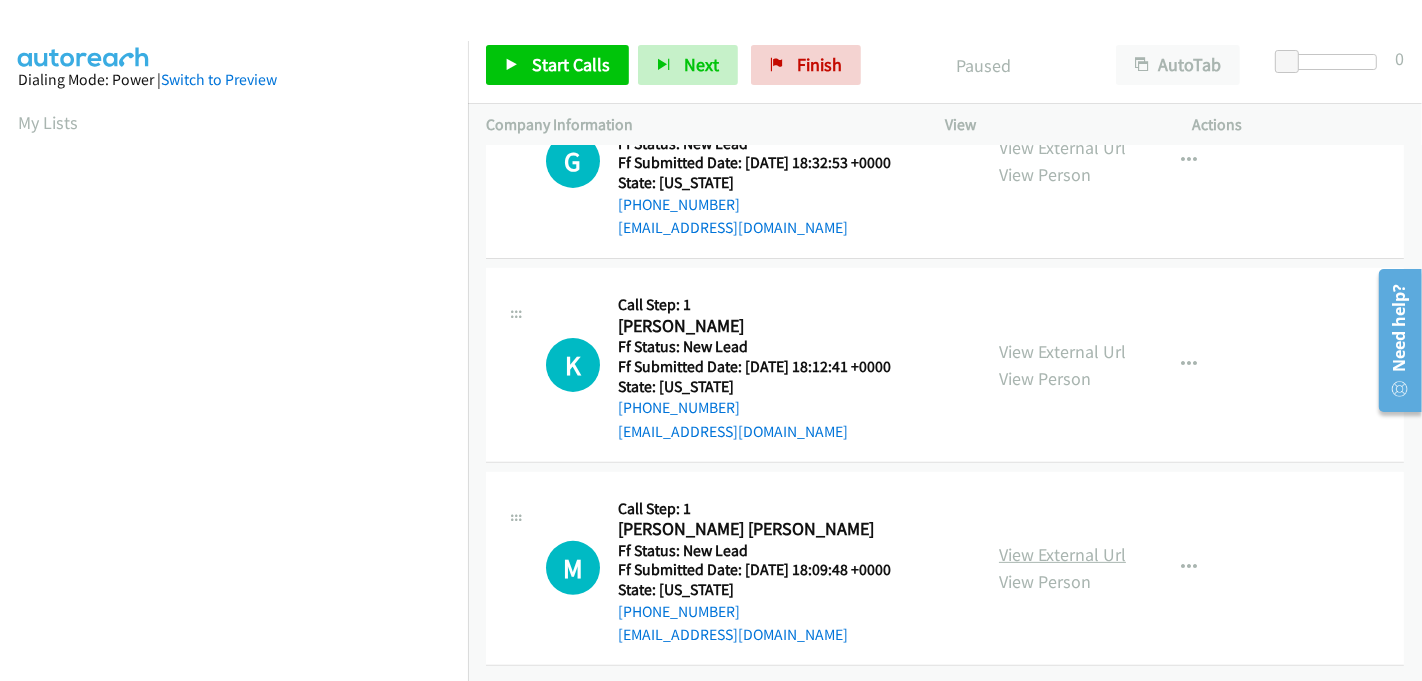 drag, startPoint x: 1056, startPoint y: 532, endPoint x: 1045, endPoint y: 530, distance: 11.18034 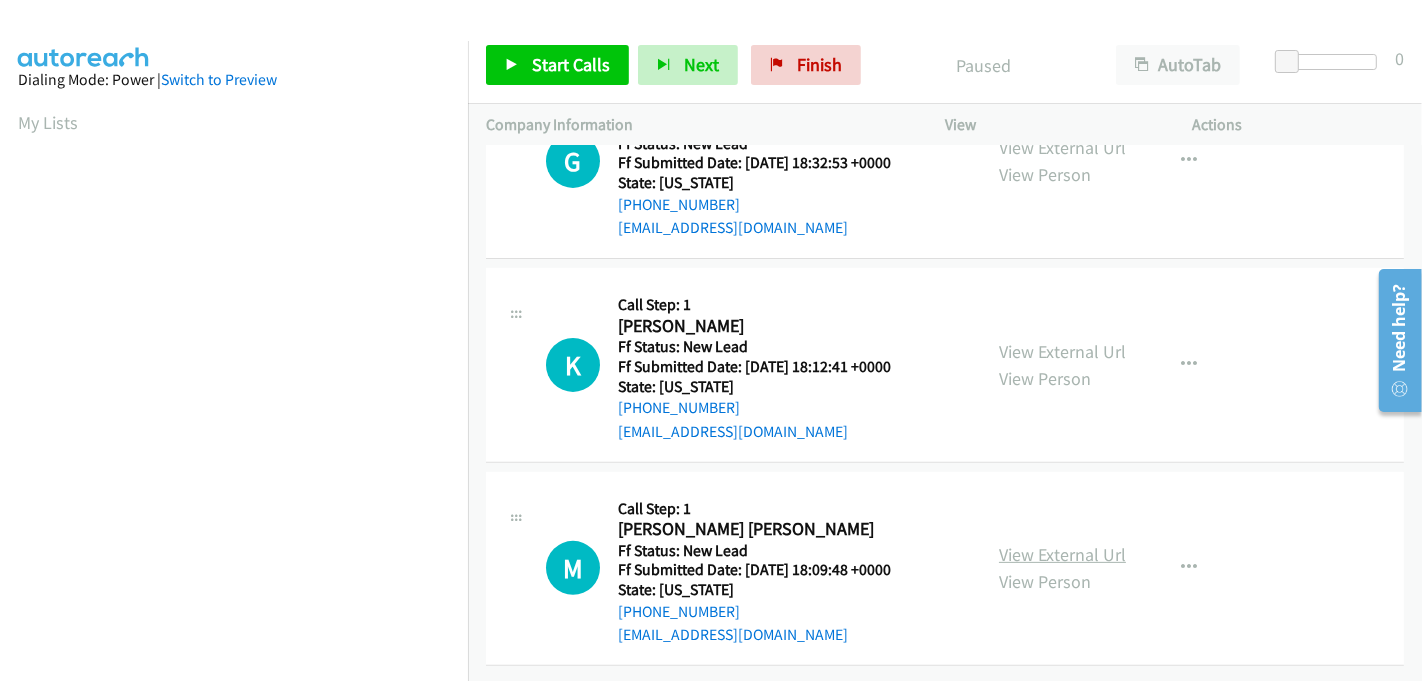 click on "View External Url" at bounding box center (1062, 554) 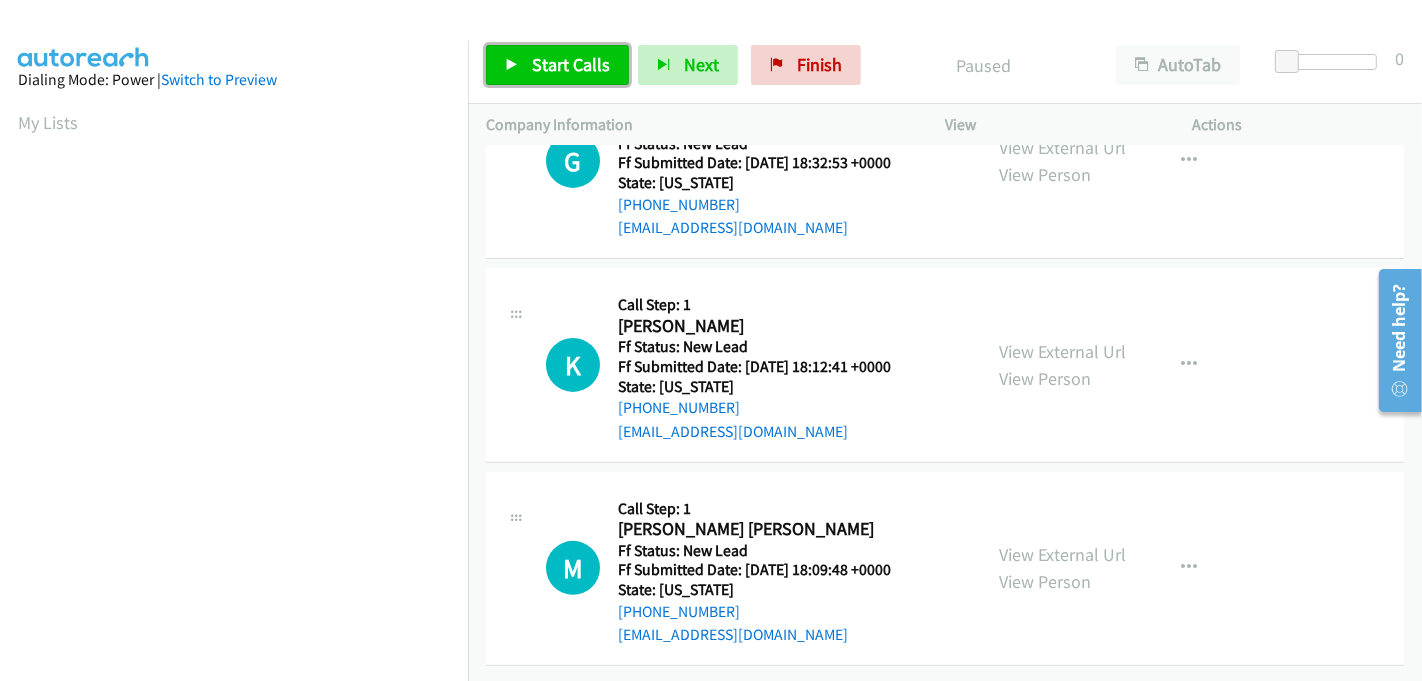 click on "Start Calls" at bounding box center [571, 64] 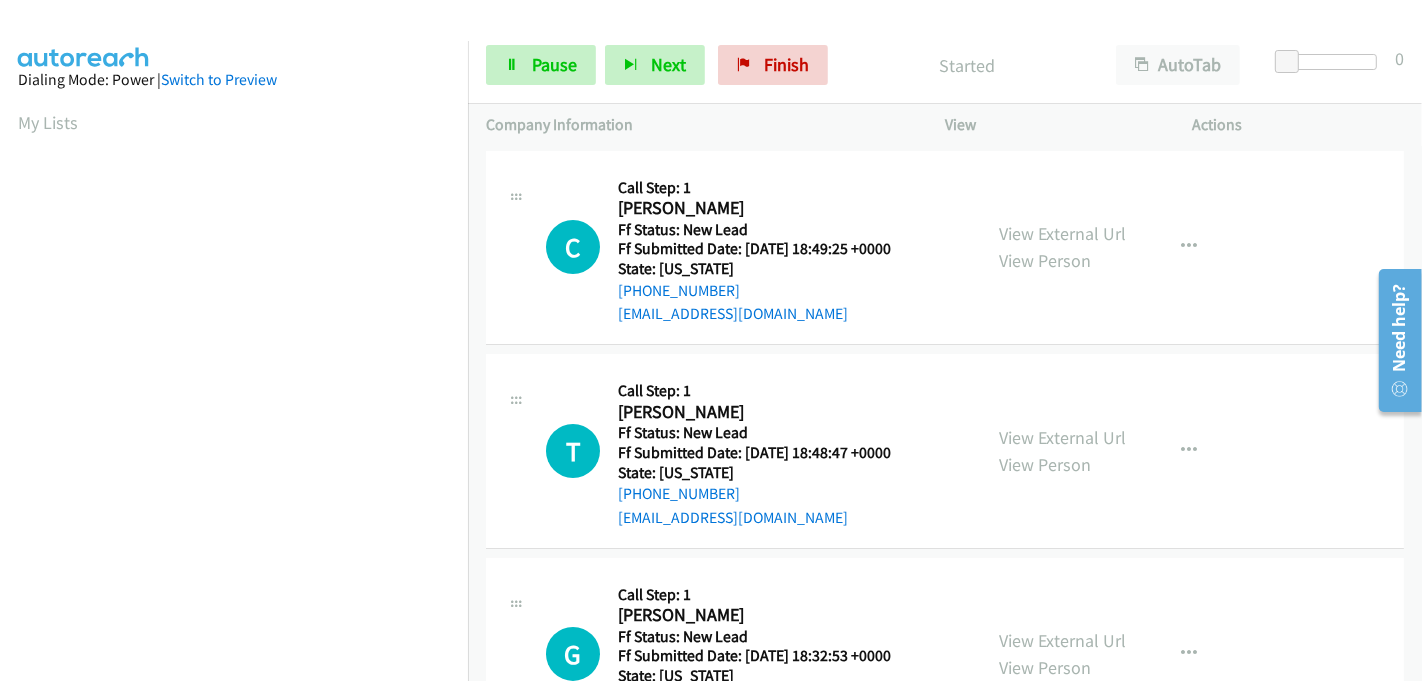 scroll, scrollTop: 0, scrollLeft: 0, axis: both 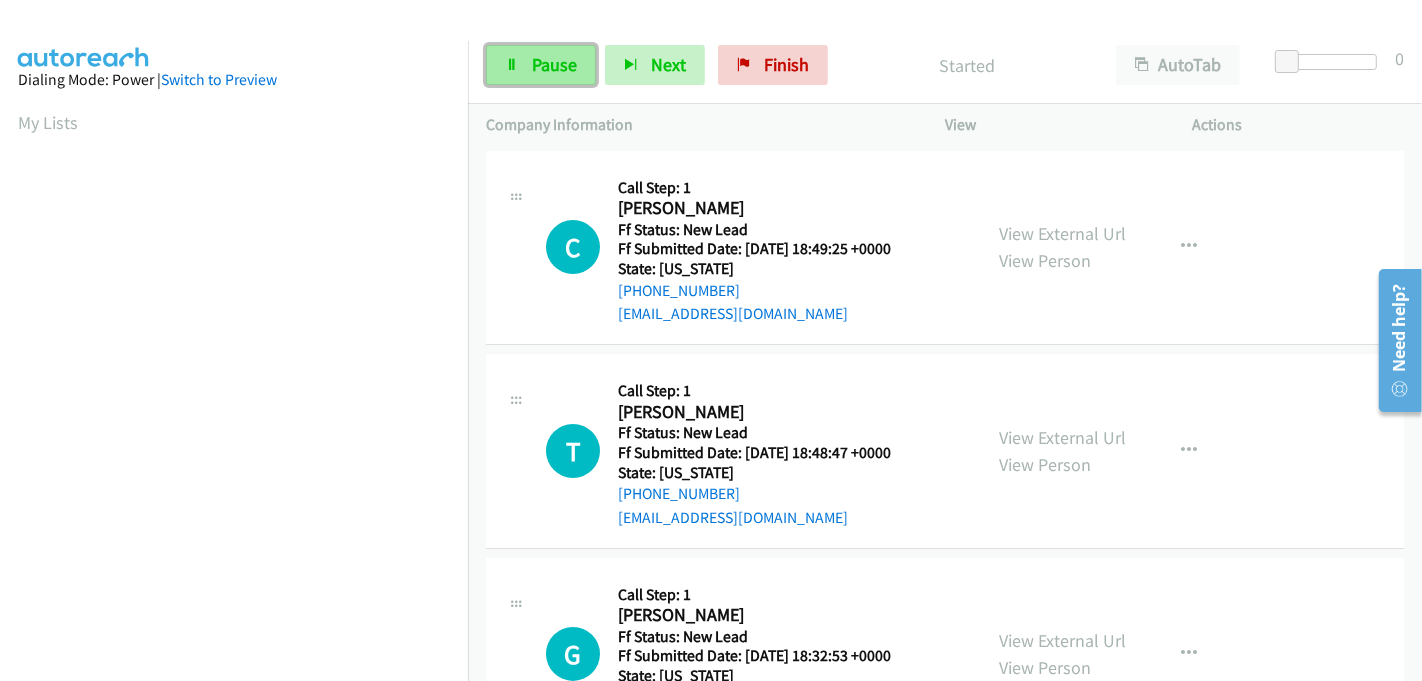 click on "Pause" at bounding box center [541, 65] 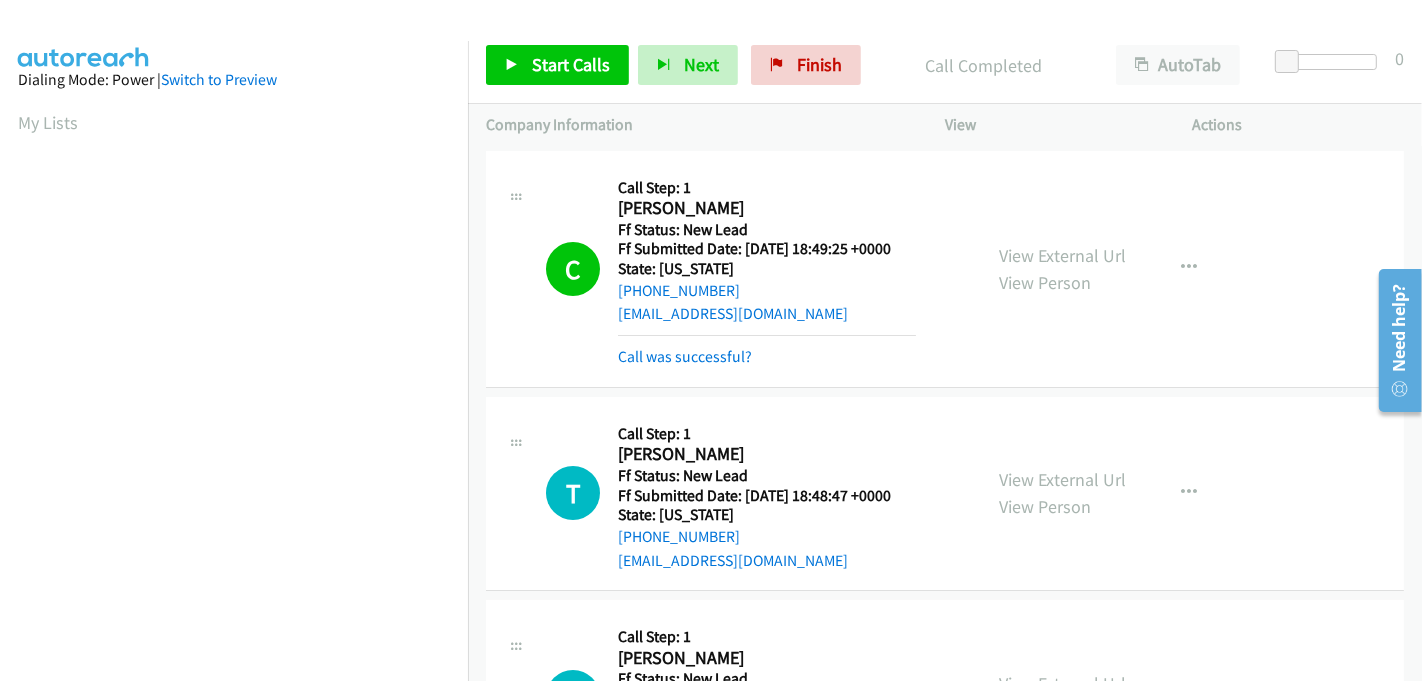 scroll, scrollTop: 442, scrollLeft: 0, axis: vertical 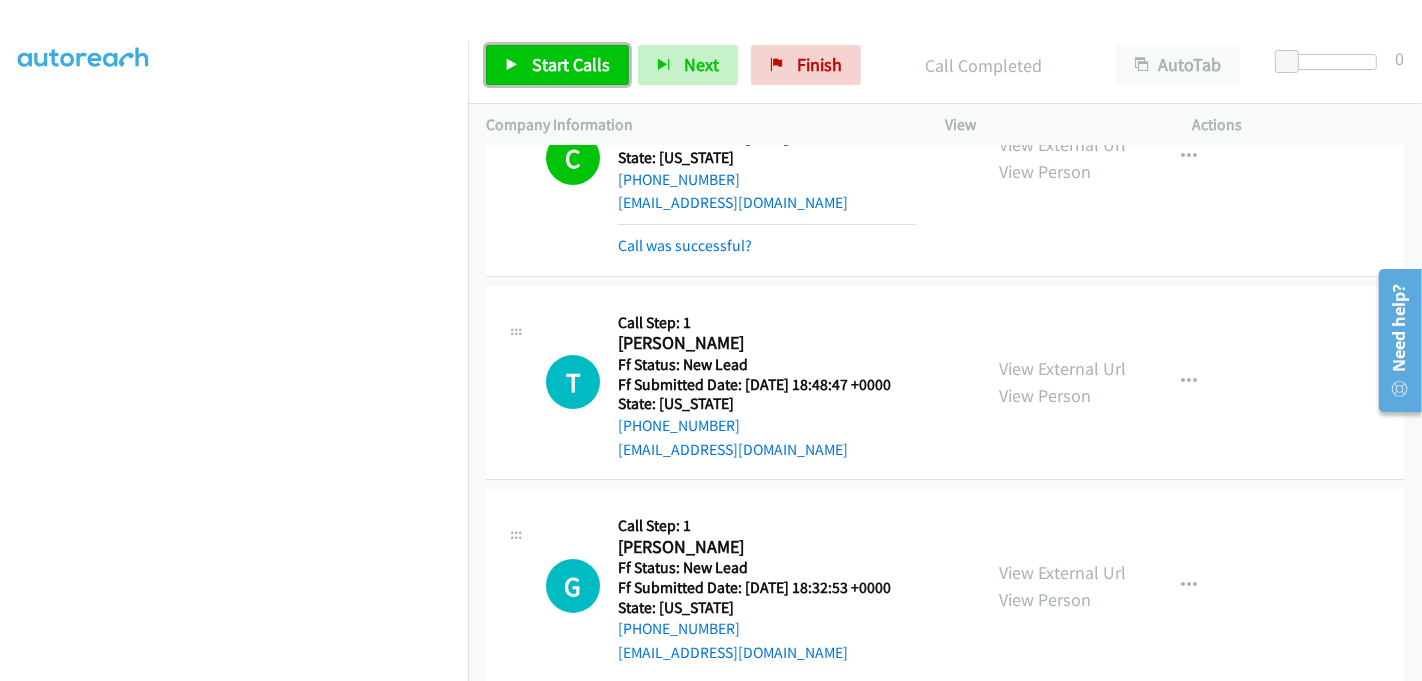 click on "Start Calls" at bounding box center (571, 64) 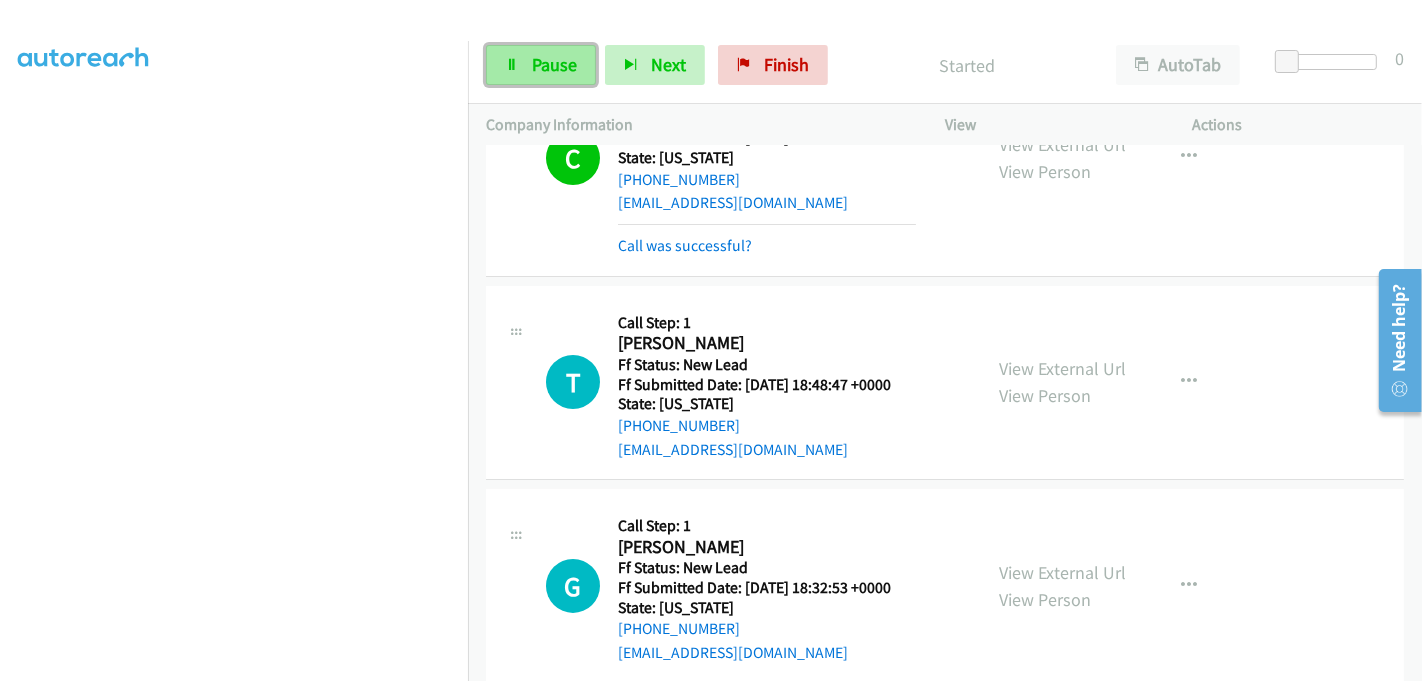 click on "Pause" at bounding box center (554, 64) 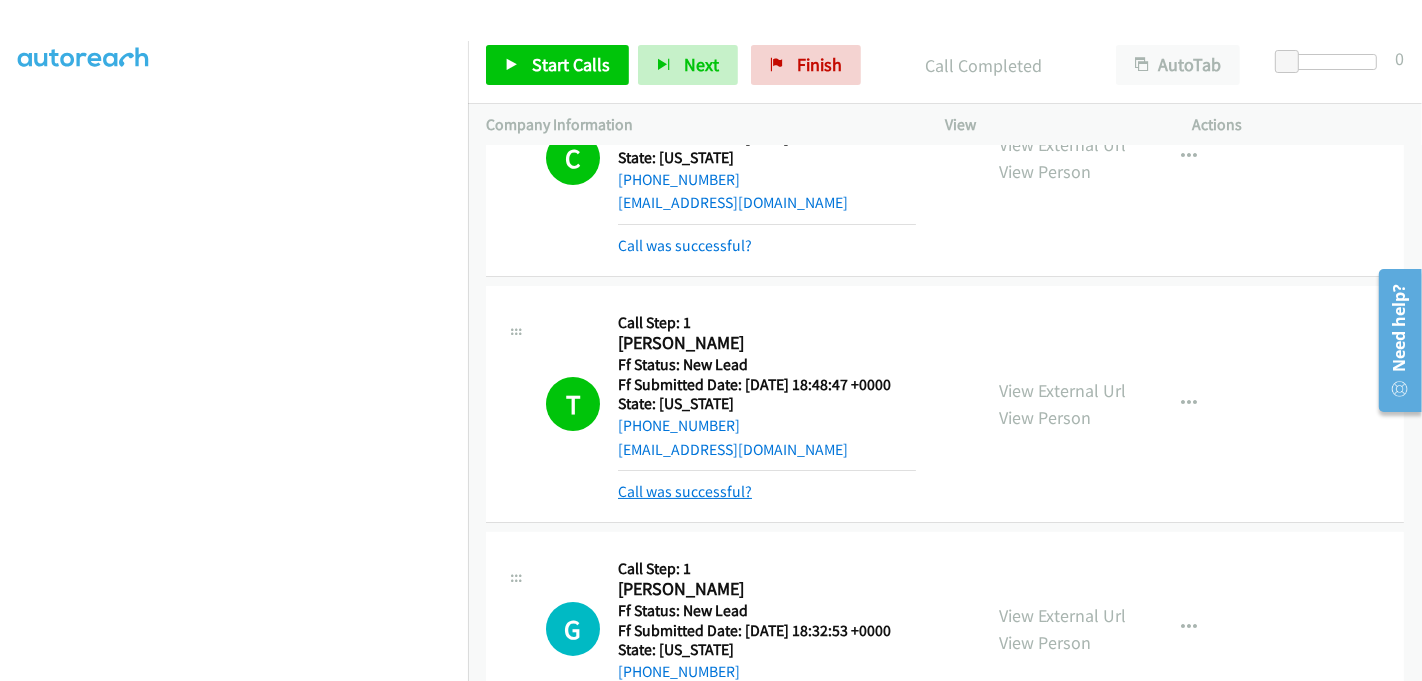 click on "Call was successful?" at bounding box center [685, 491] 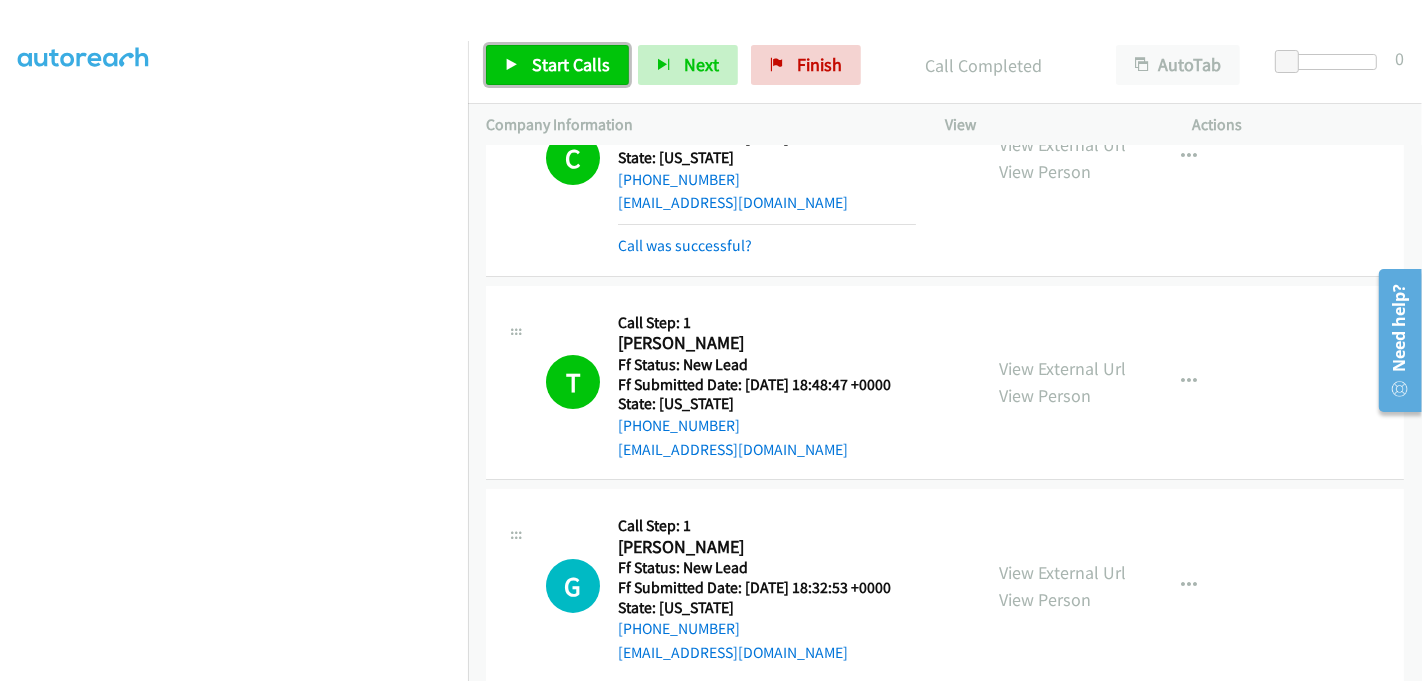 click on "Start Calls" at bounding box center [571, 64] 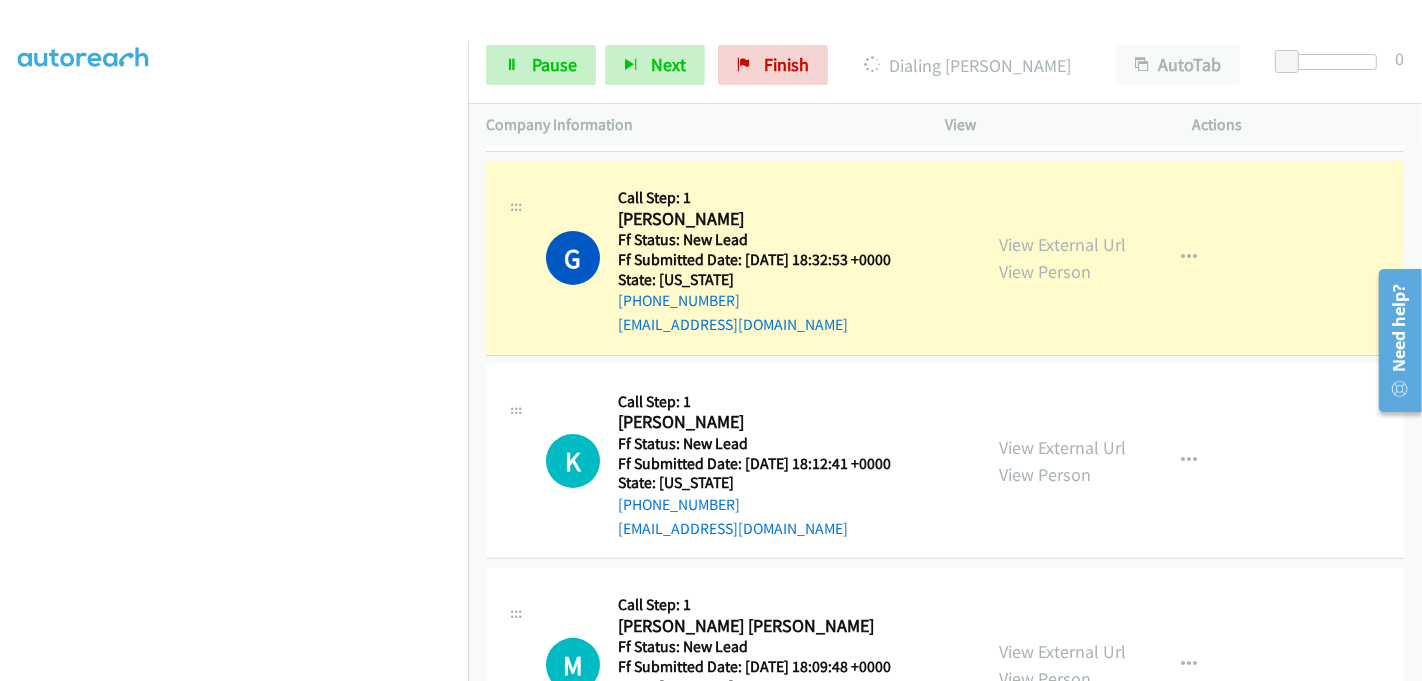 scroll, scrollTop: 444, scrollLeft: 0, axis: vertical 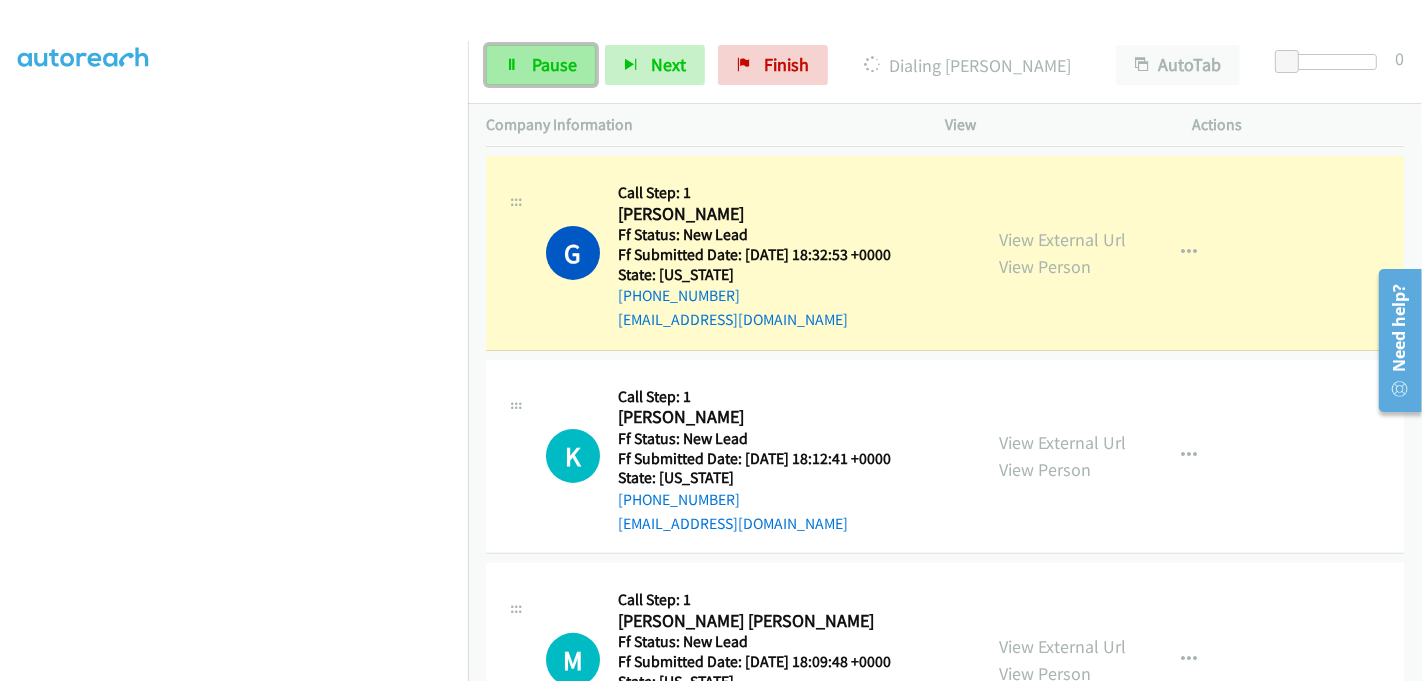 click on "Pause" at bounding box center [554, 64] 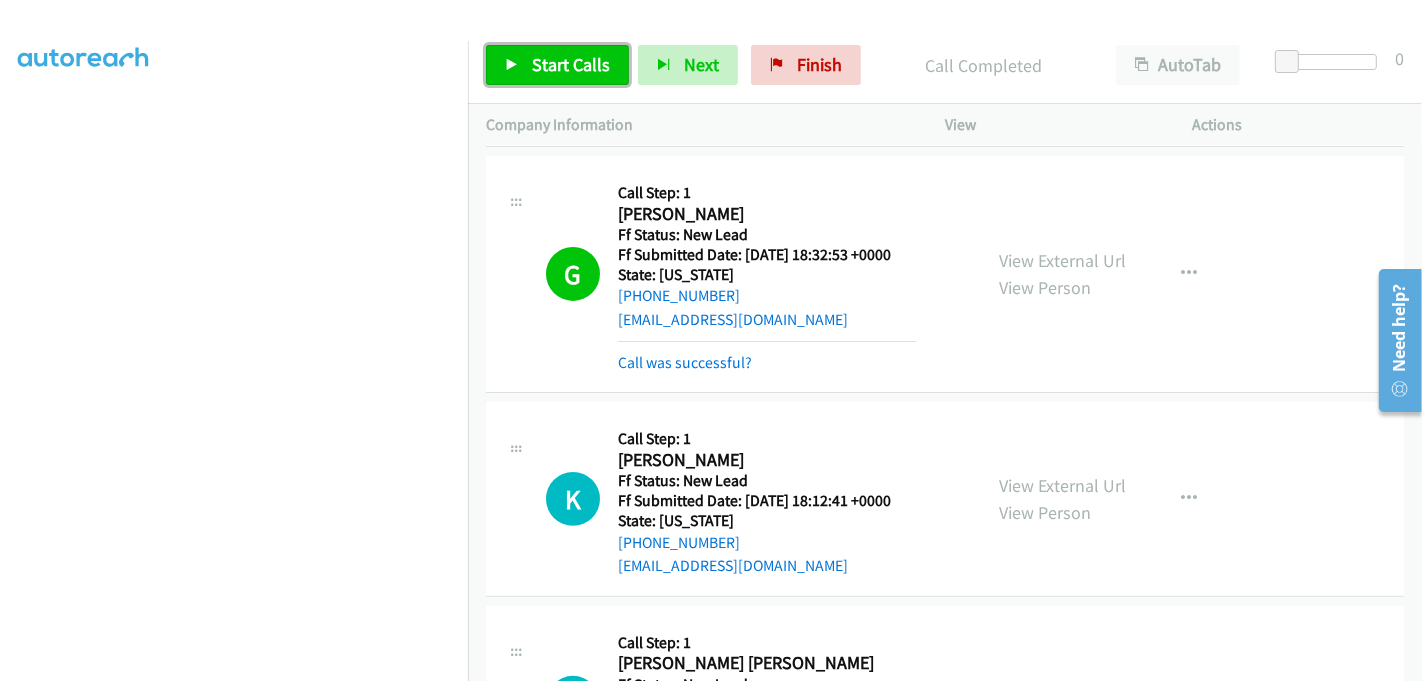 click on "Start Calls" at bounding box center (571, 64) 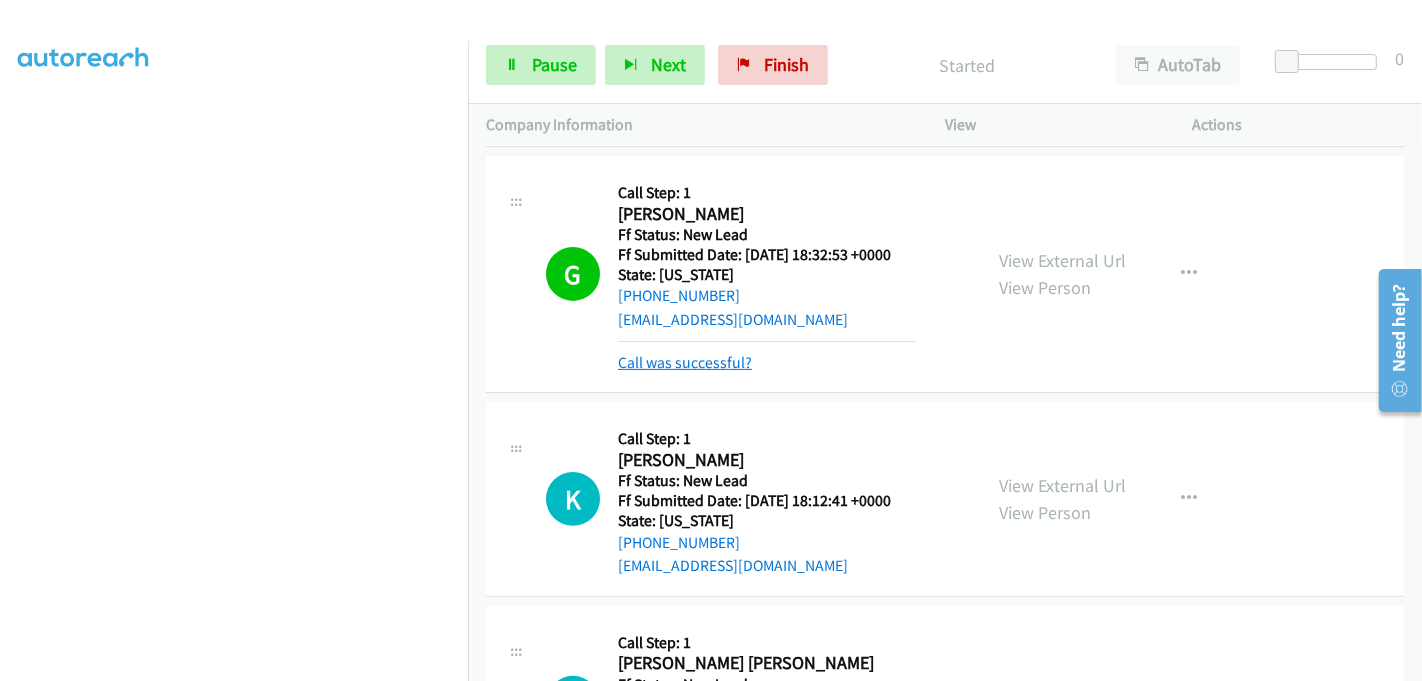 click on "Call was successful?" at bounding box center (685, 362) 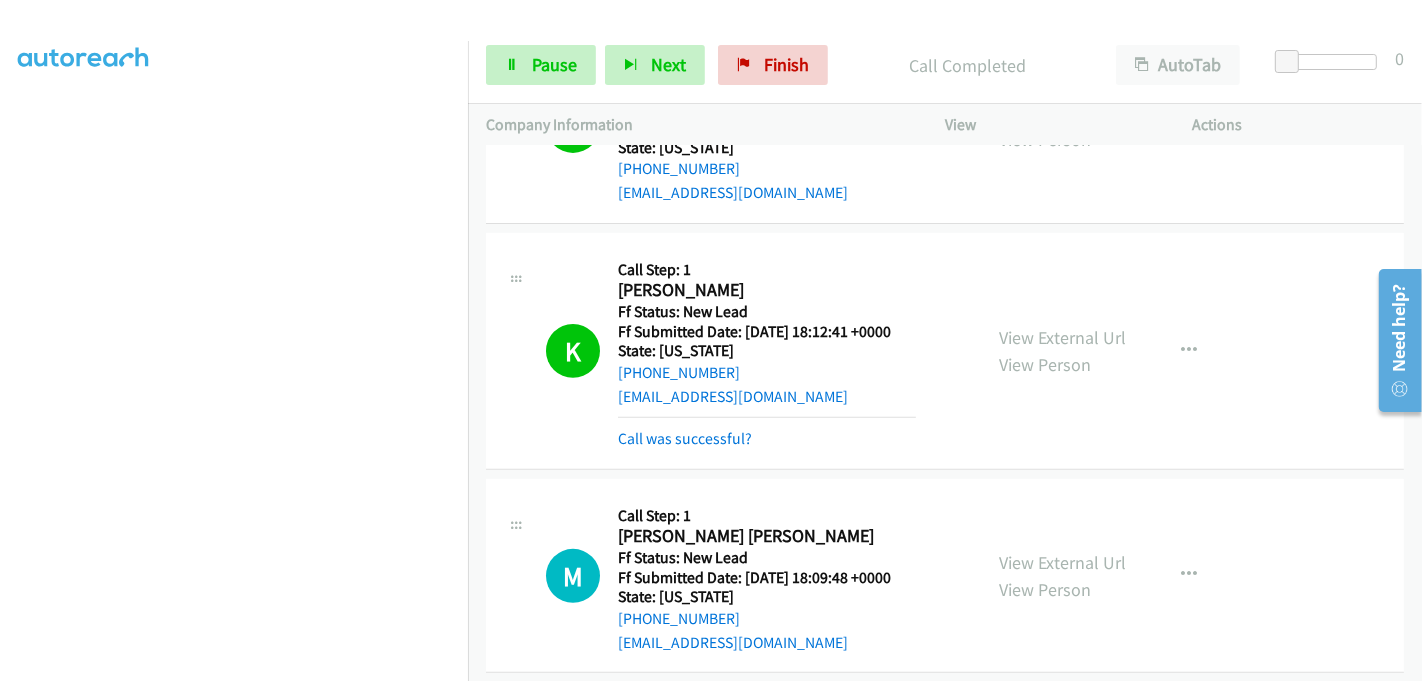 scroll, scrollTop: 591, scrollLeft: 0, axis: vertical 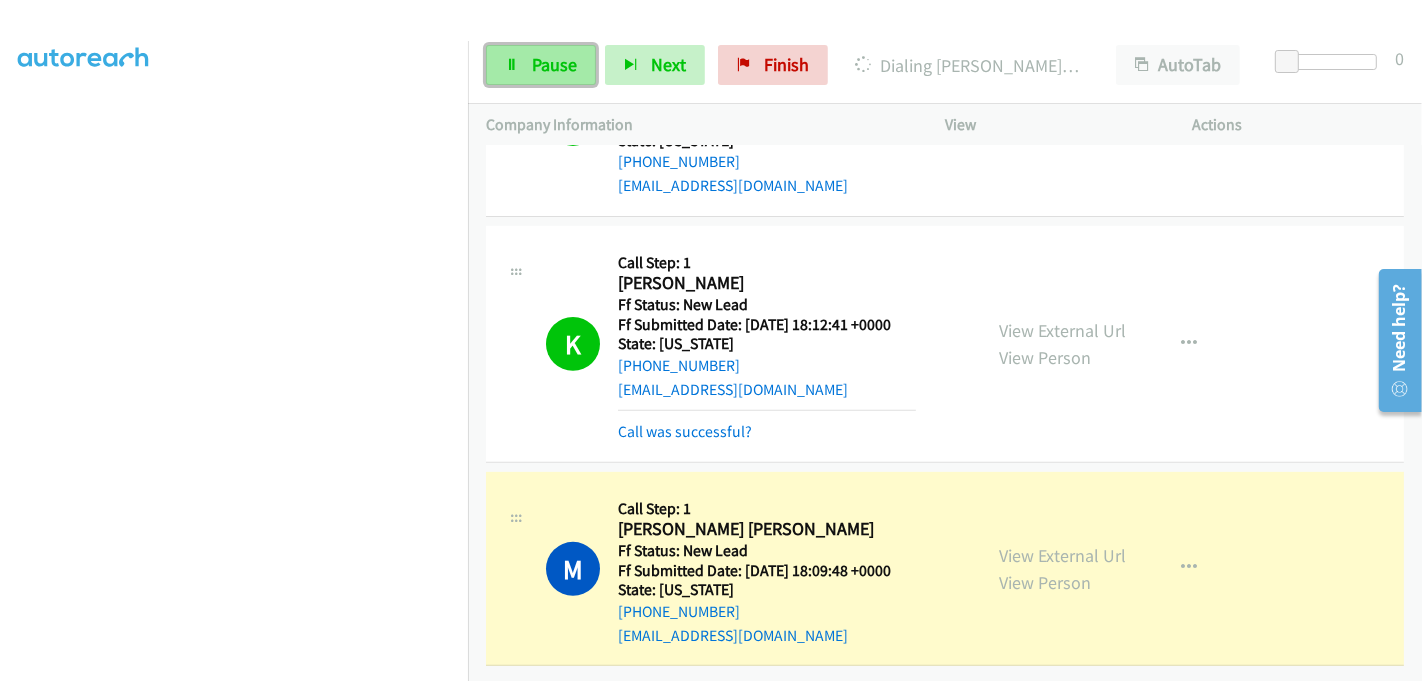 click on "Pause" at bounding box center [541, 65] 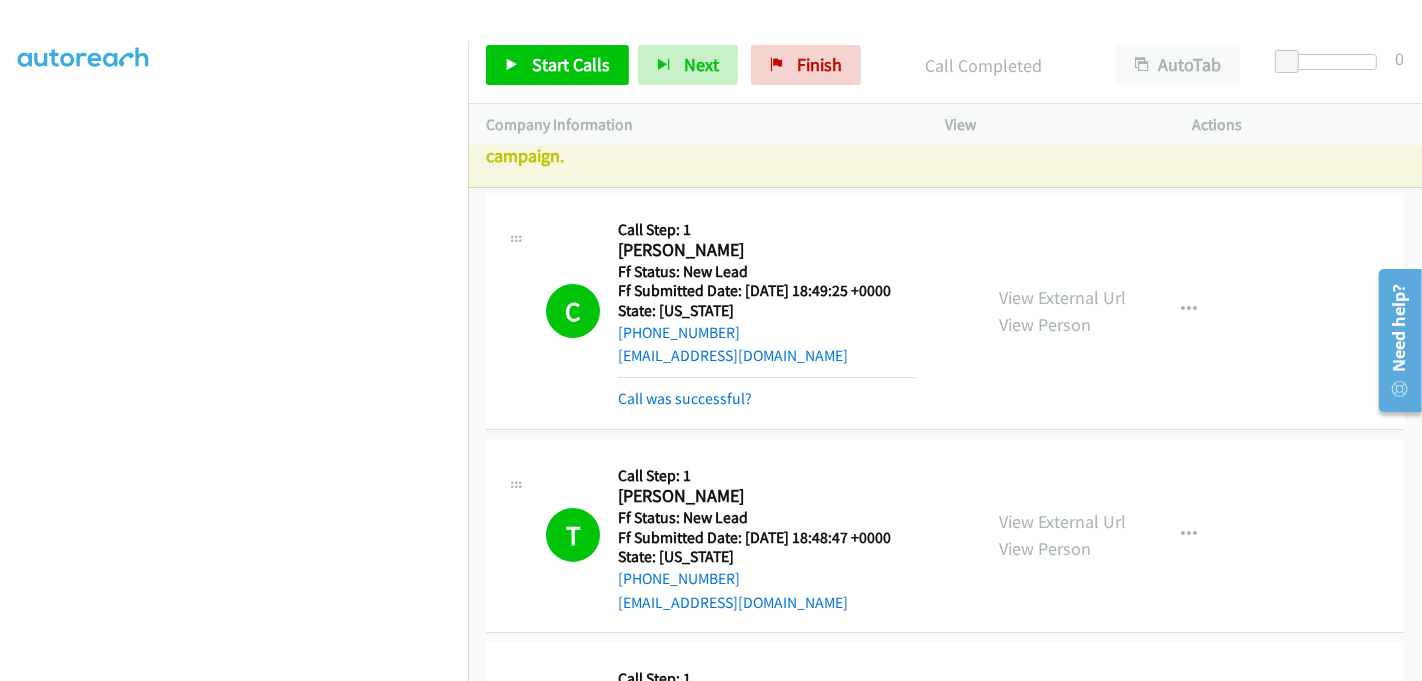 scroll, scrollTop: 0, scrollLeft: 0, axis: both 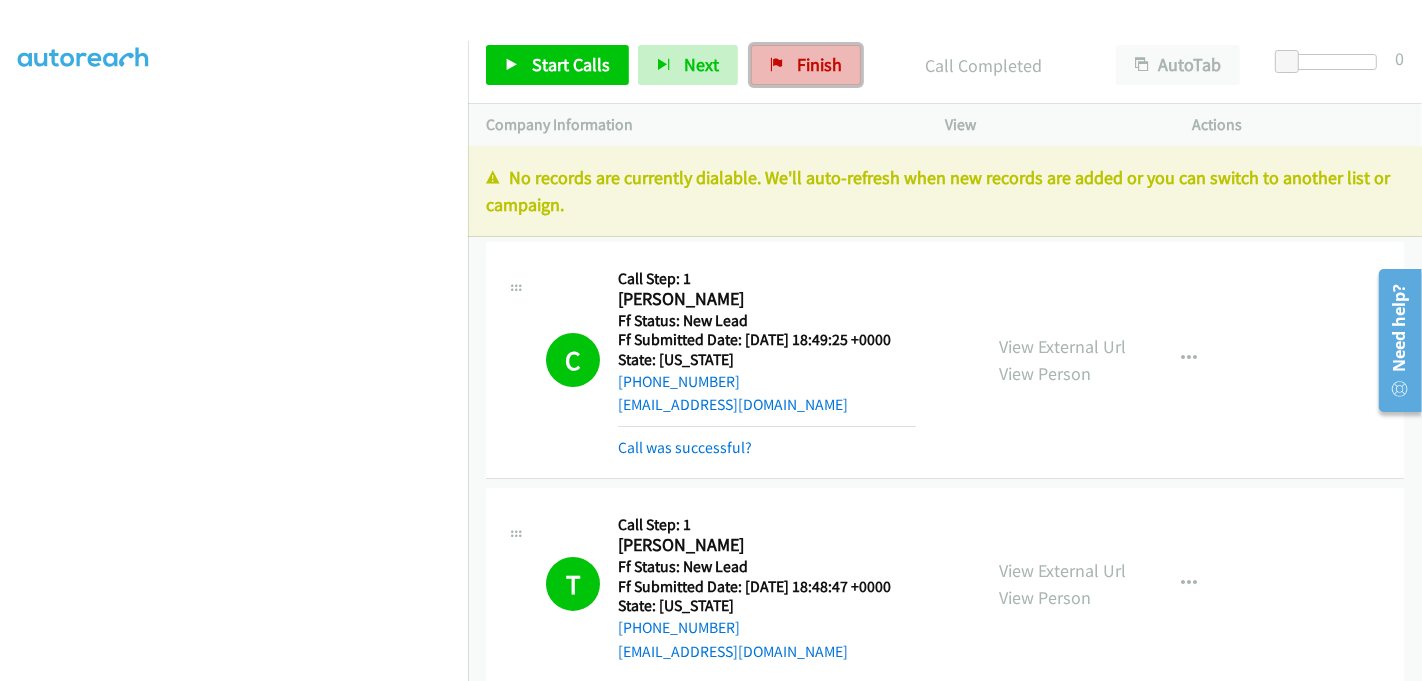 click on "Finish" at bounding box center [806, 65] 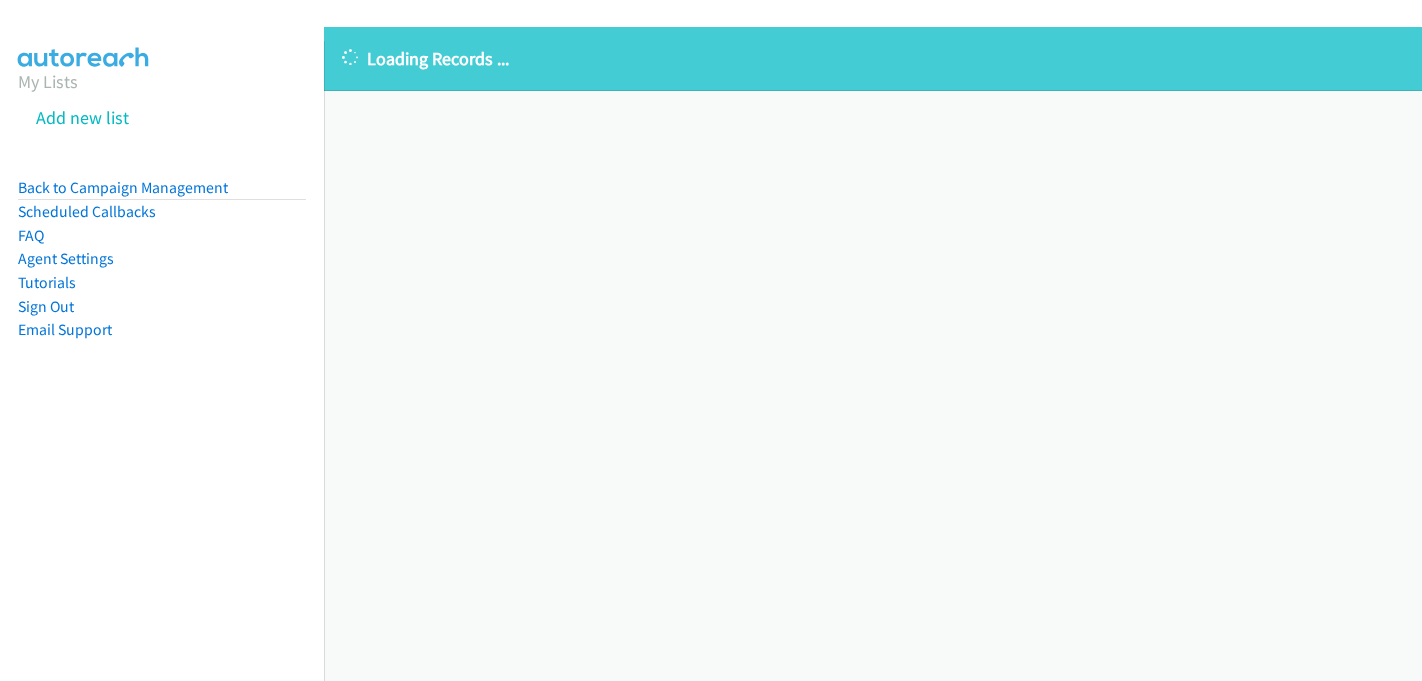 scroll, scrollTop: 0, scrollLeft: 0, axis: both 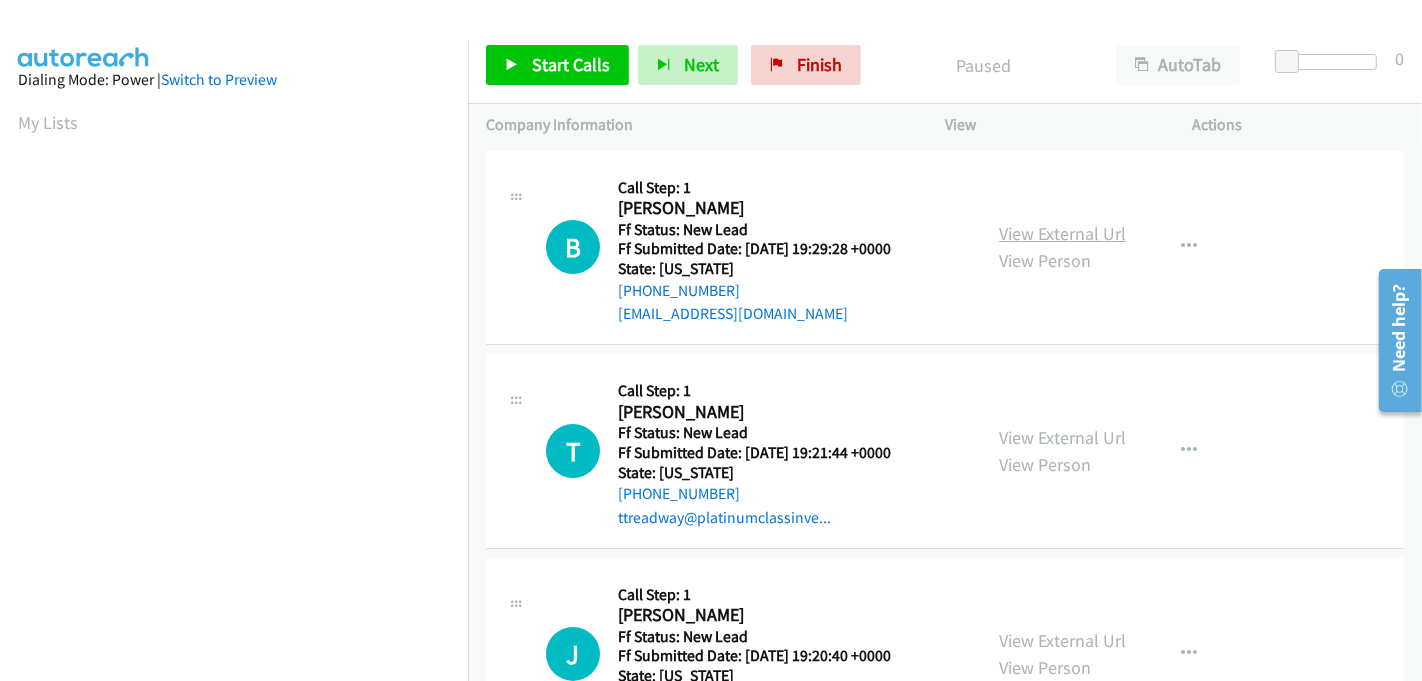 click on "View External Url" at bounding box center [1062, 233] 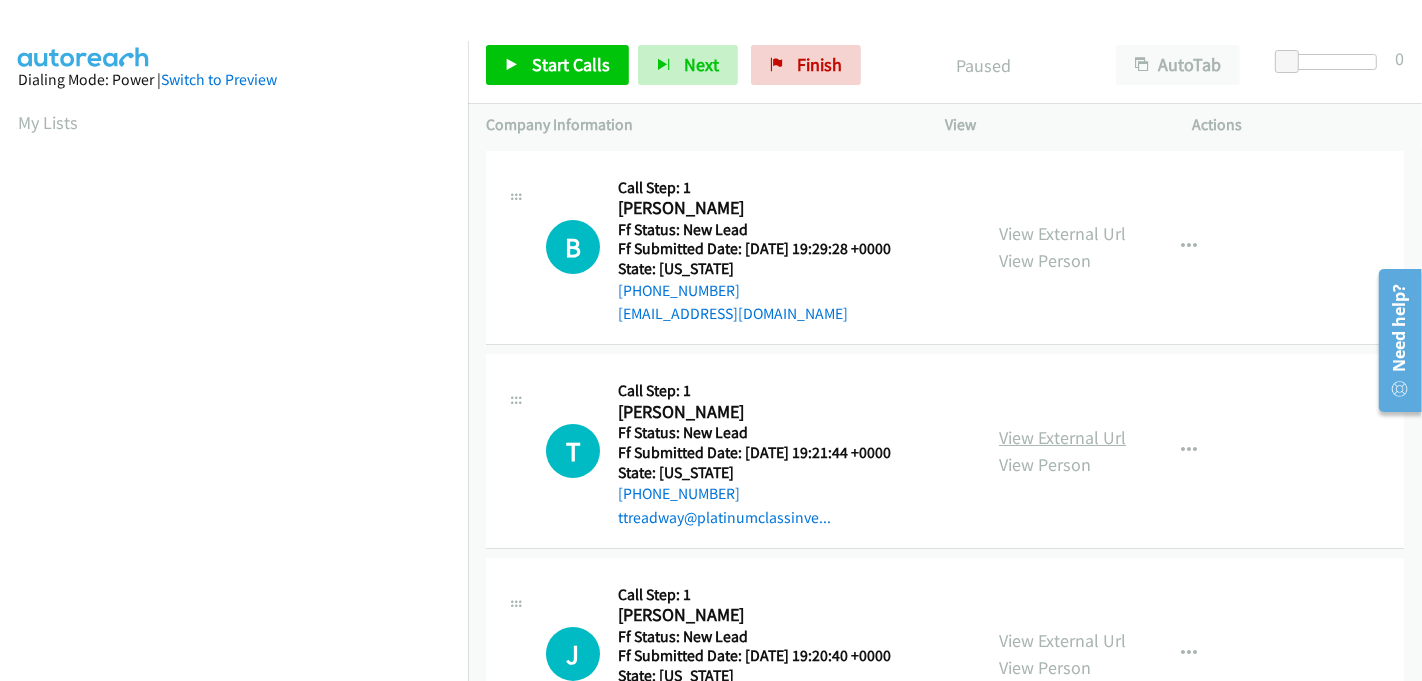 click on "View External Url" at bounding box center (1062, 437) 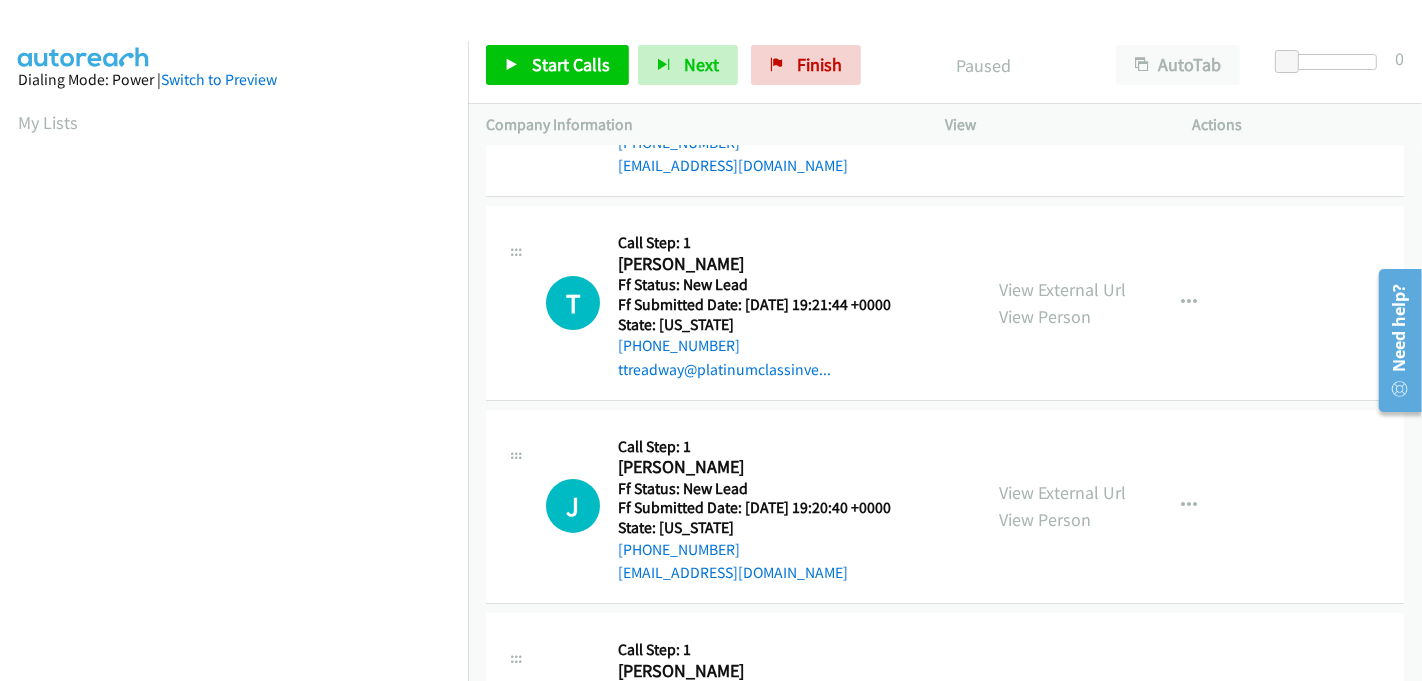 scroll, scrollTop: 222, scrollLeft: 0, axis: vertical 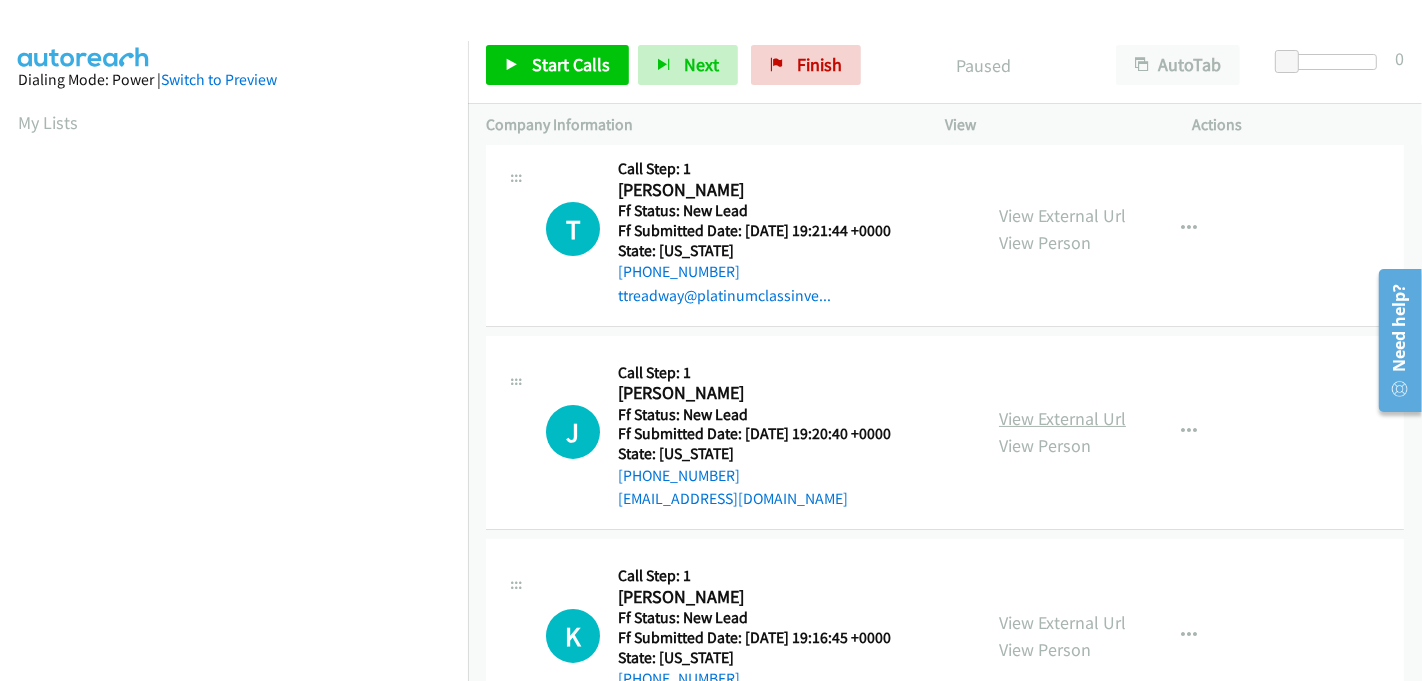 click on "View External Url" at bounding box center (1062, 418) 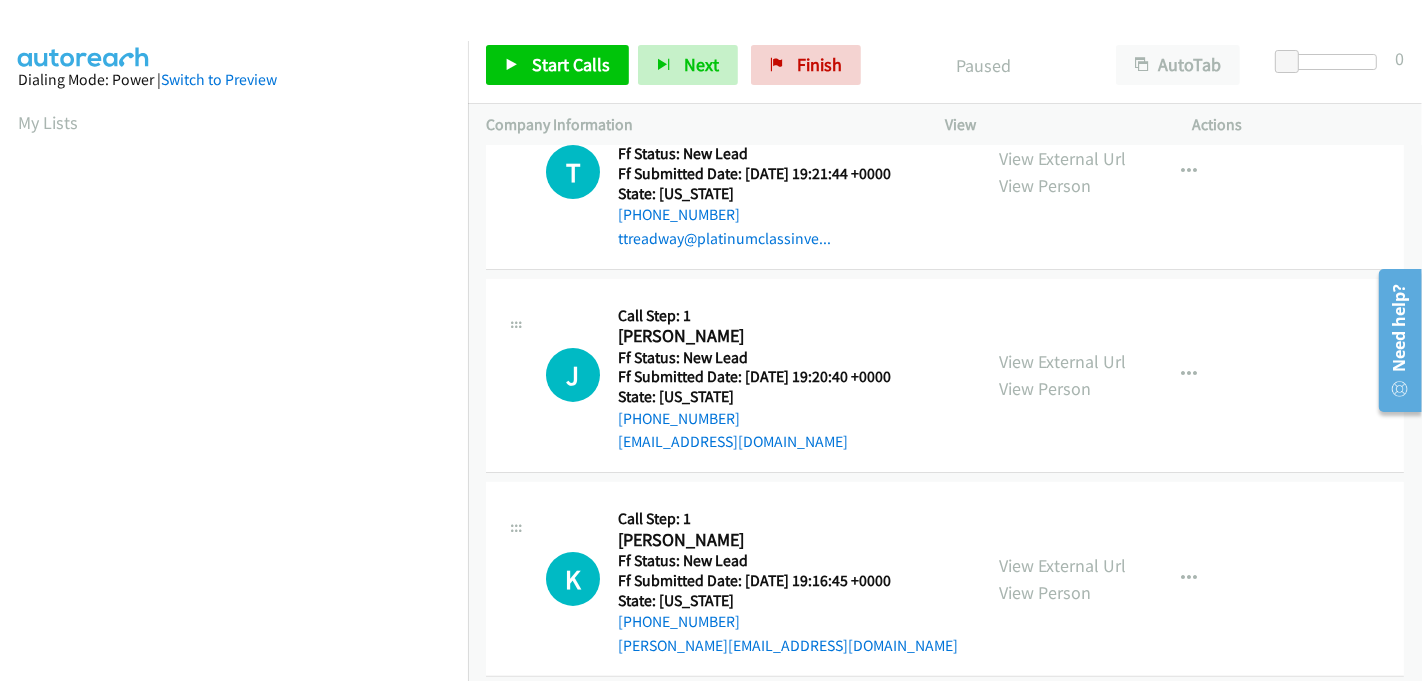 scroll, scrollTop: 304, scrollLeft: 0, axis: vertical 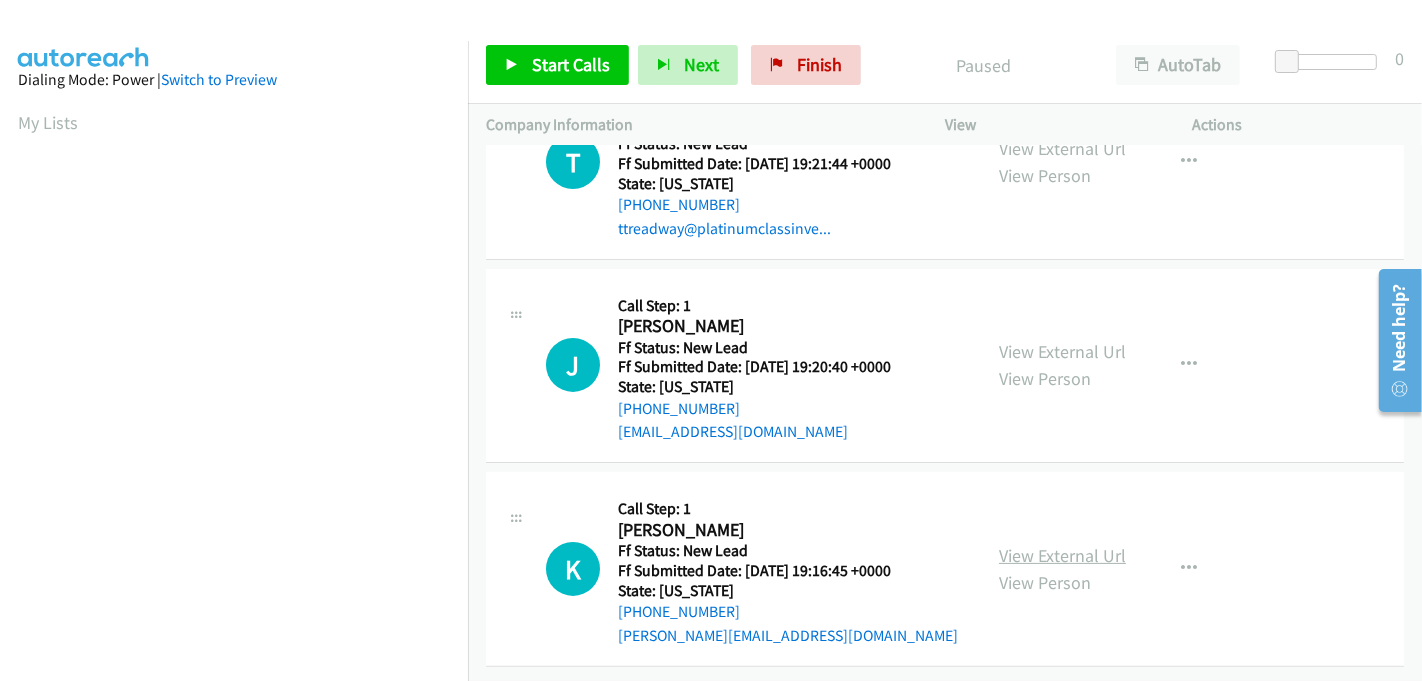 click on "View External Url" at bounding box center (1062, 555) 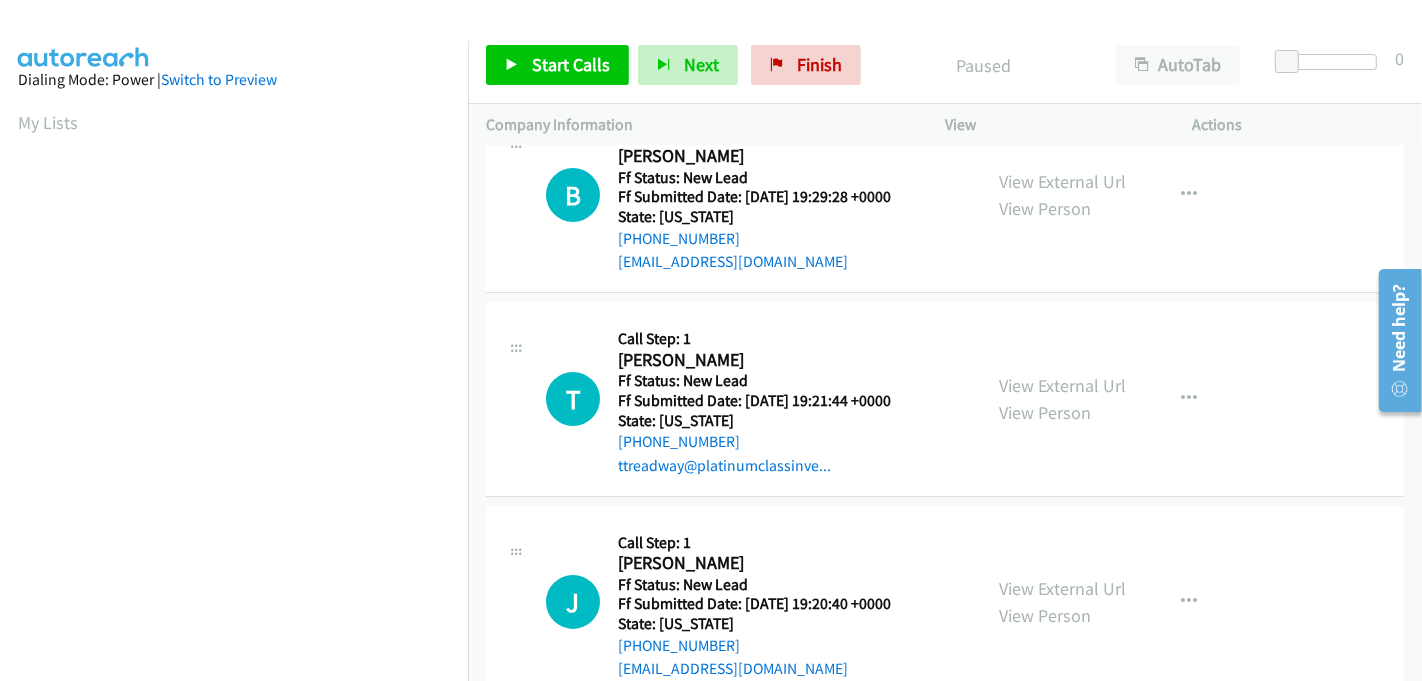 scroll, scrollTop: 0, scrollLeft: 0, axis: both 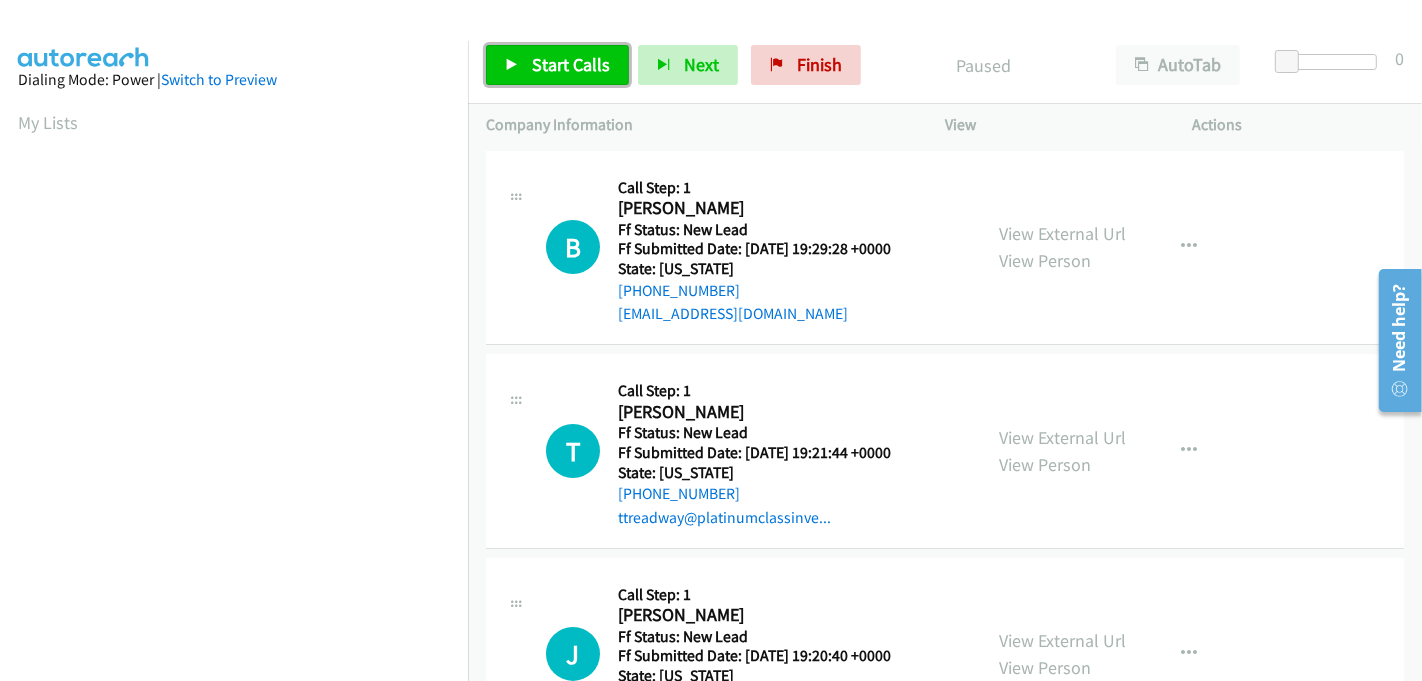 click on "Start Calls" at bounding box center (571, 64) 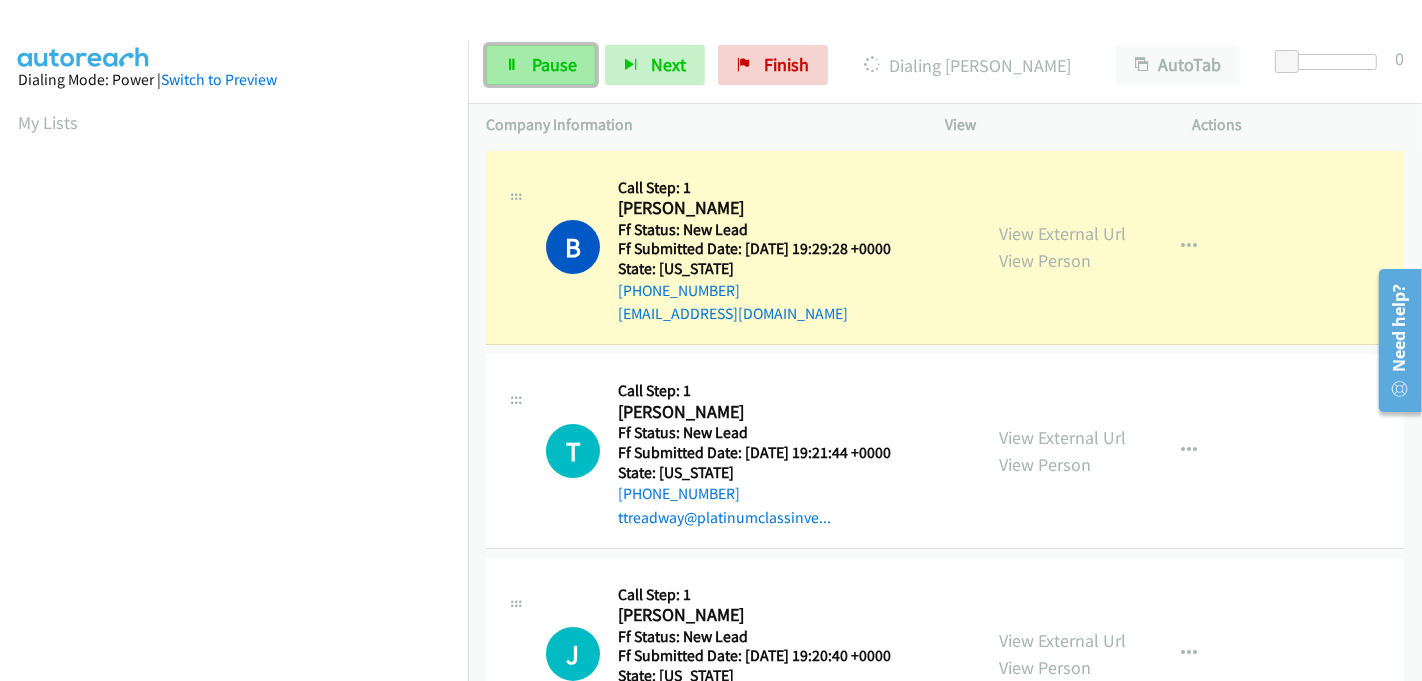 click on "Pause" at bounding box center [554, 64] 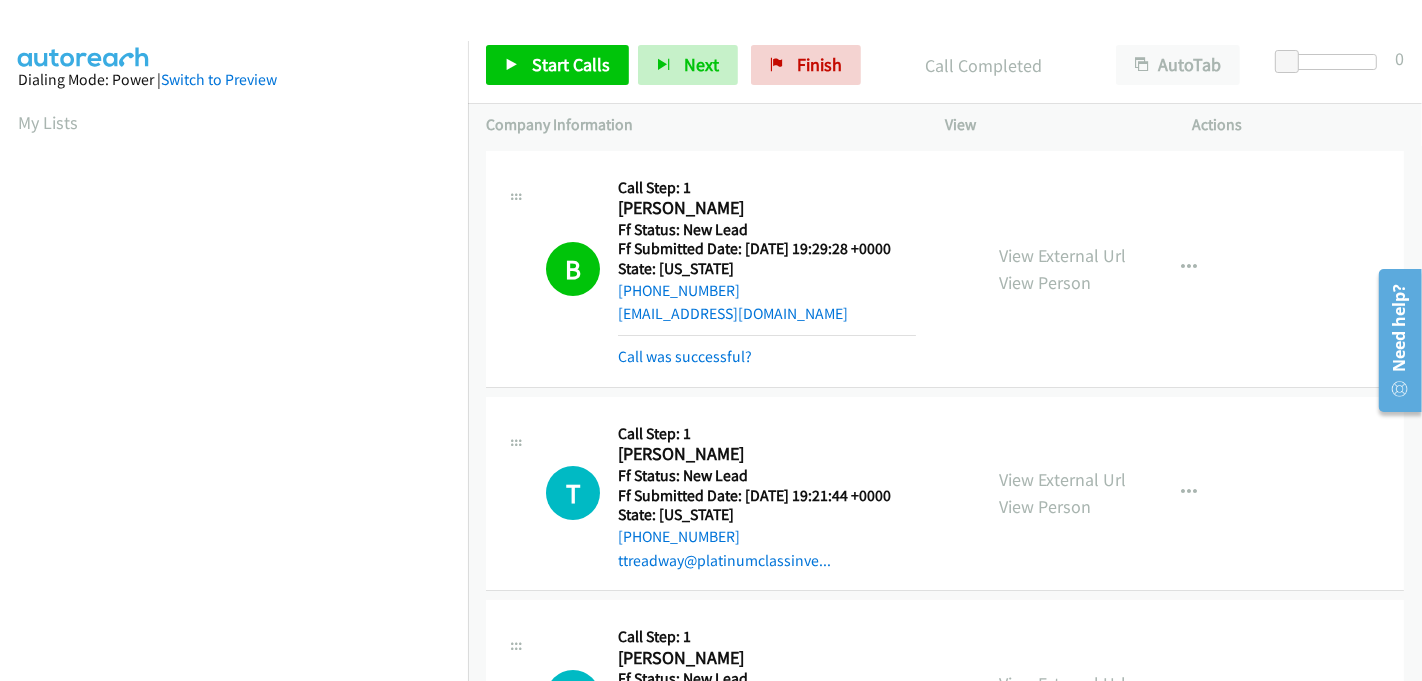 scroll, scrollTop: 442, scrollLeft: 0, axis: vertical 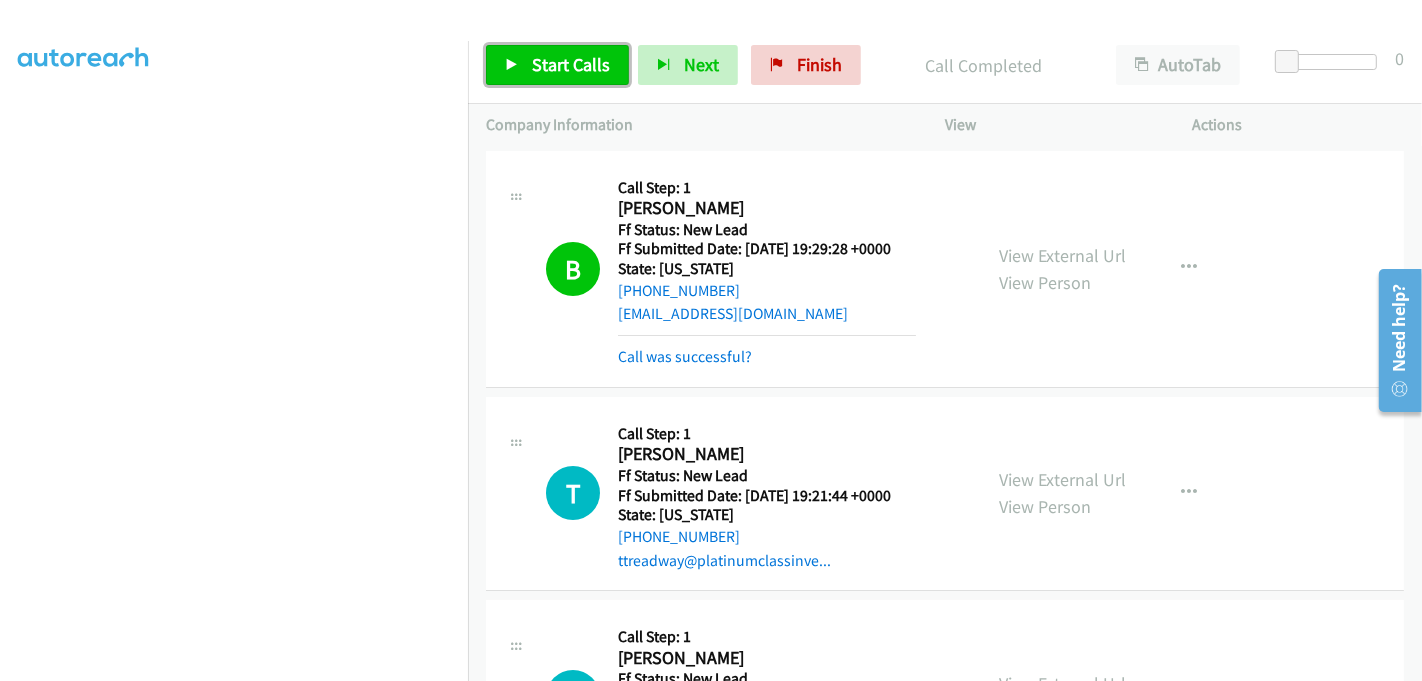 click on "Start Calls" at bounding box center (571, 64) 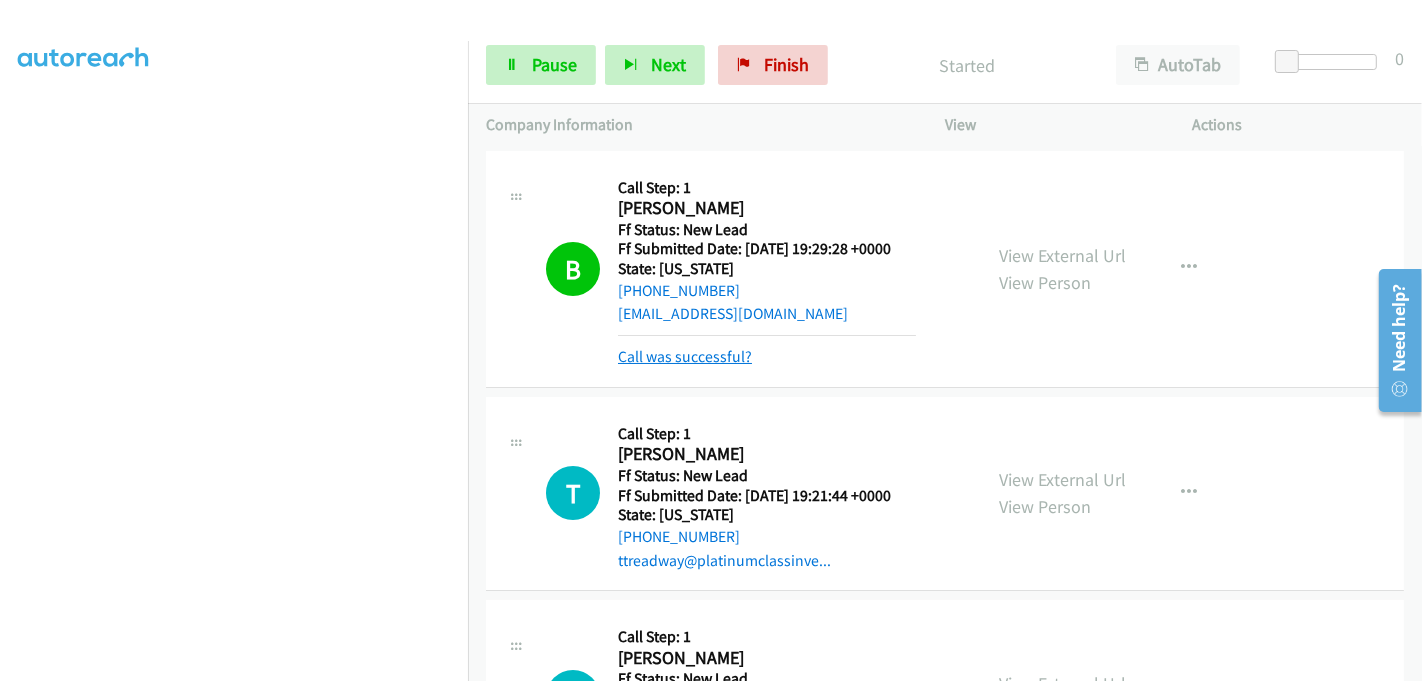 click on "Call was successful?" at bounding box center [685, 356] 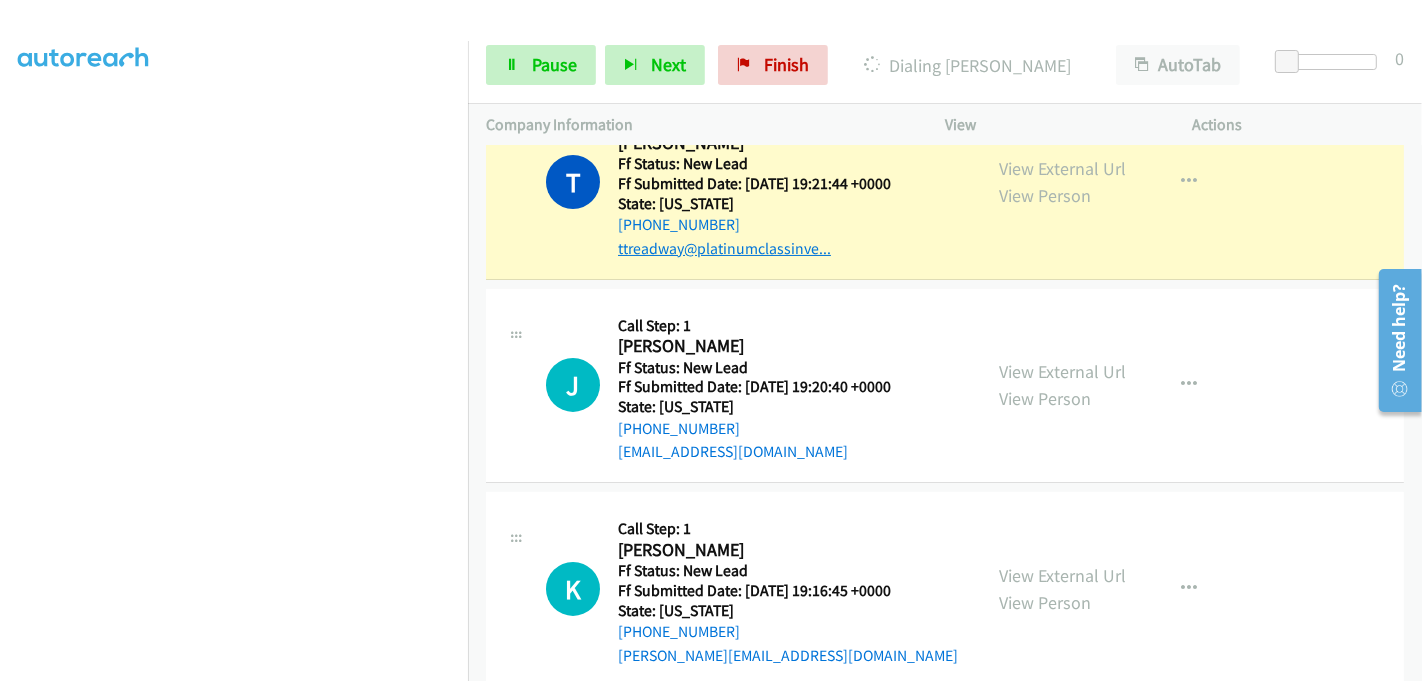 scroll, scrollTop: 304, scrollLeft: 0, axis: vertical 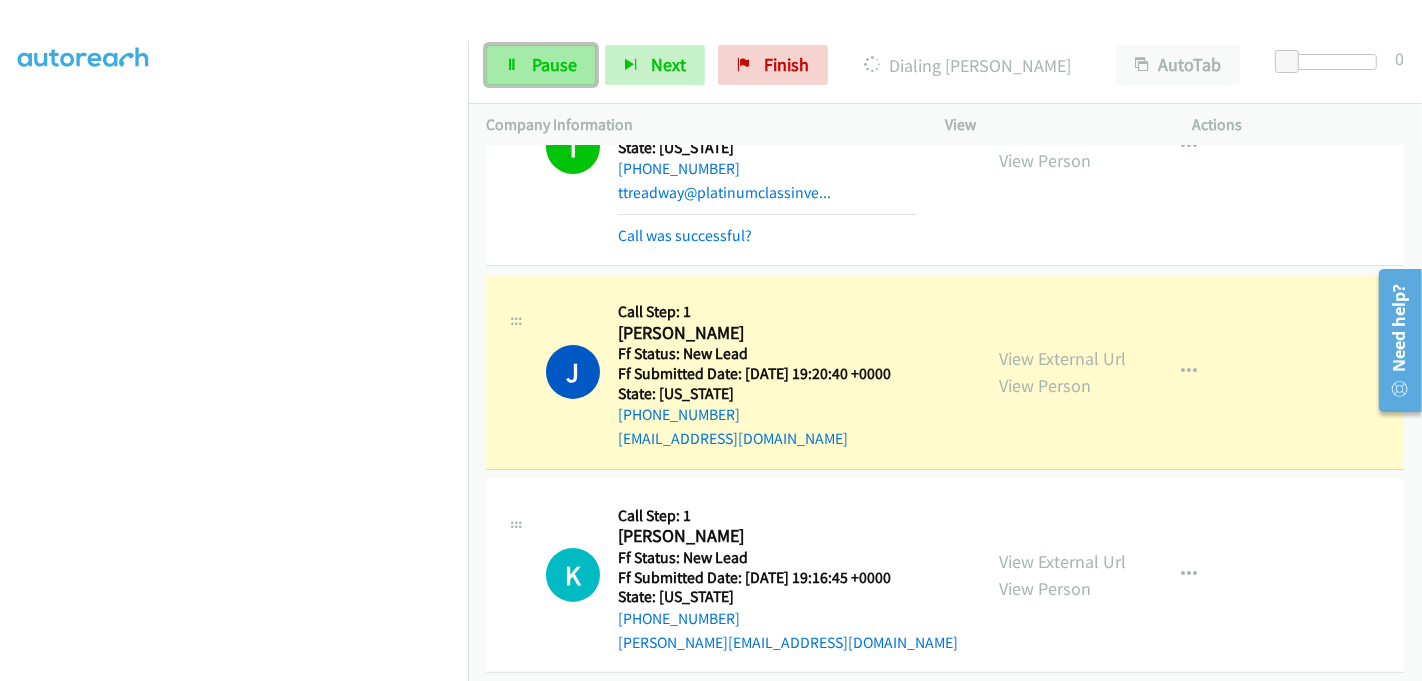 click on "Pause" at bounding box center [554, 64] 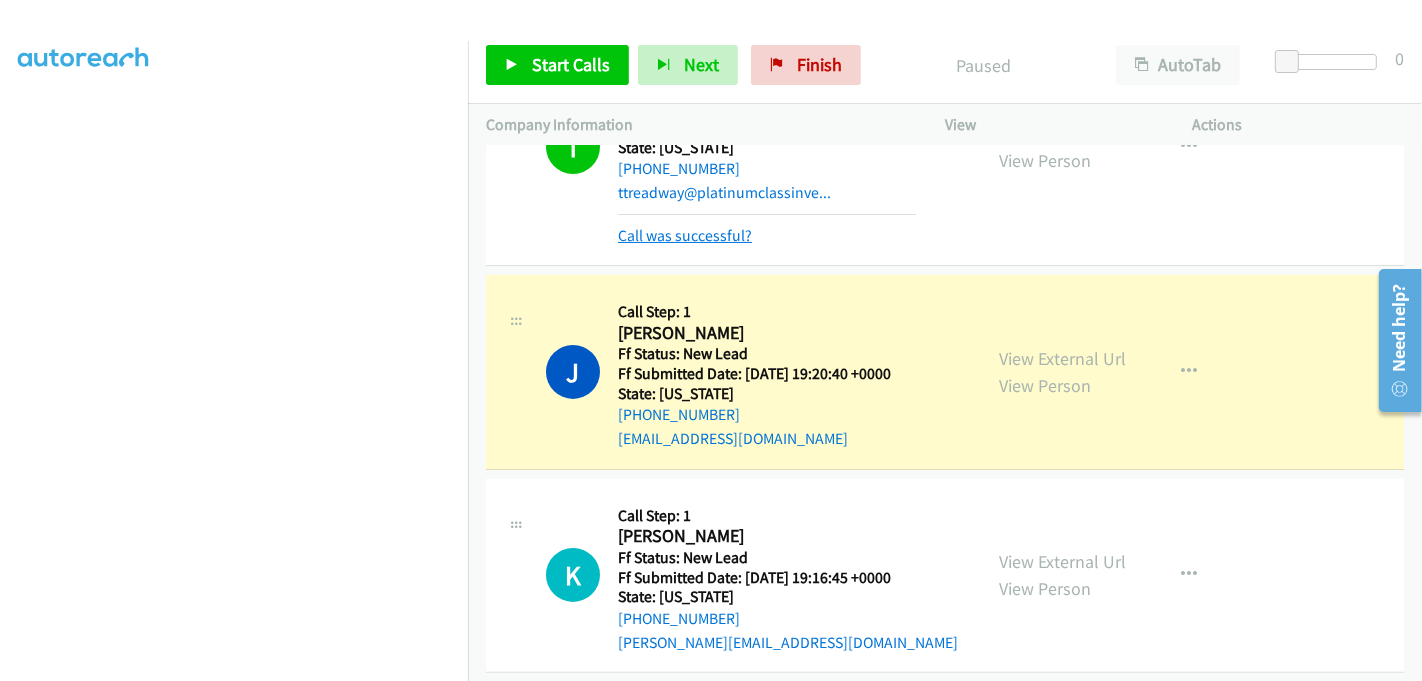 click on "Call was successful?" at bounding box center (685, 235) 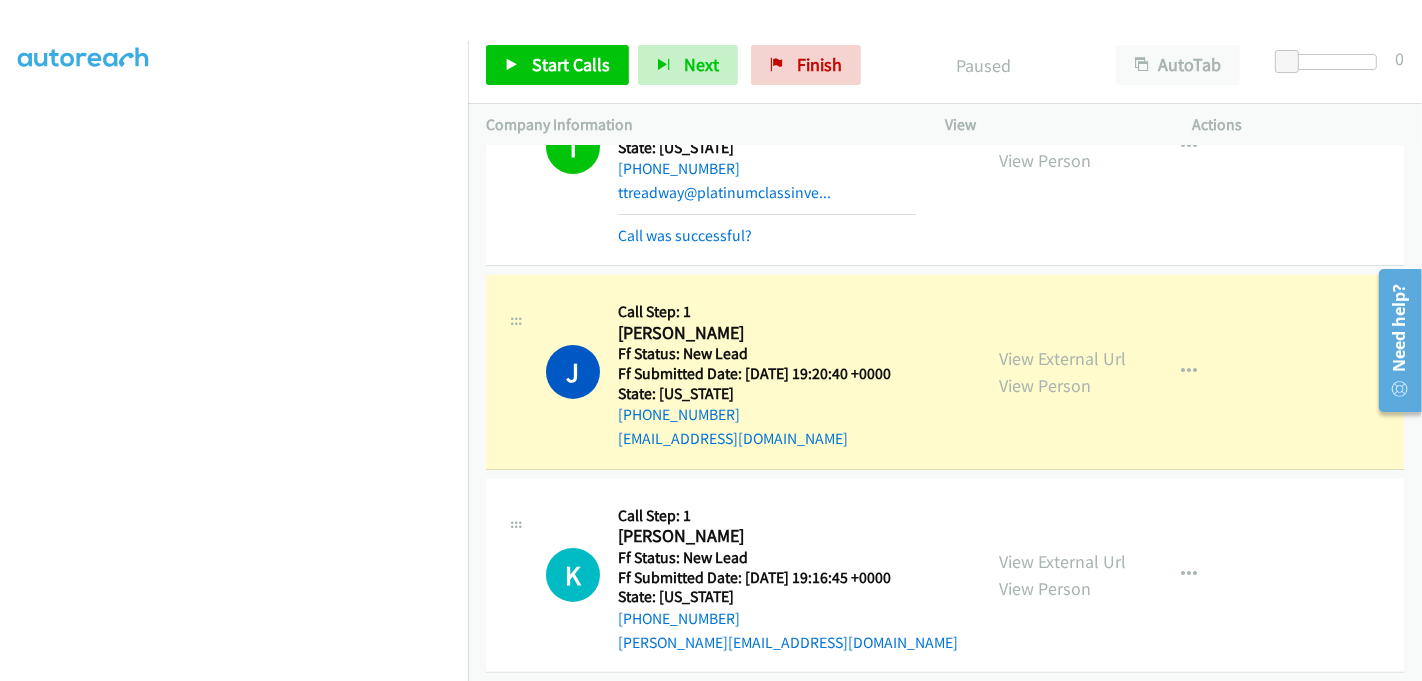 scroll, scrollTop: 304, scrollLeft: 0, axis: vertical 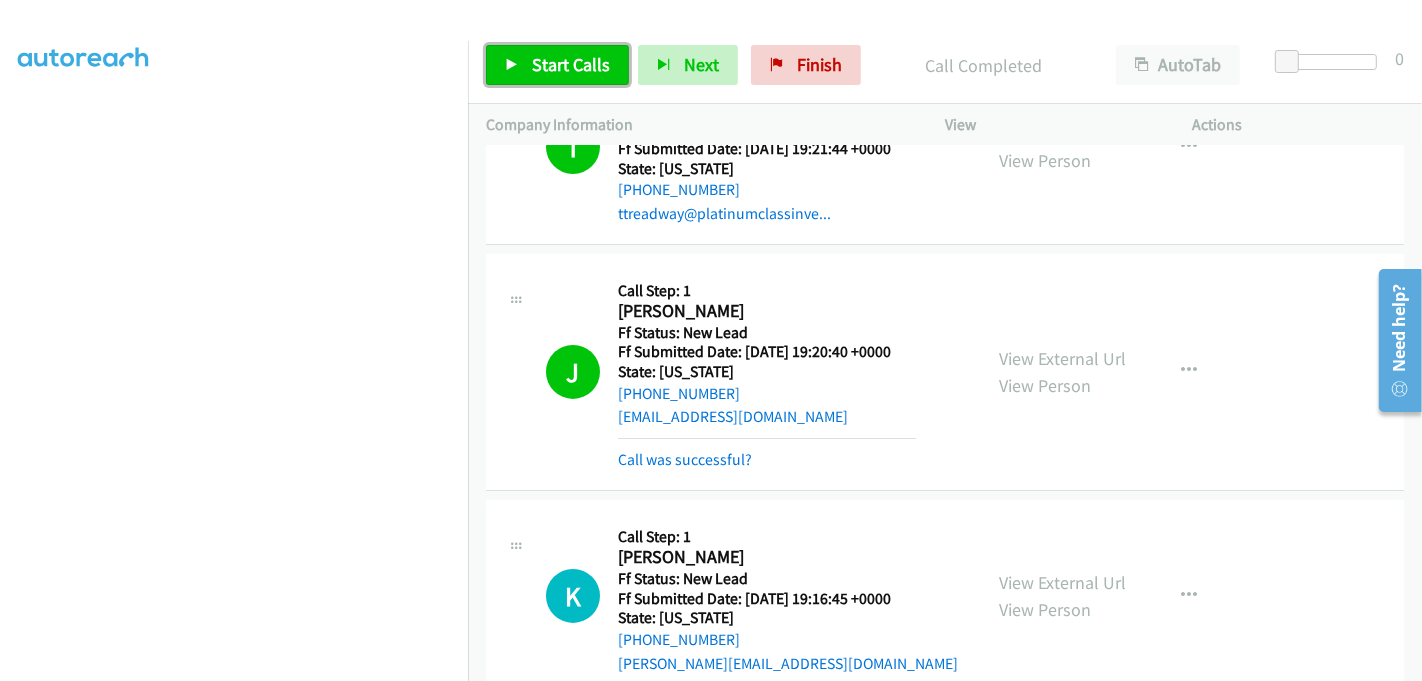 click on "Start Calls" at bounding box center [571, 64] 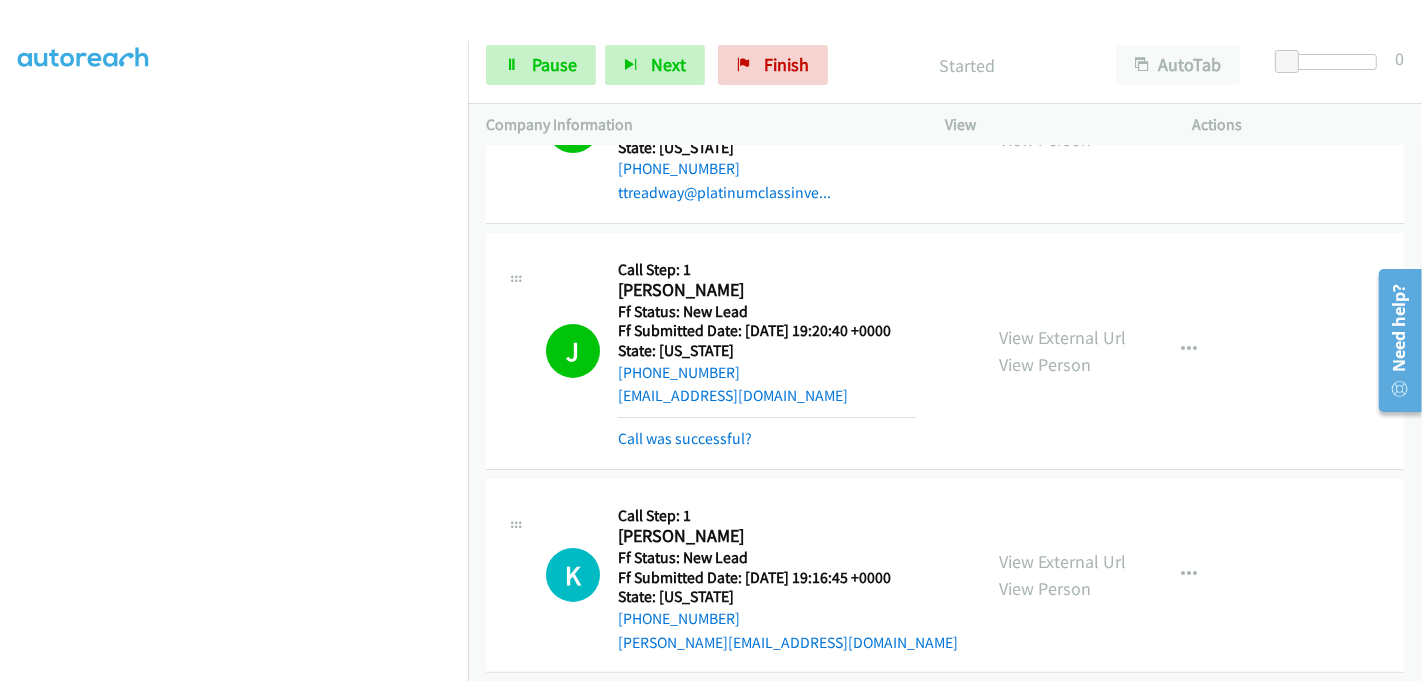 scroll, scrollTop: 346, scrollLeft: 0, axis: vertical 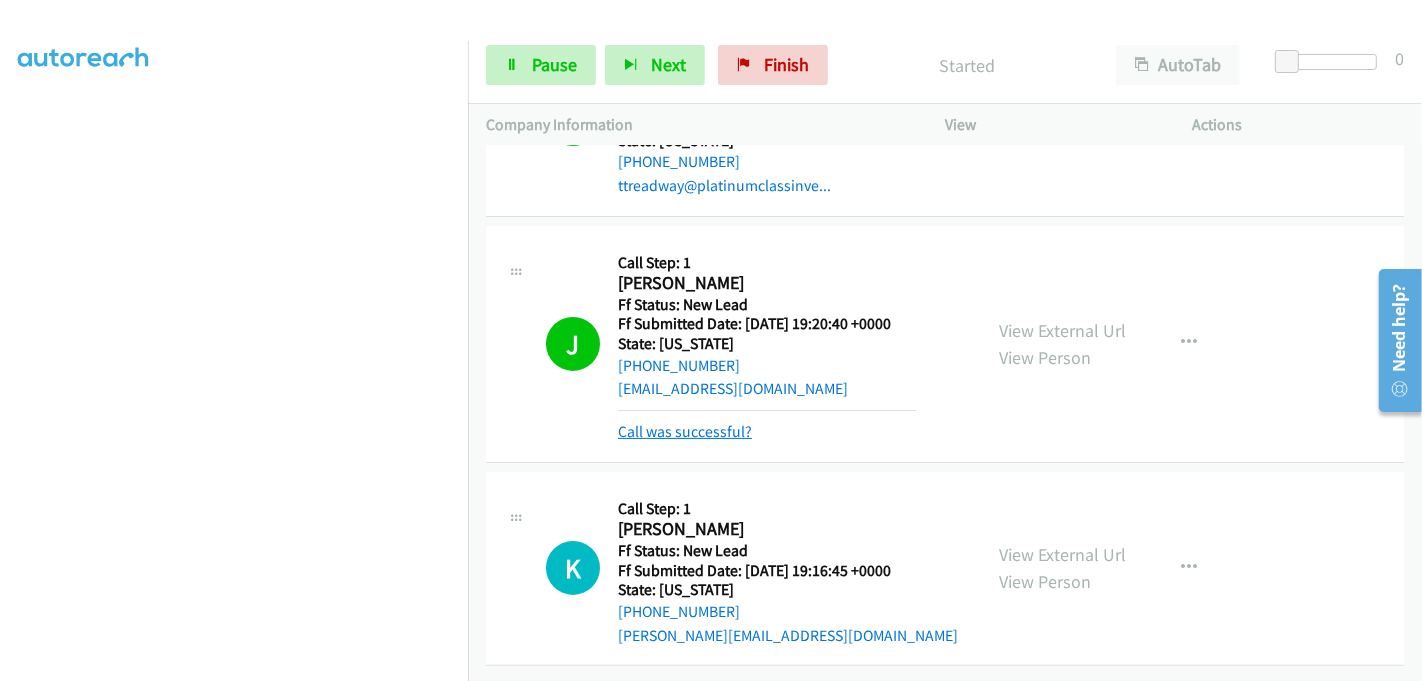 click on "Call was successful?" at bounding box center (685, 431) 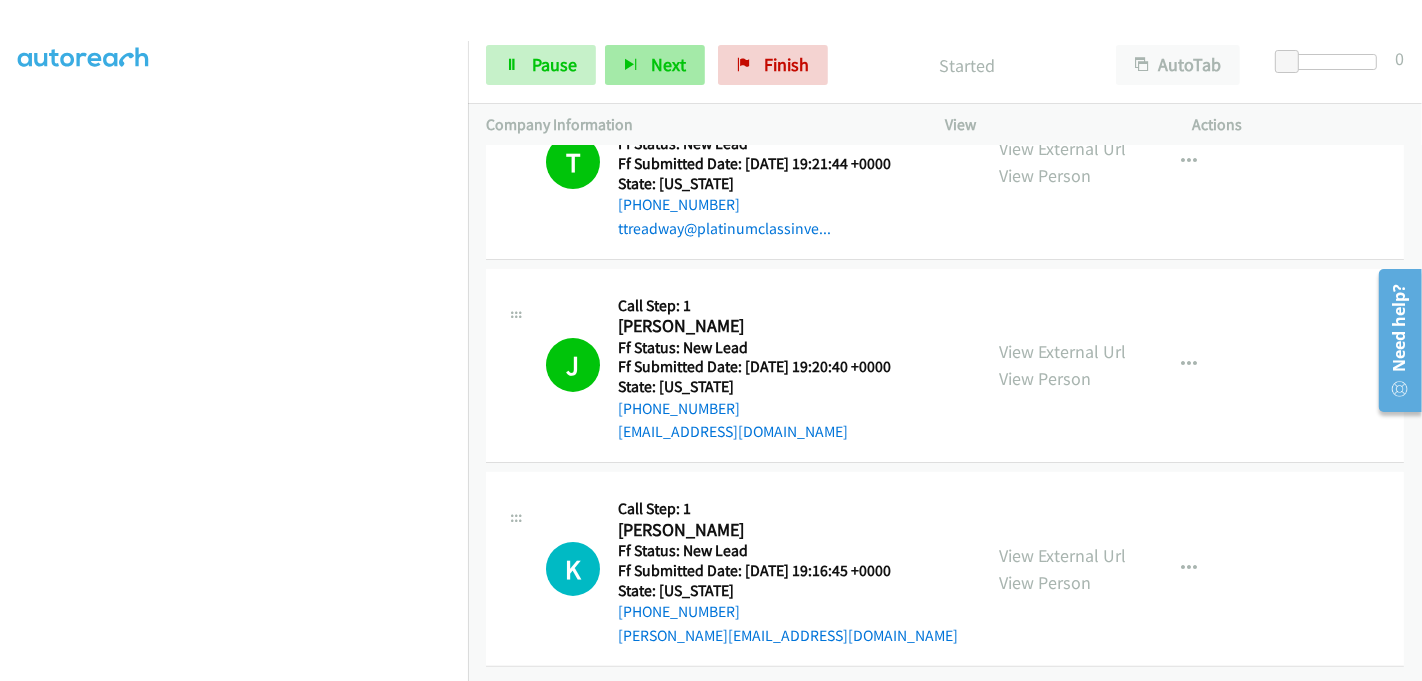 scroll, scrollTop: 304, scrollLeft: 0, axis: vertical 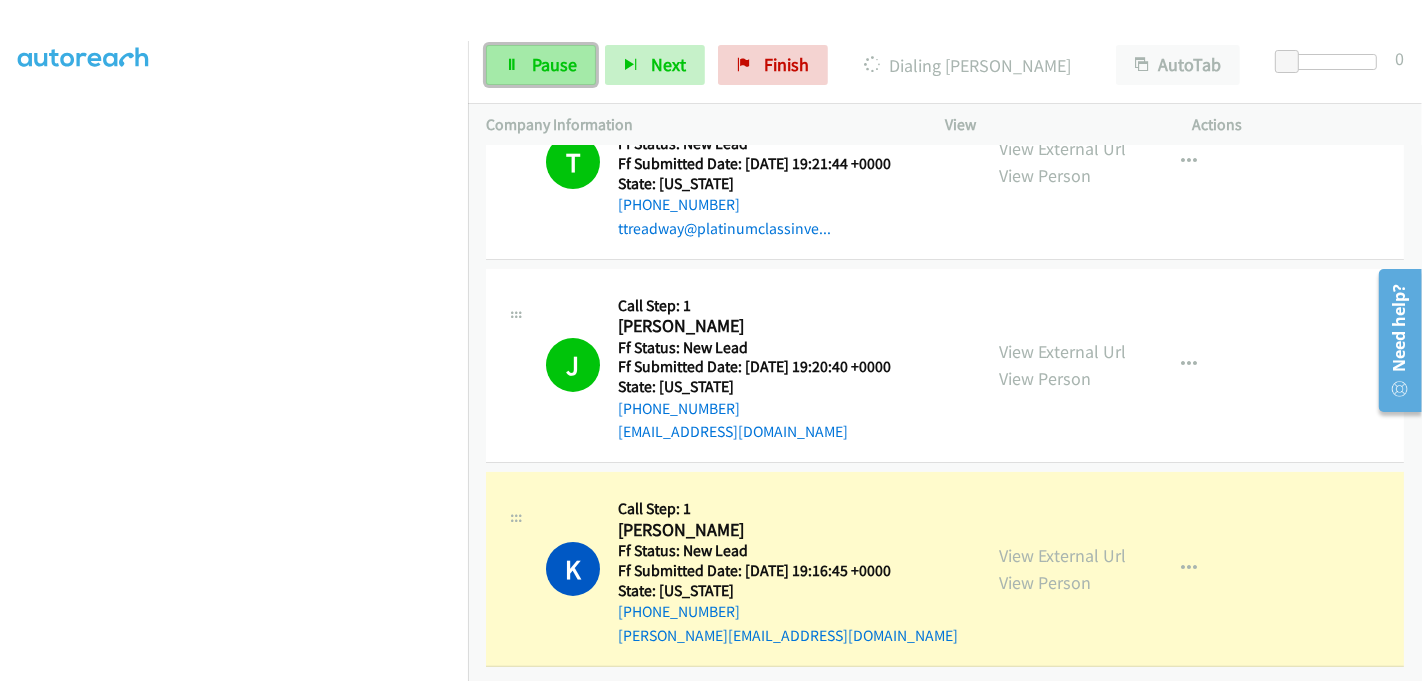 click on "Pause" at bounding box center [541, 65] 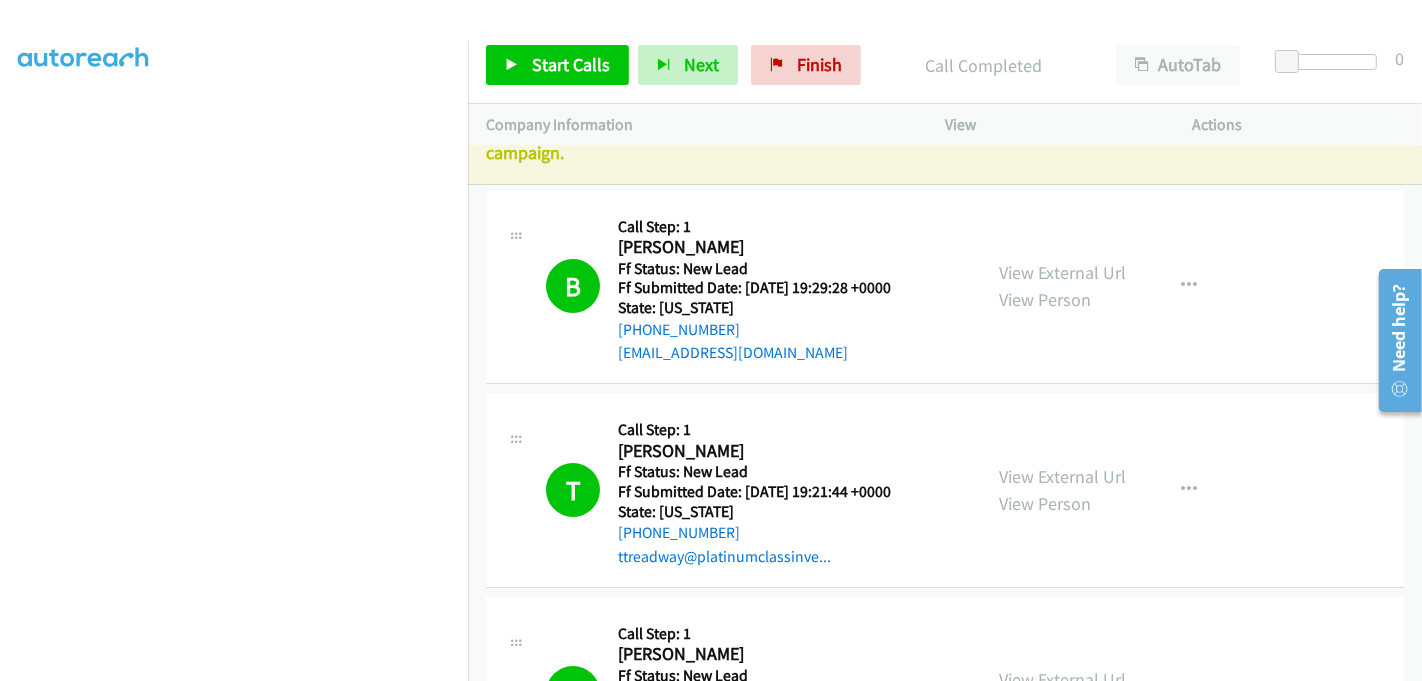 scroll, scrollTop: 0, scrollLeft: 0, axis: both 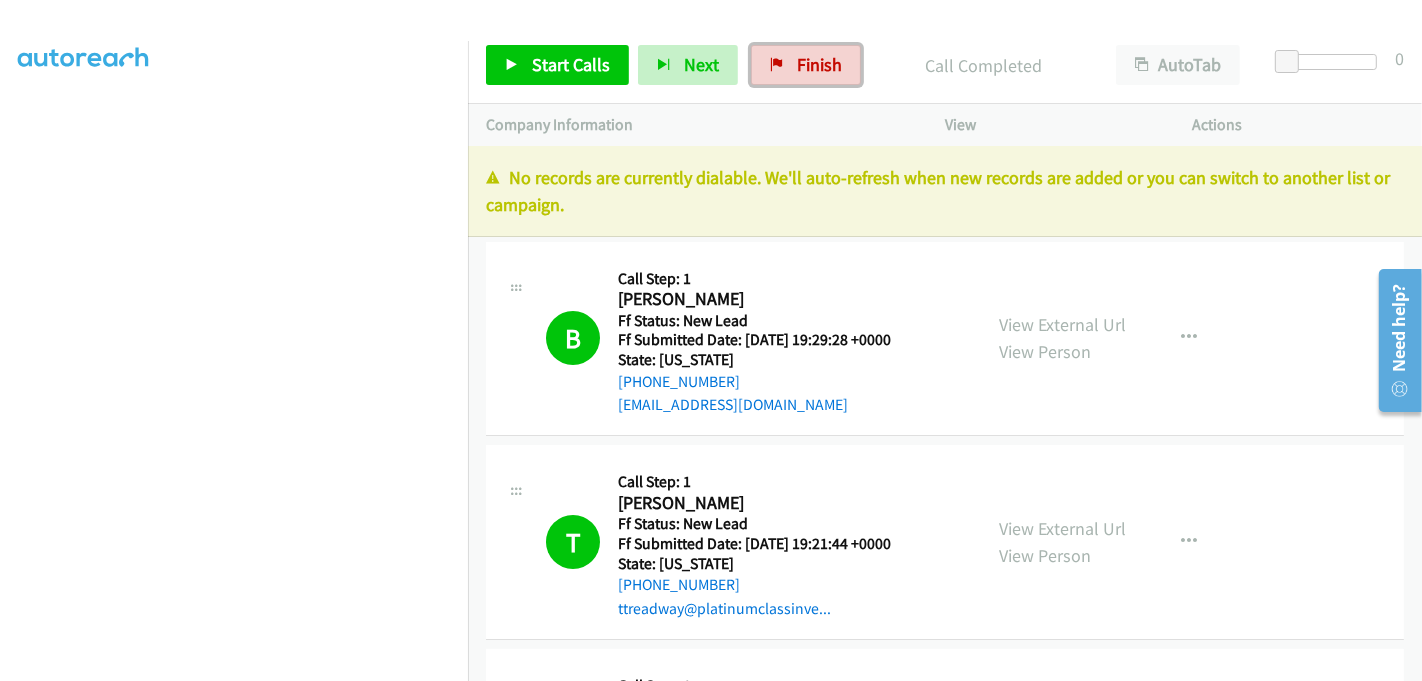 click on "Start Calls
Pause
Next
Finish
Call Completed
AutoTab
AutoTab
0" at bounding box center [945, 65] 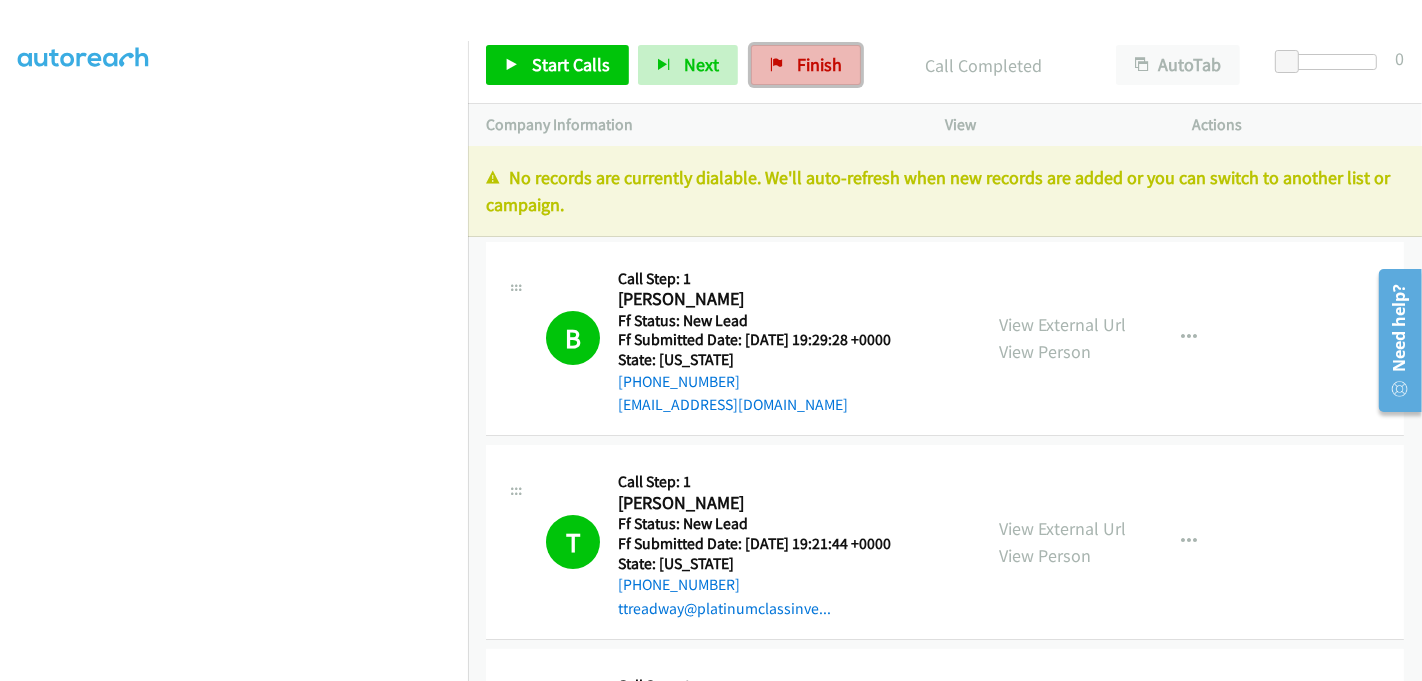click on "Finish" at bounding box center (819, 64) 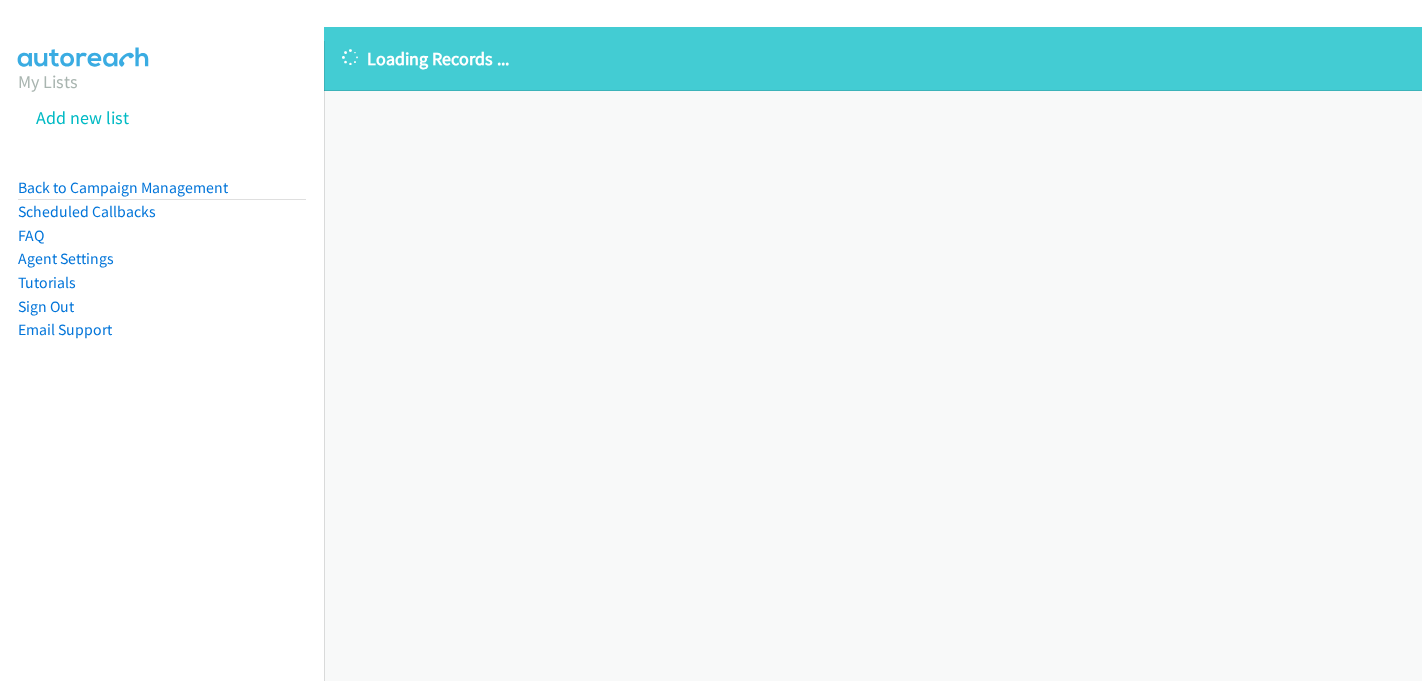 scroll, scrollTop: 0, scrollLeft: 0, axis: both 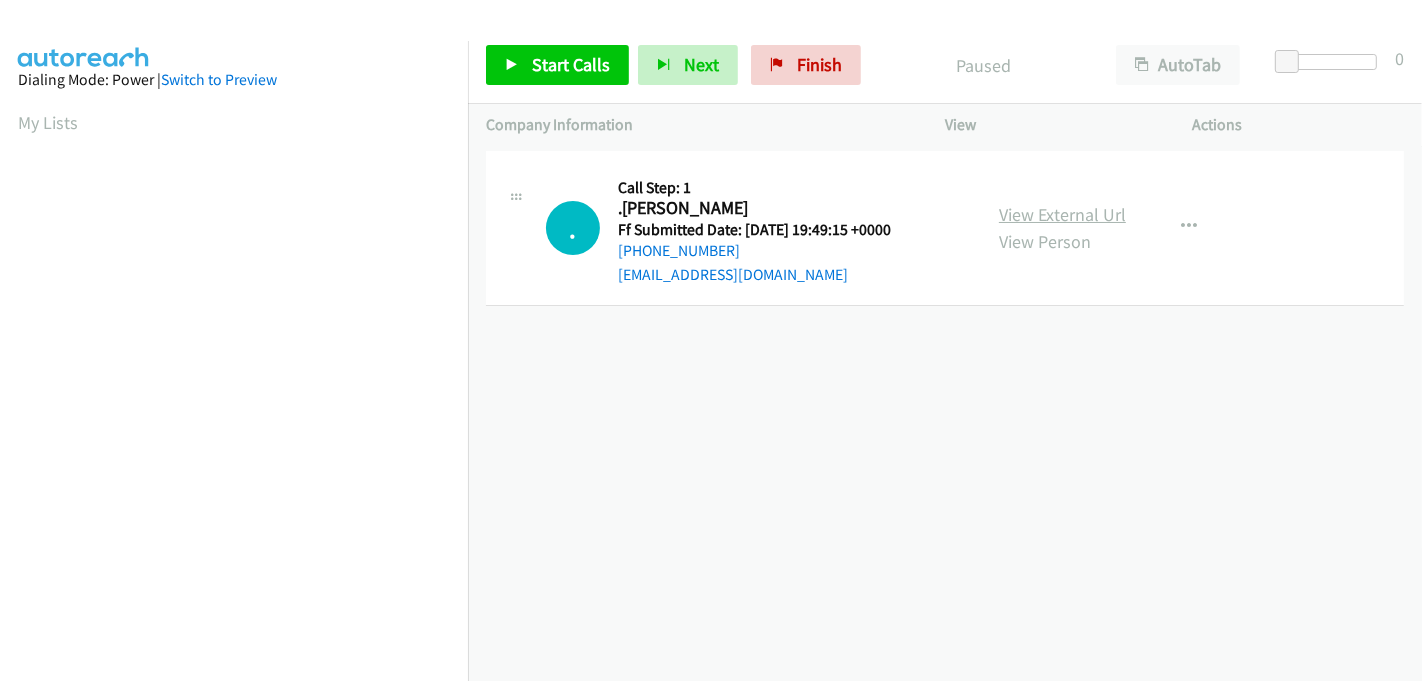 click on "View External Url" at bounding box center [1062, 214] 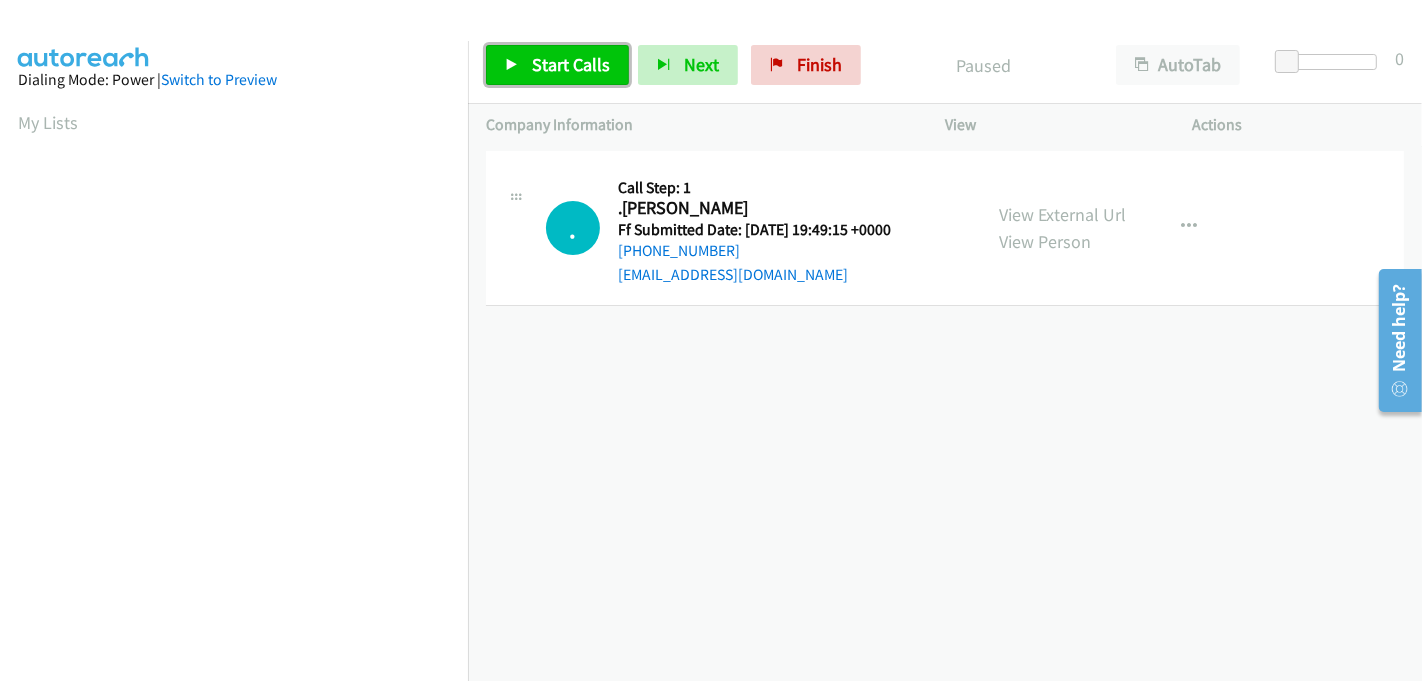 click on "Start Calls" at bounding box center (571, 64) 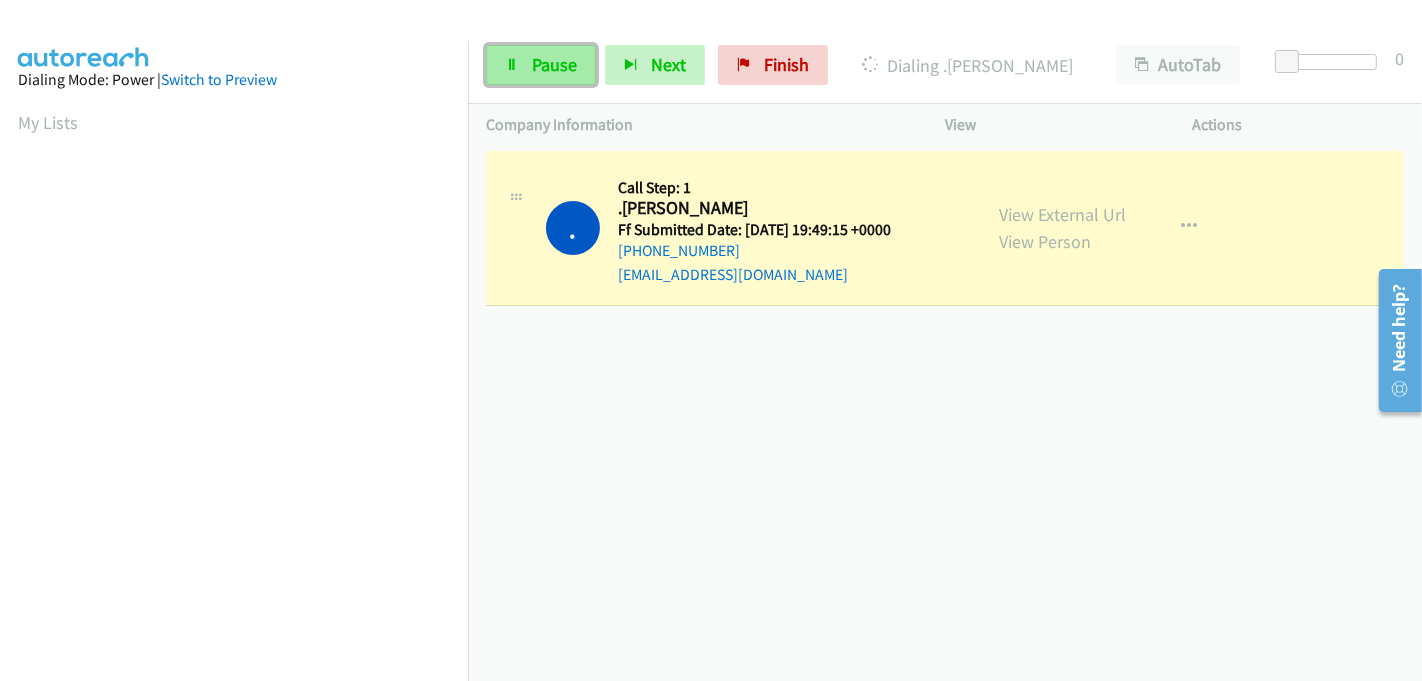 click on "Pause" at bounding box center (541, 65) 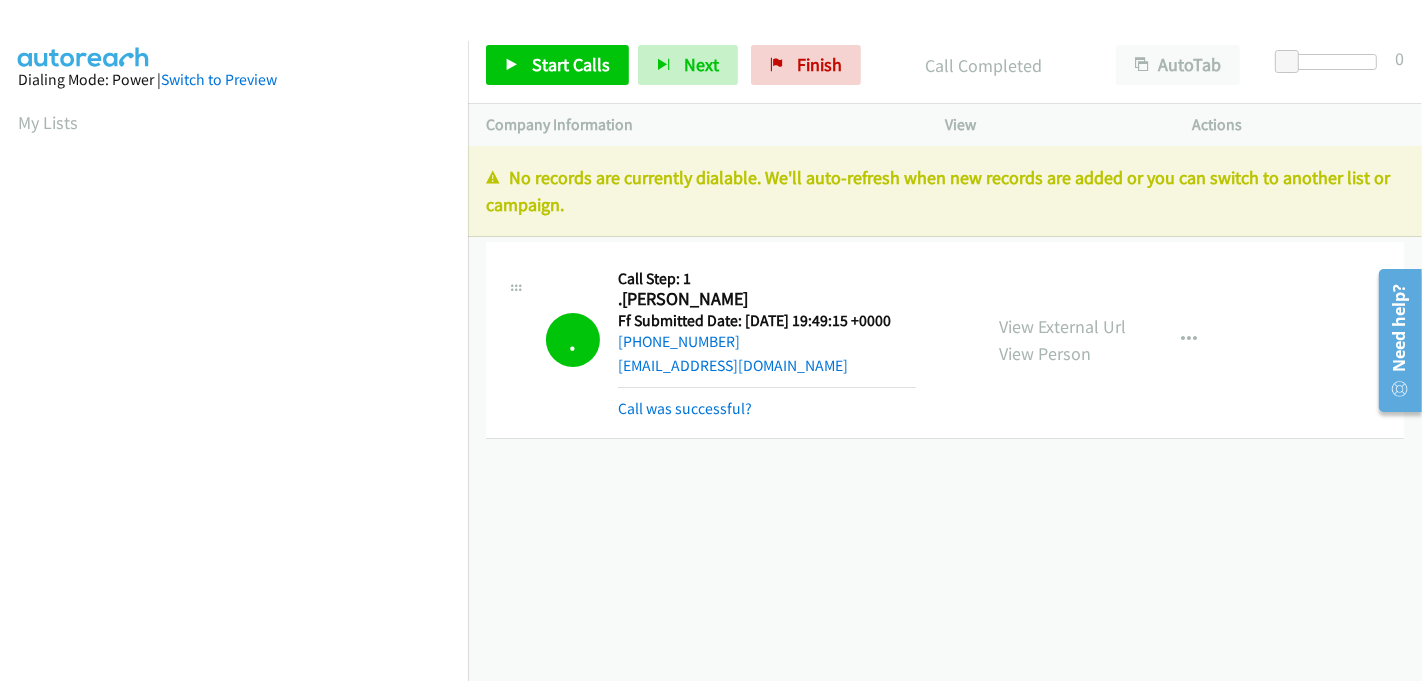 scroll, scrollTop: 442, scrollLeft: 0, axis: vertical 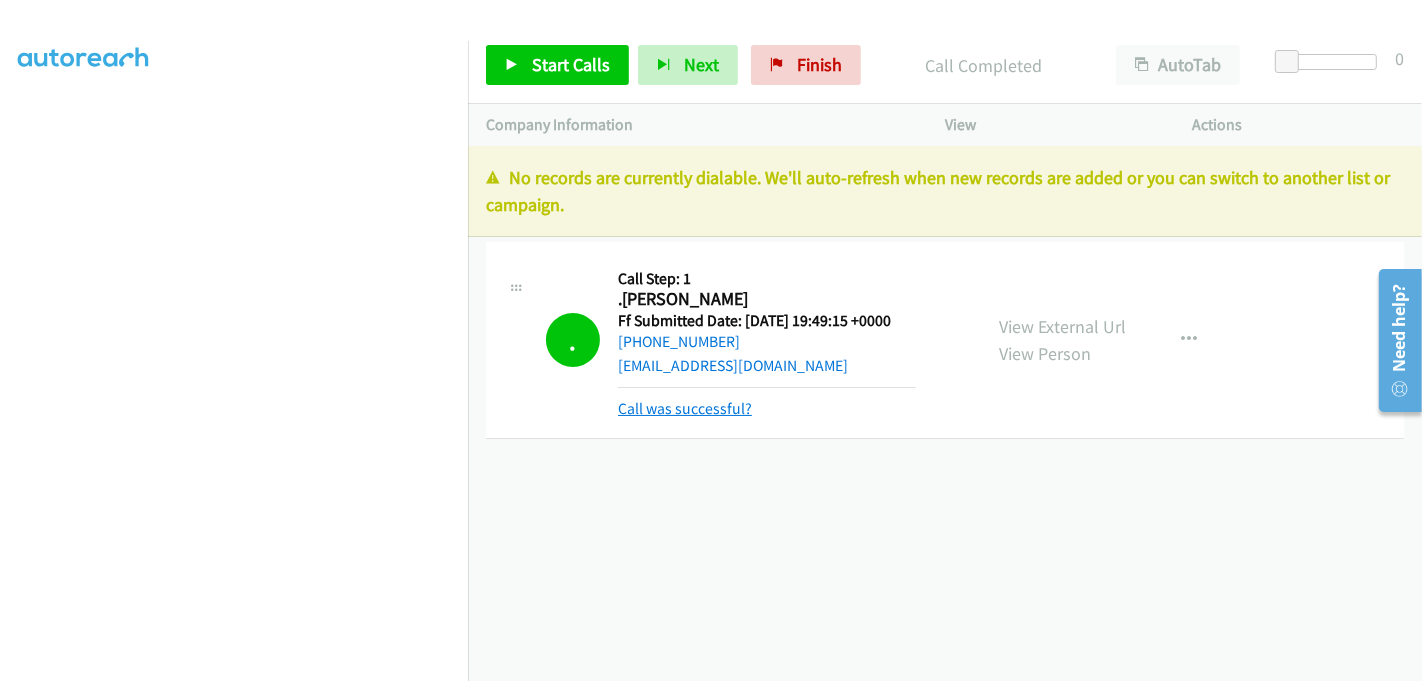 click on "Call was successful?" at bounding box center (685, 408) 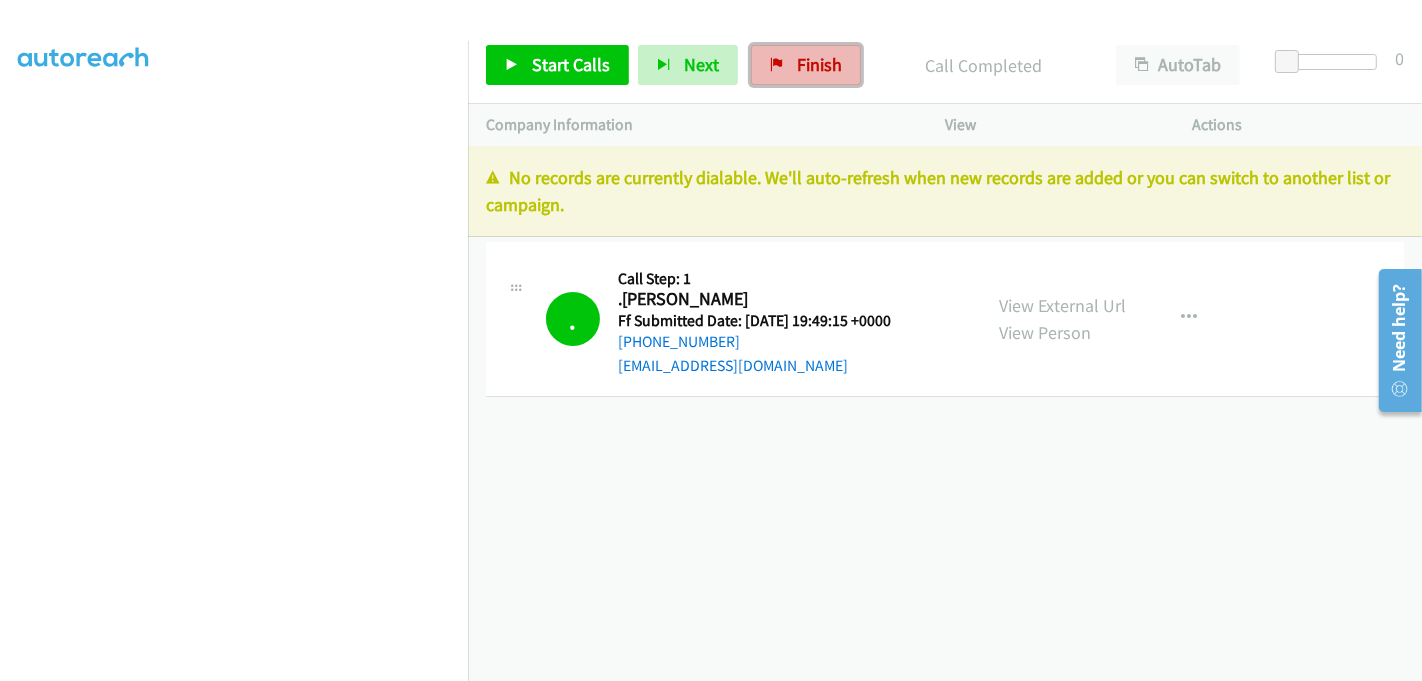 click on "Finish" at bounding box center [819, 64] 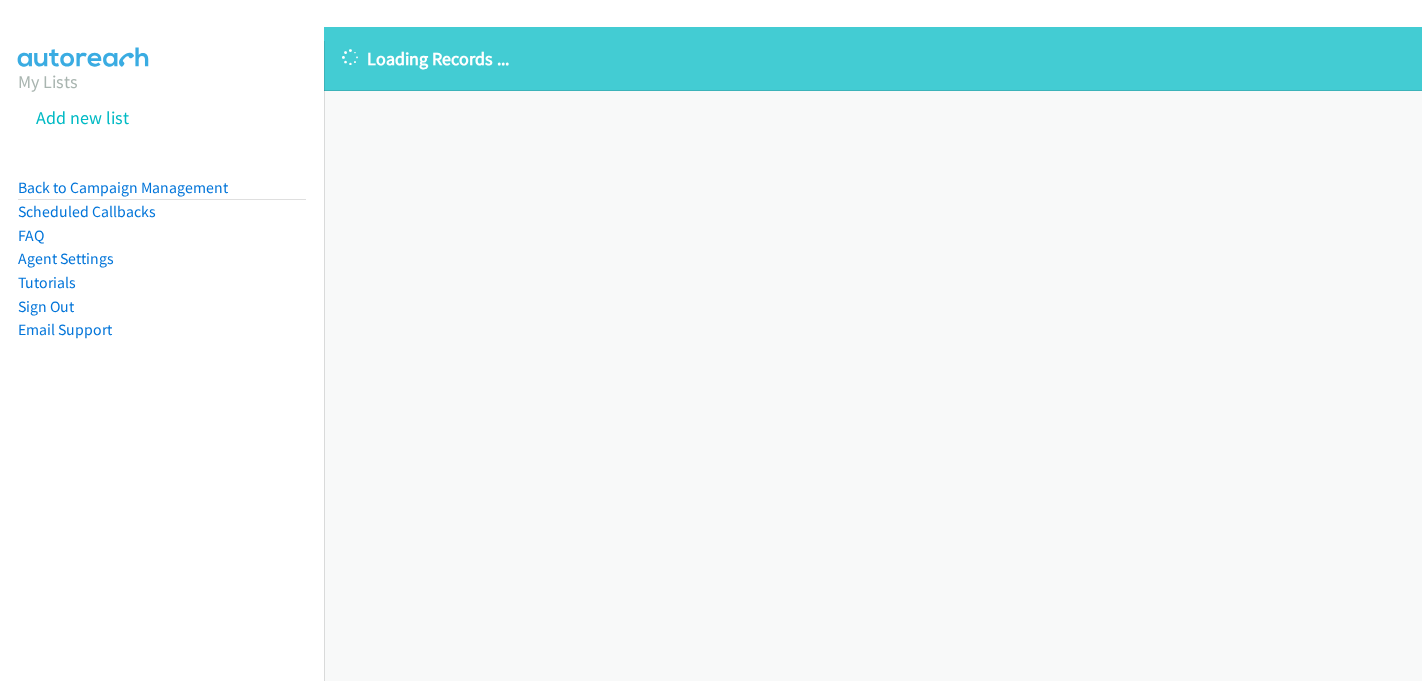 scroll, scrollTop: 0, scrollLeft: 0, axis: both 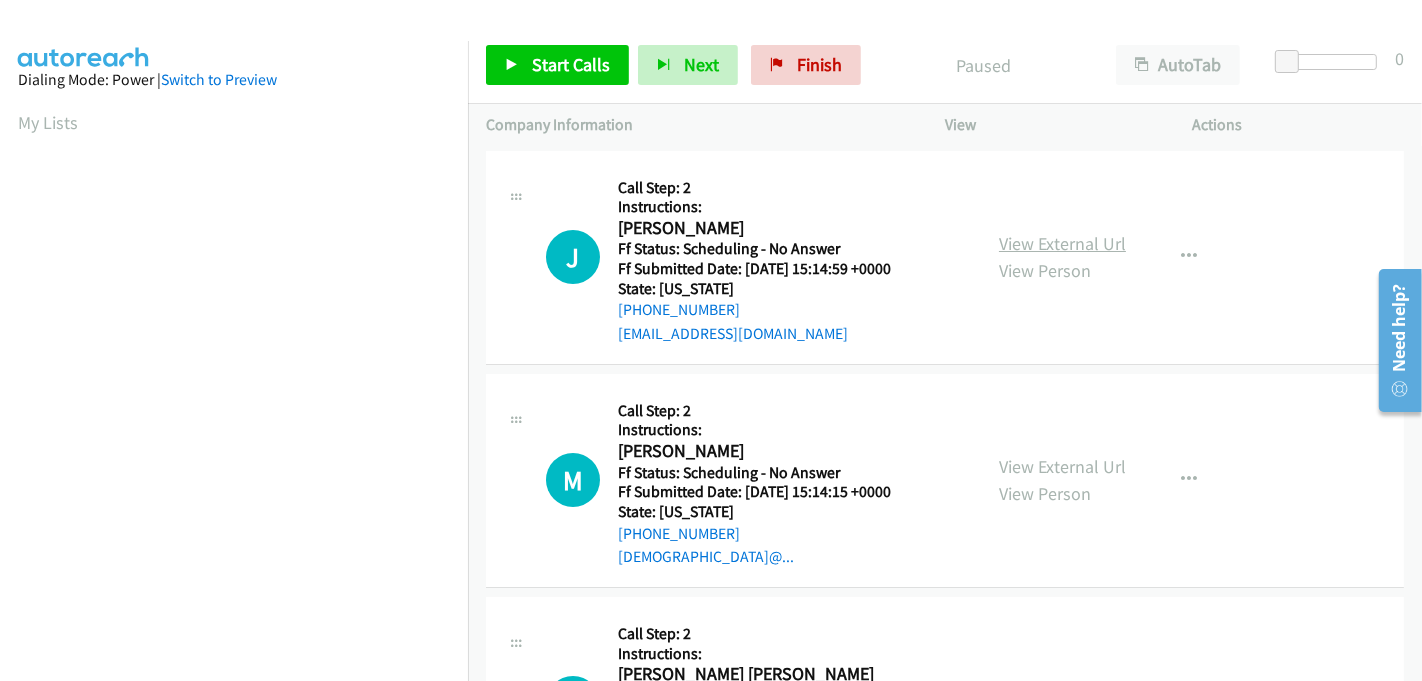 click on "View External Url" at bounding box center [1062, 243] 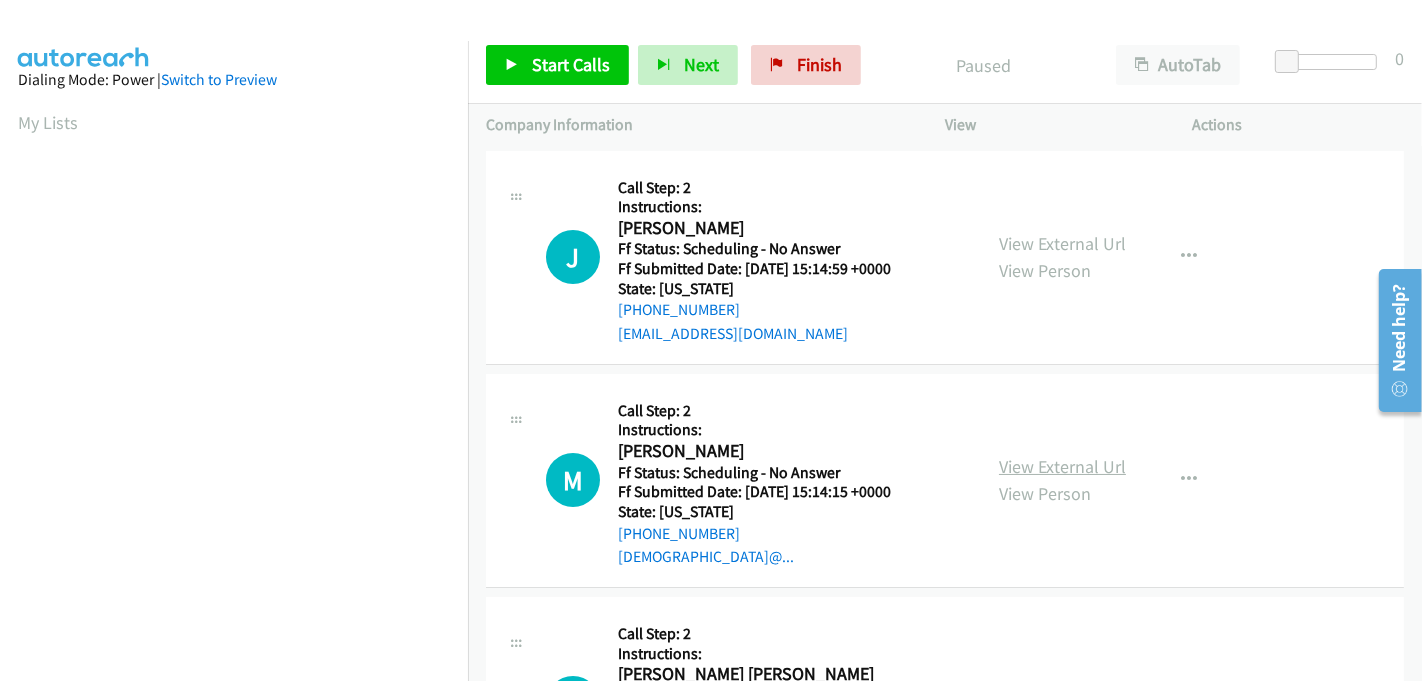 click on "View External Url" at bounding box center (1062, 466) 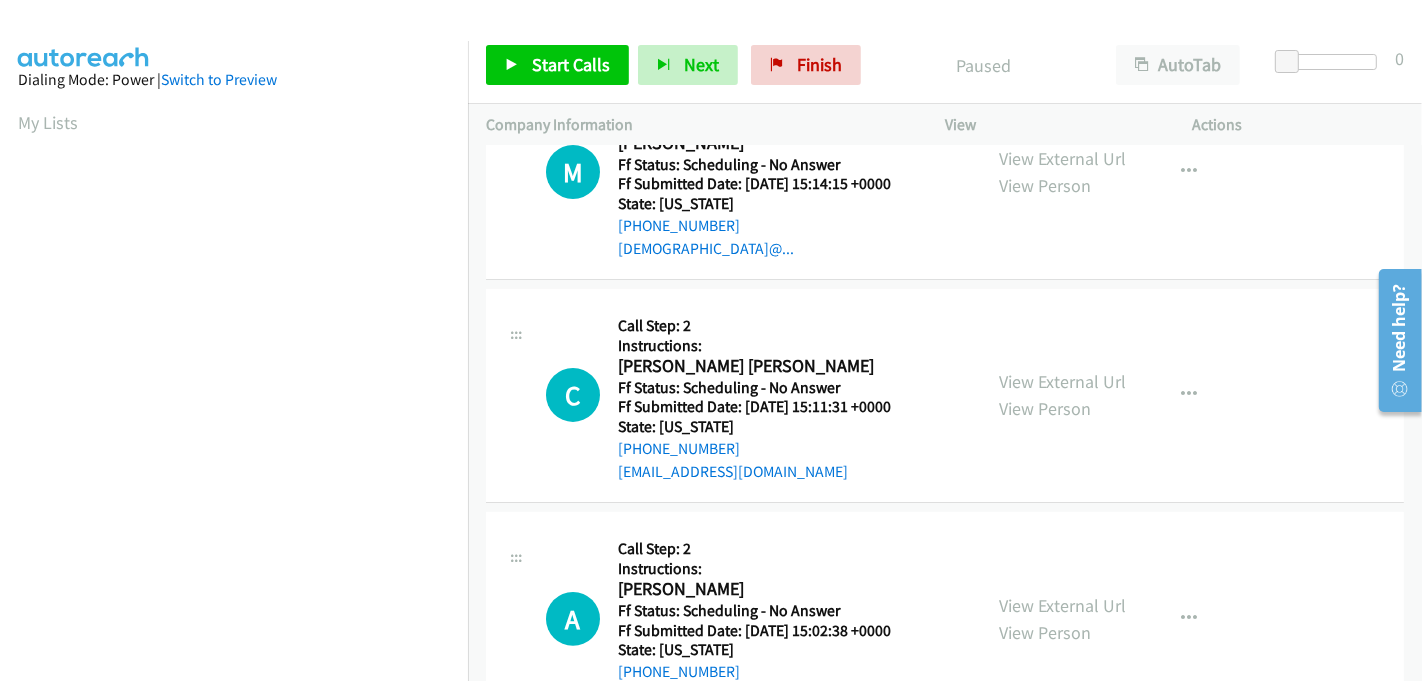 scroll, scrollTop: 333, scrollLeft: 0, axis: vertical 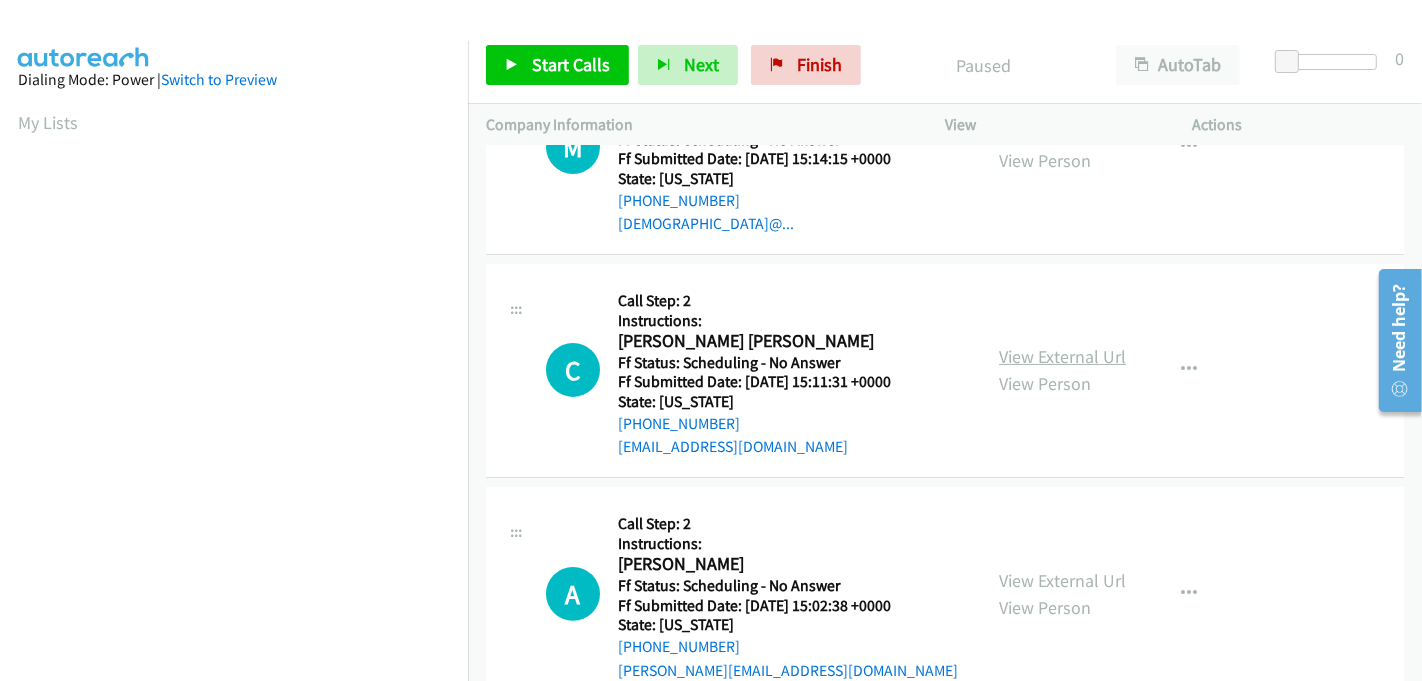click on "View External Url" at bounding box center [1062, 356] 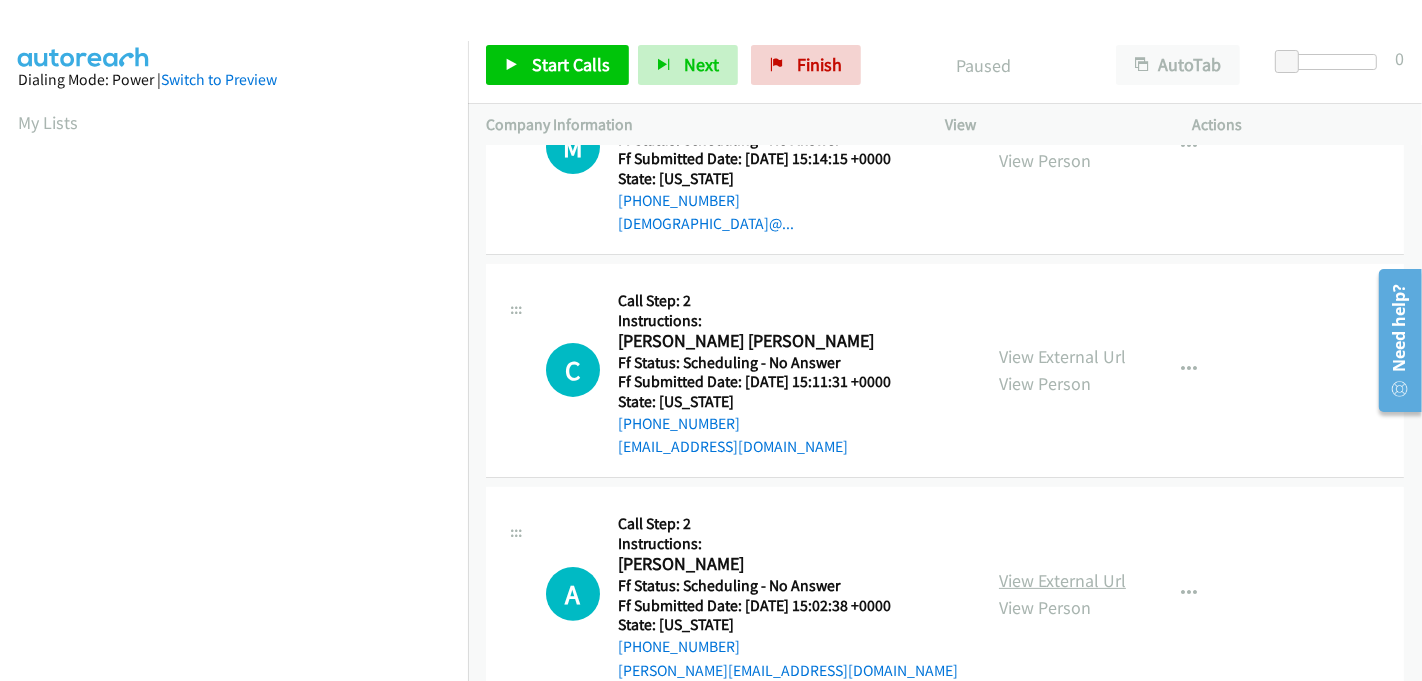 click on "View External Url" at bounding box center (1062, 580) 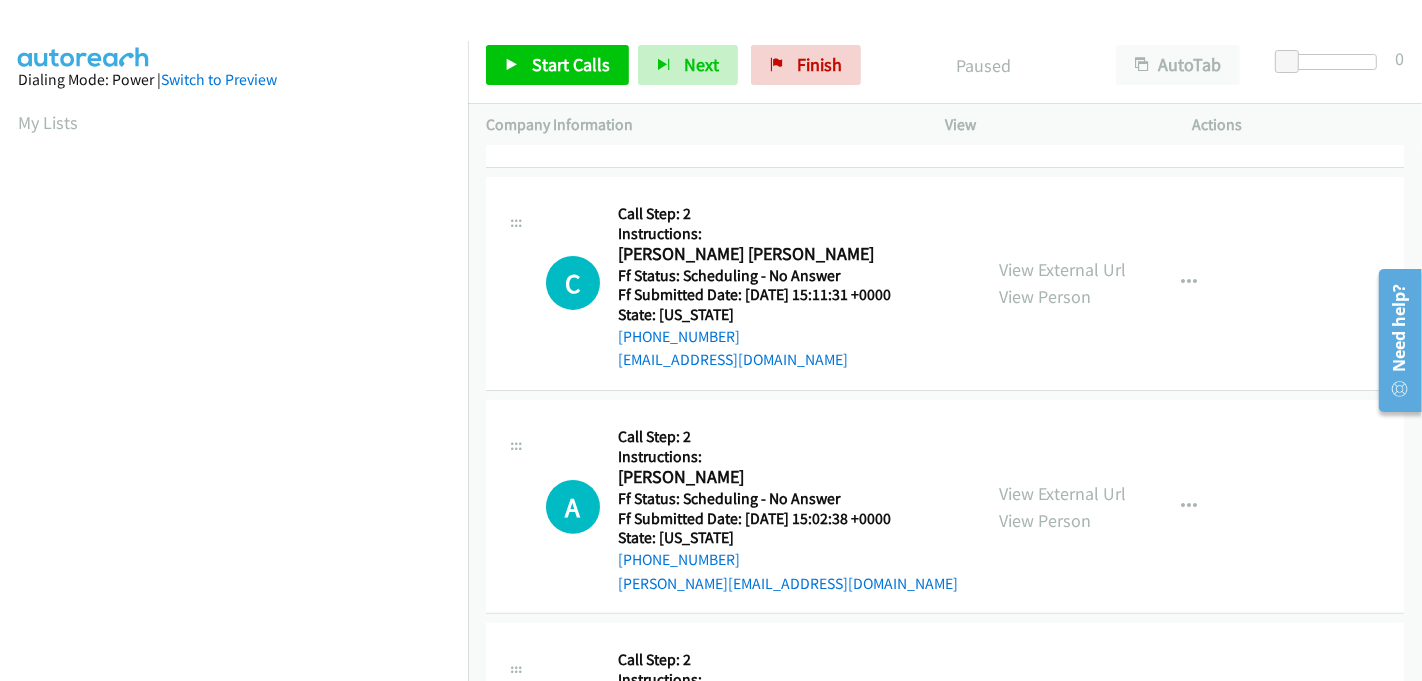 scroll, scrollTop: 666, scrollLeft: 0, axis: vertical 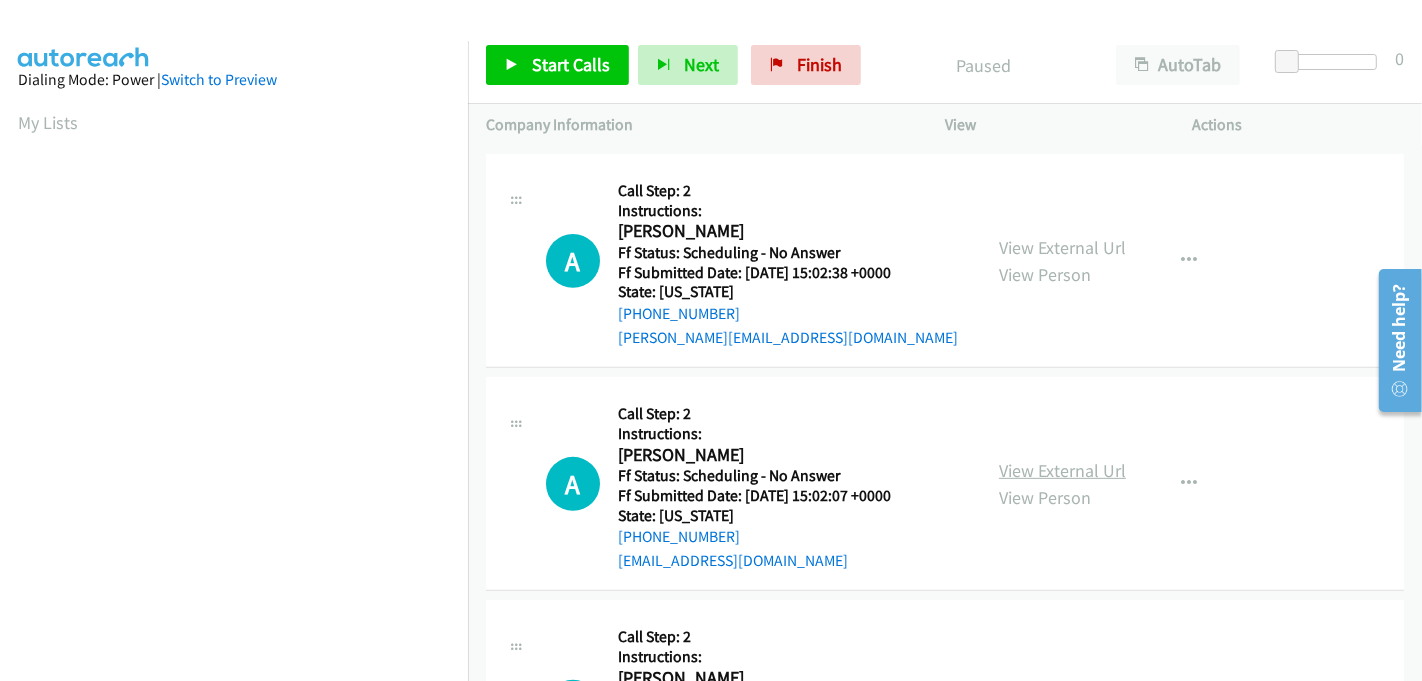 click on "View External Url" at bounding box center [1062, 470] 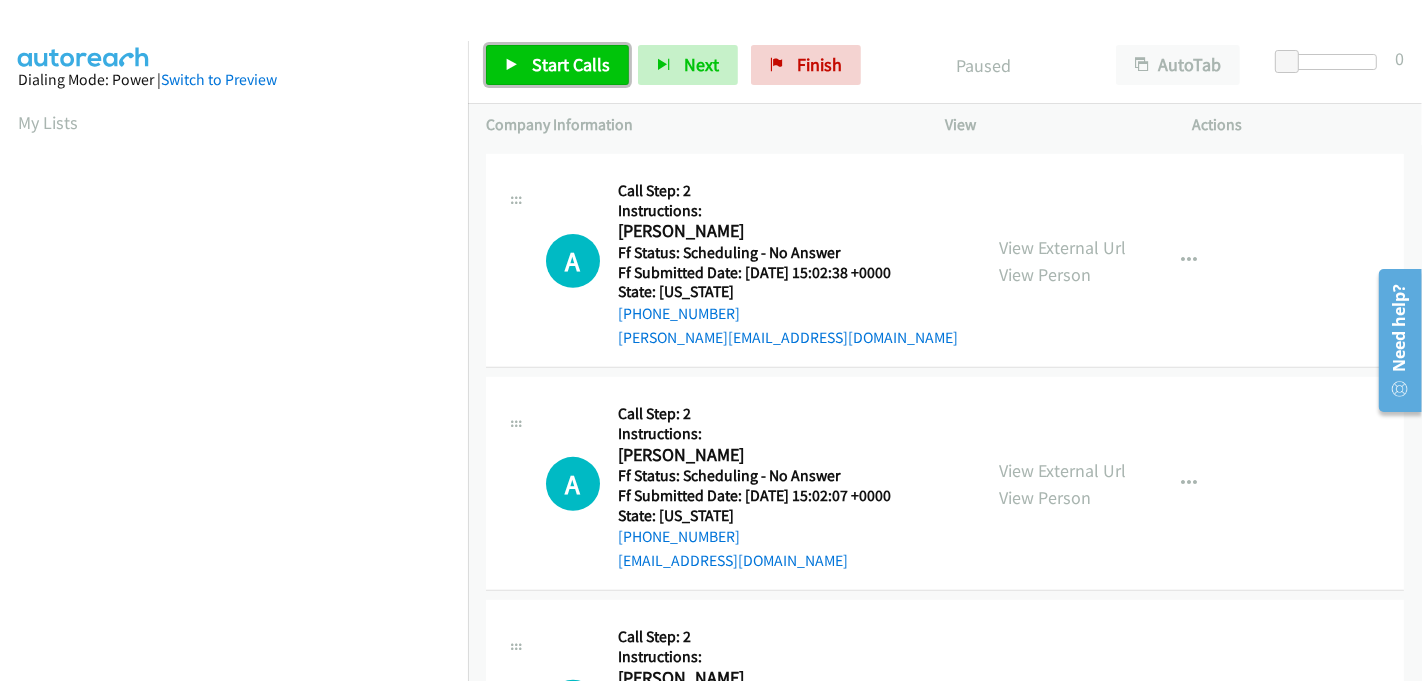 click on "Start Calls" at bounding box center (571, 64) 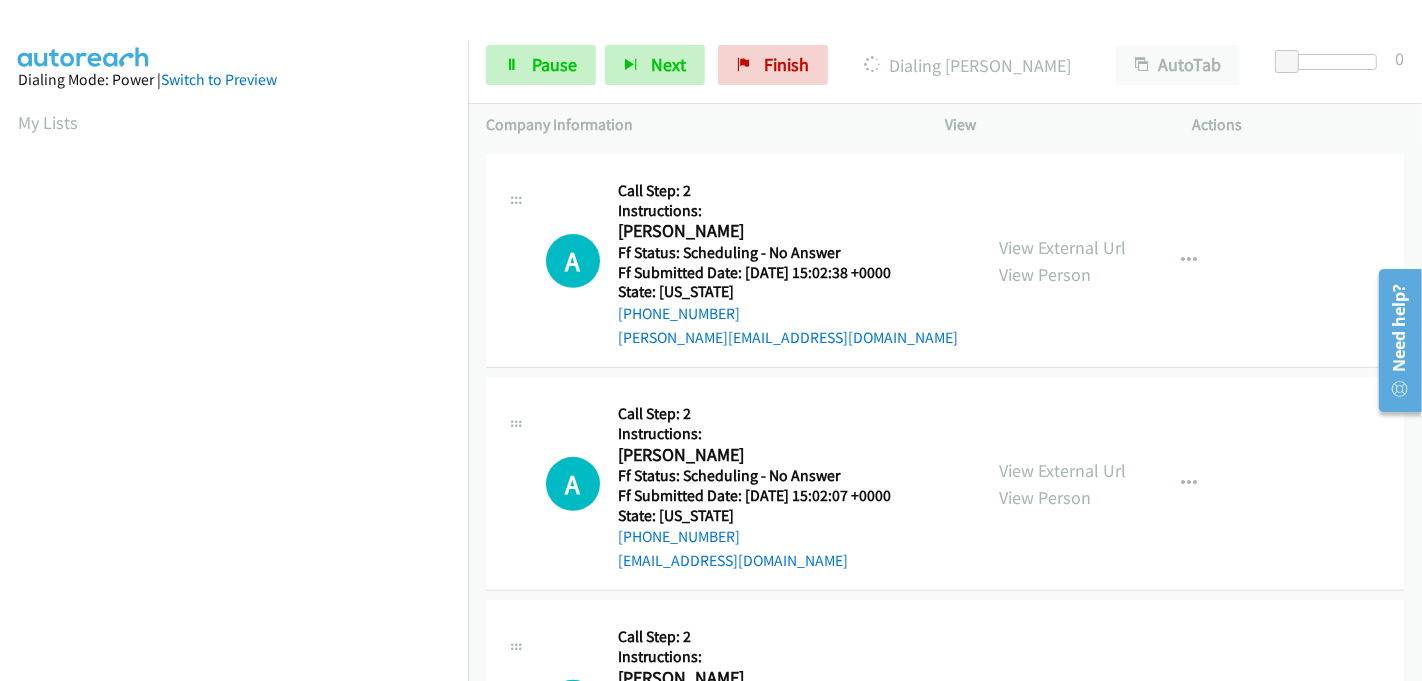 scroll, scrollTop: 442, scrollLeft: 0, axis: vertical 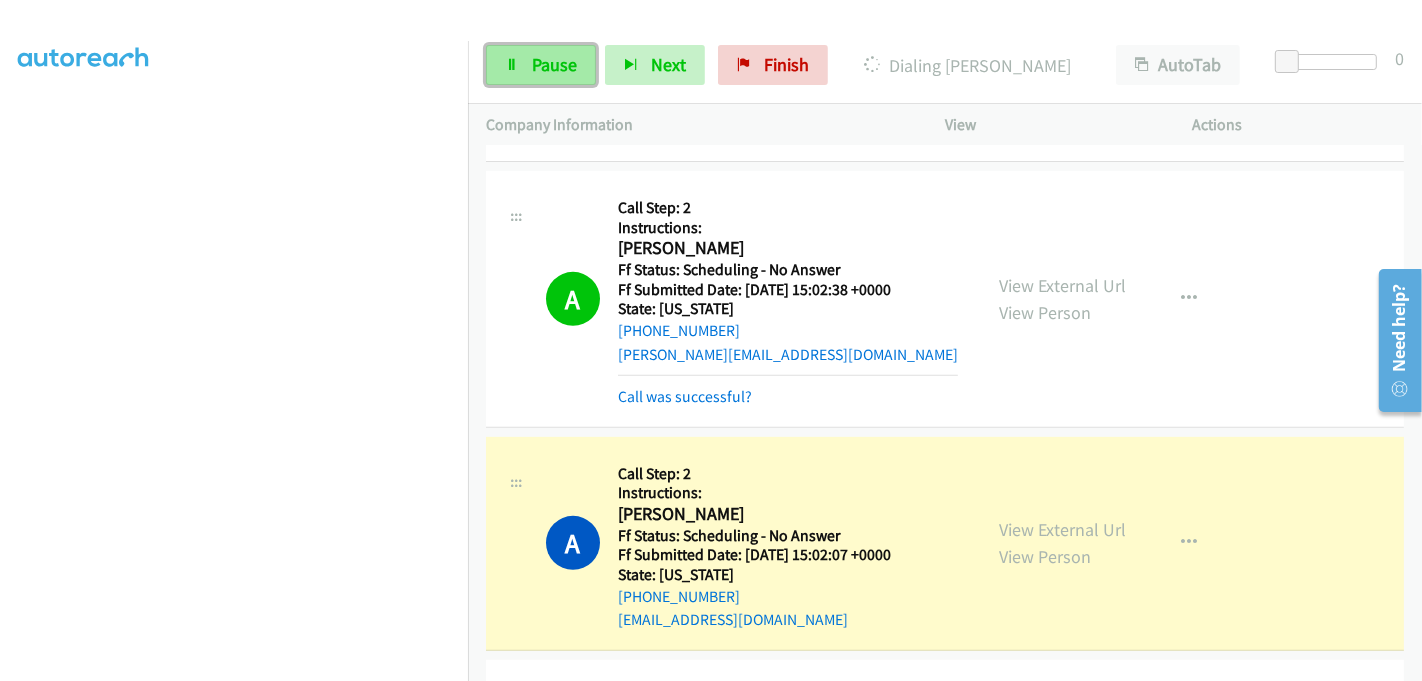 click at bounding box center (512, 66) 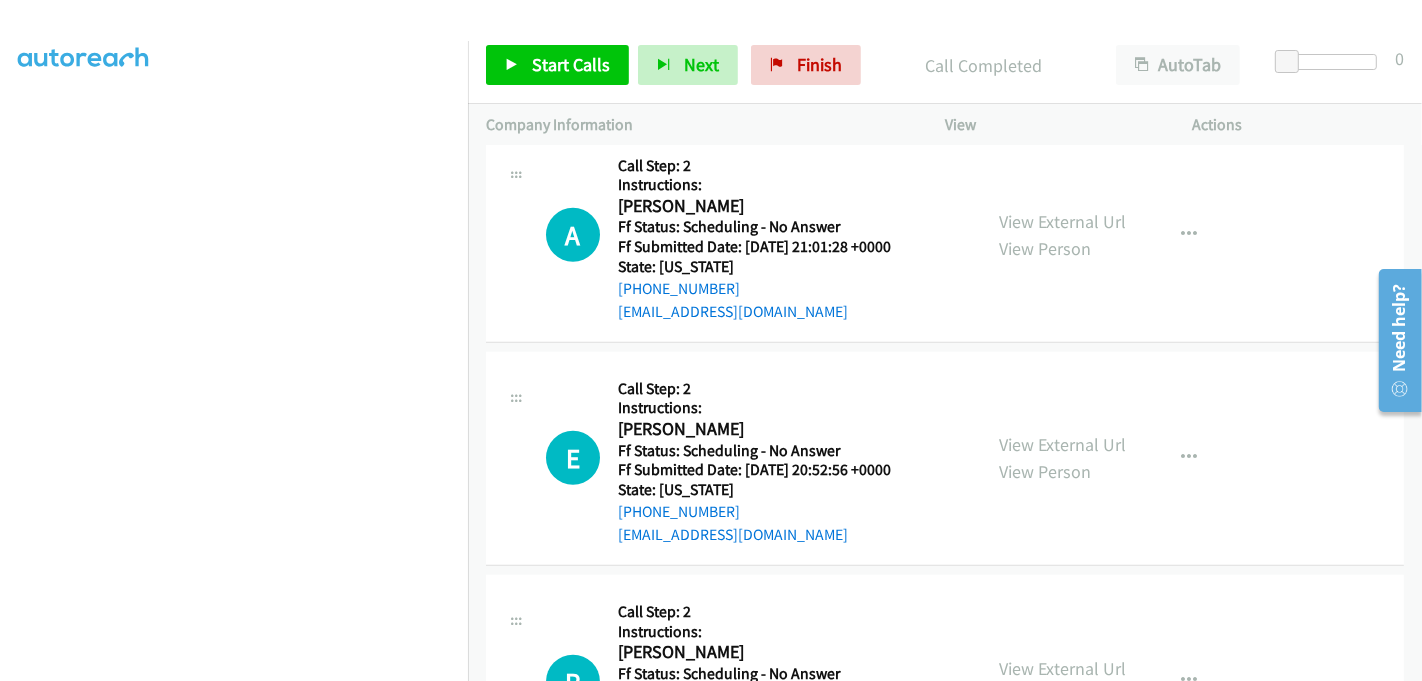 scroll, scrollTop: 1222, scrollLeft: 0, axis: vertical 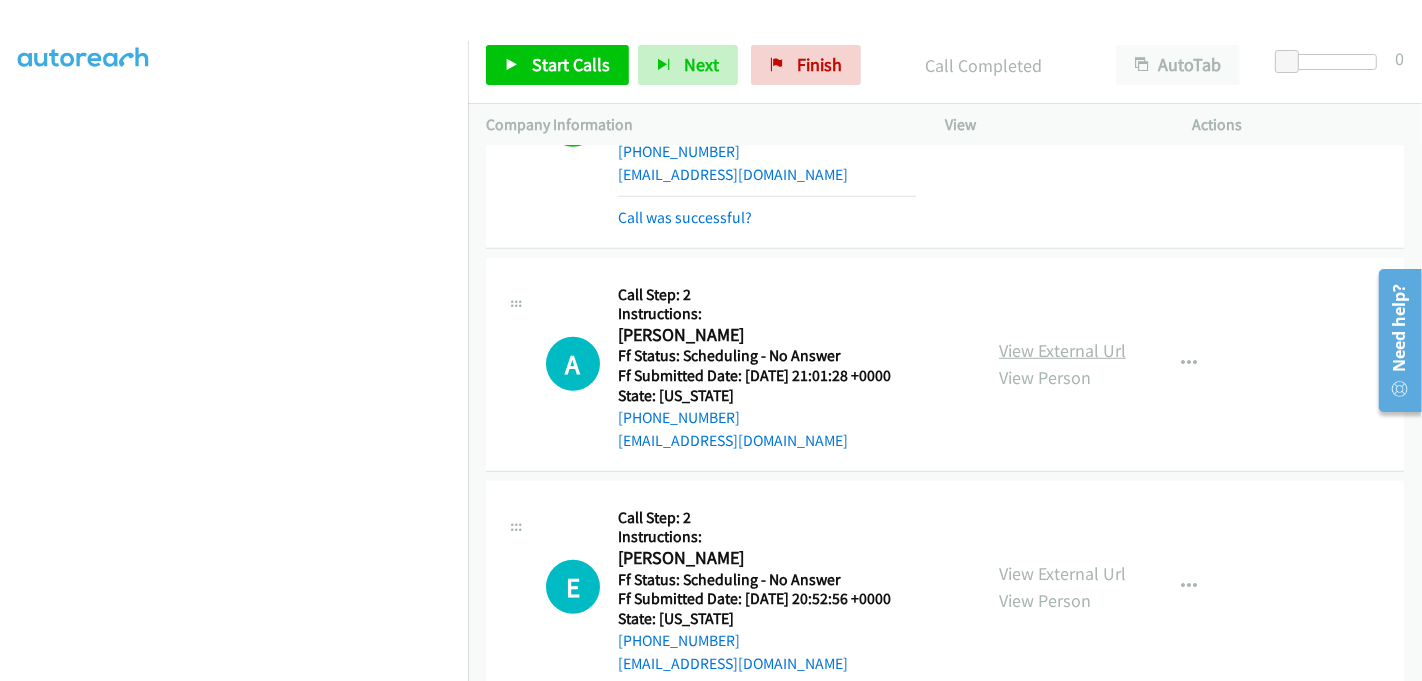 click on "View External Url" at bounding box center (1062, 350) 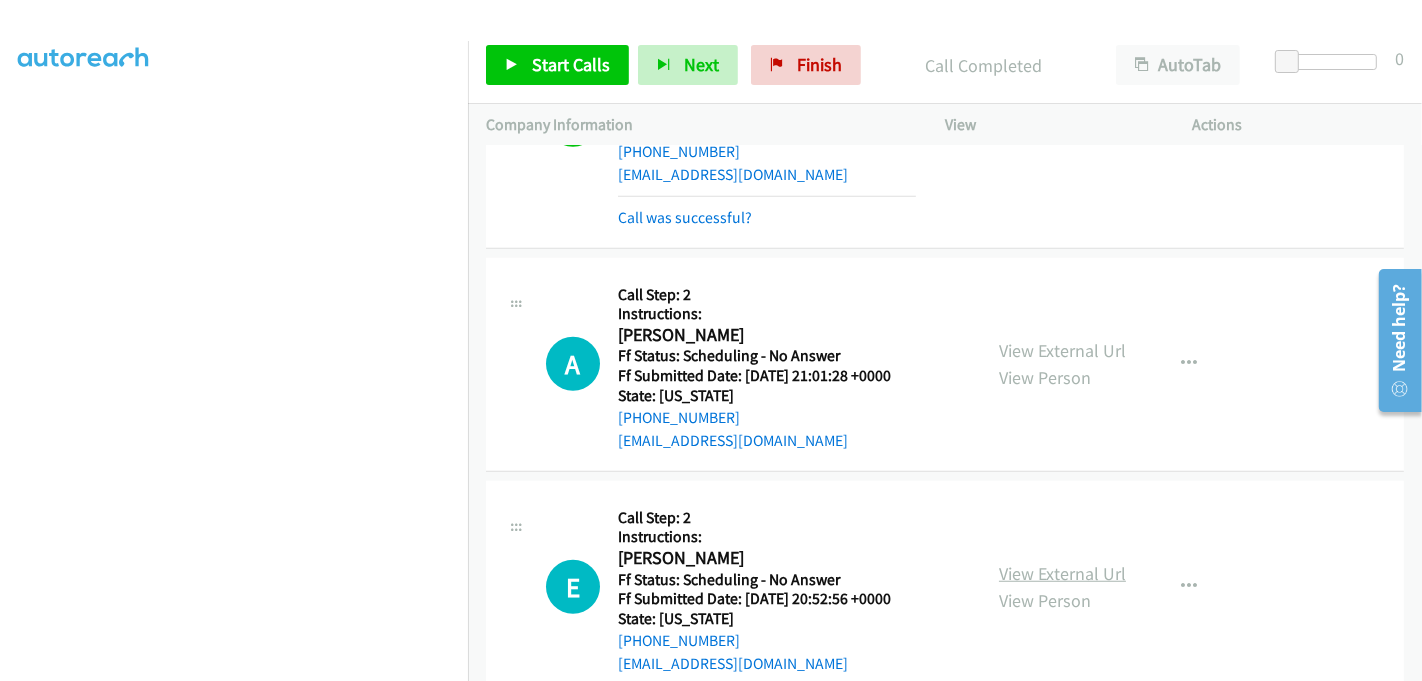 click on "View External Url" at bounding box center (1062, 573) 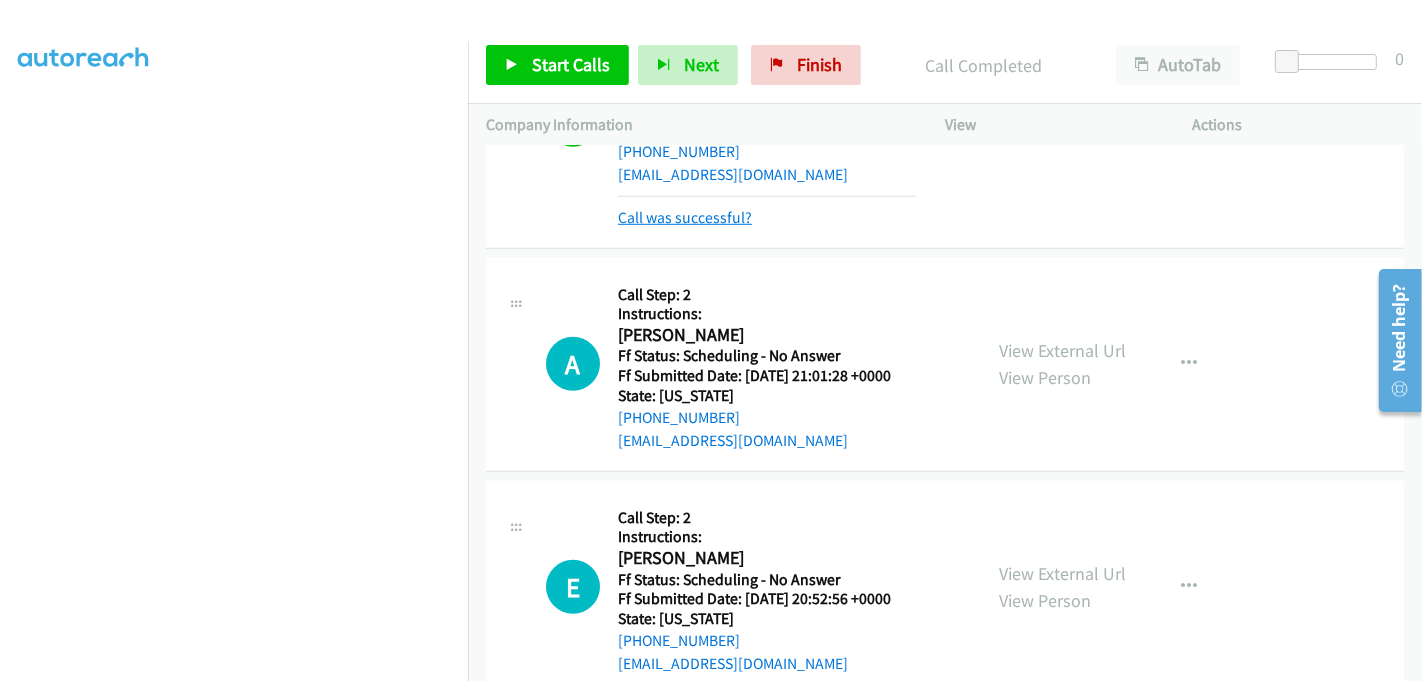 click on "Call was successful?" at bounding box center [685, 217] 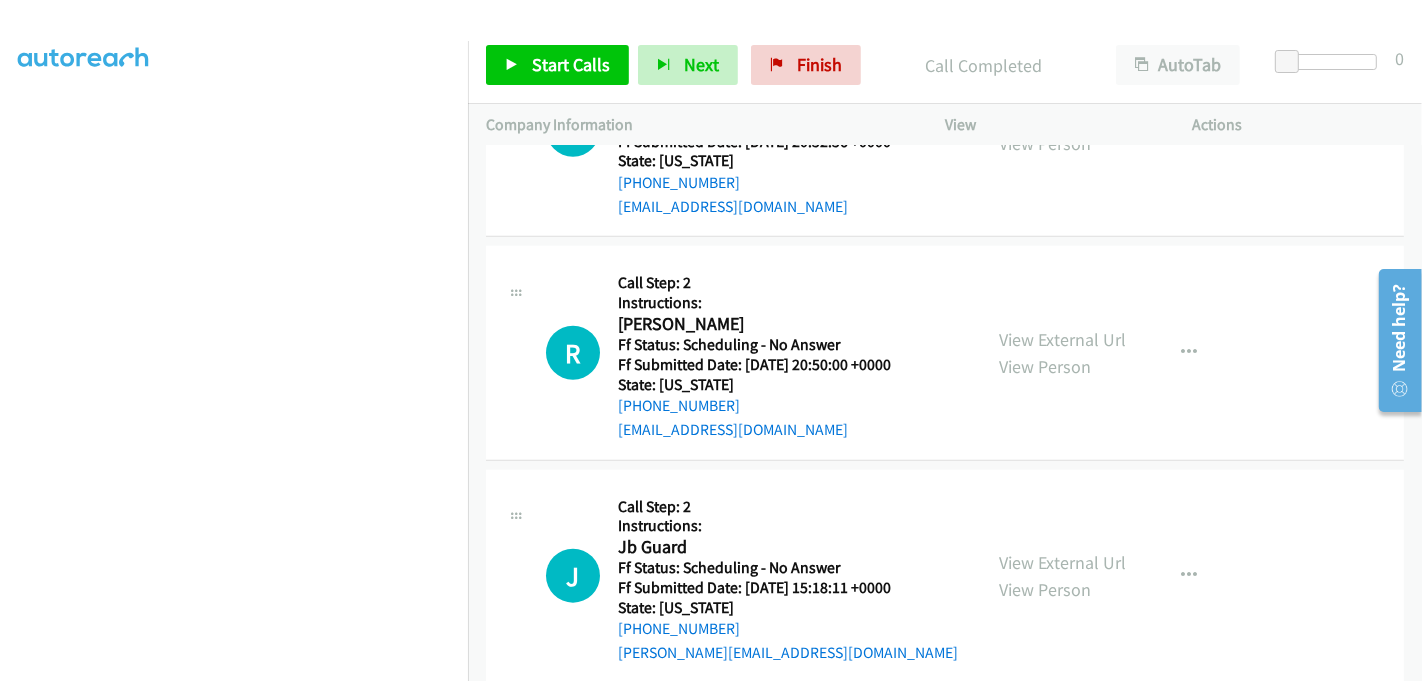 scroll, scrollTop: 1666, scrollLeft: 0, axis: vertical 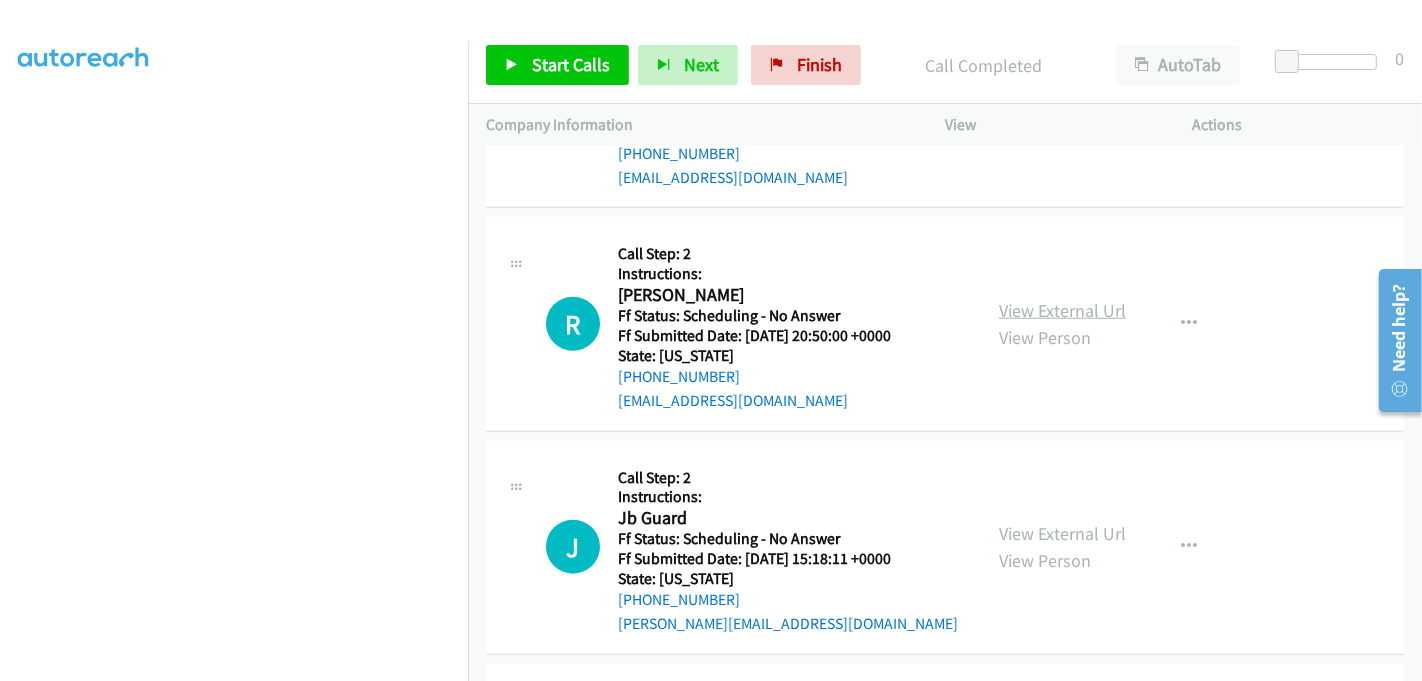 click on "View External Url" at bounding box center (1062, 310) 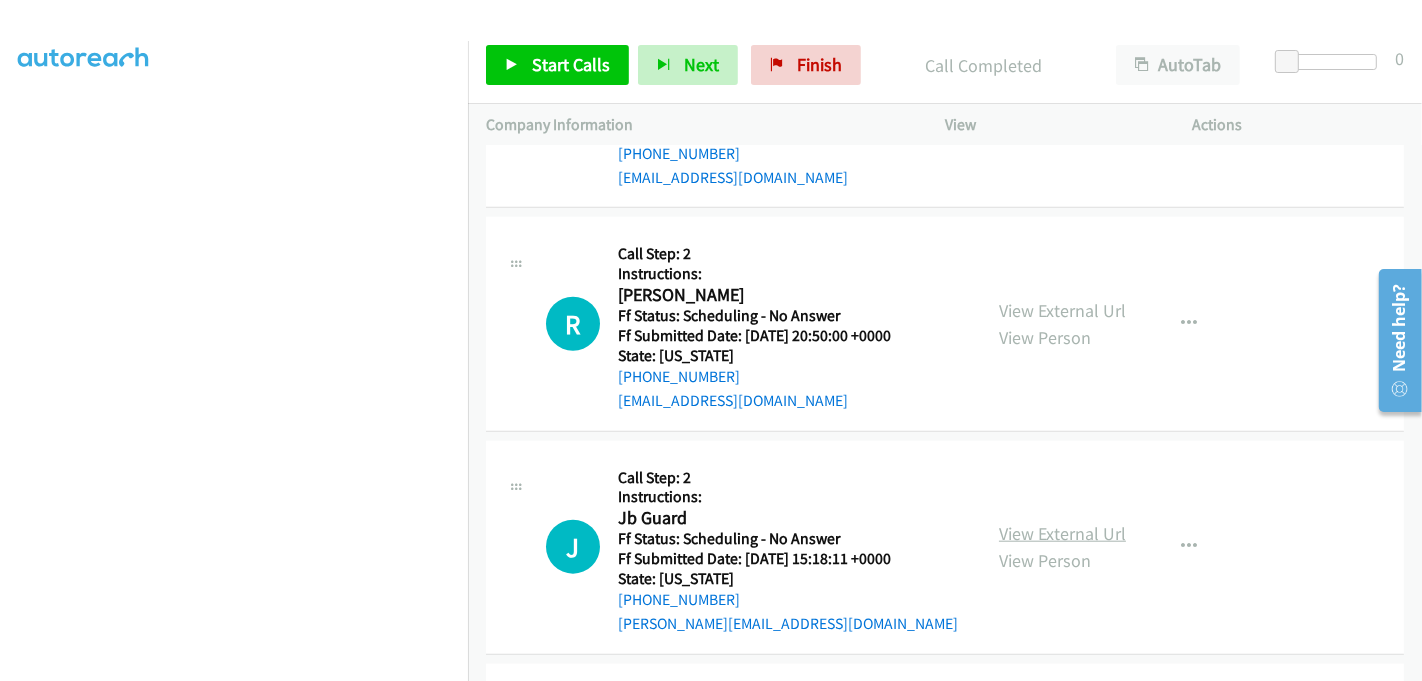 click on "View External Url" at bounding box center [1062, 533] 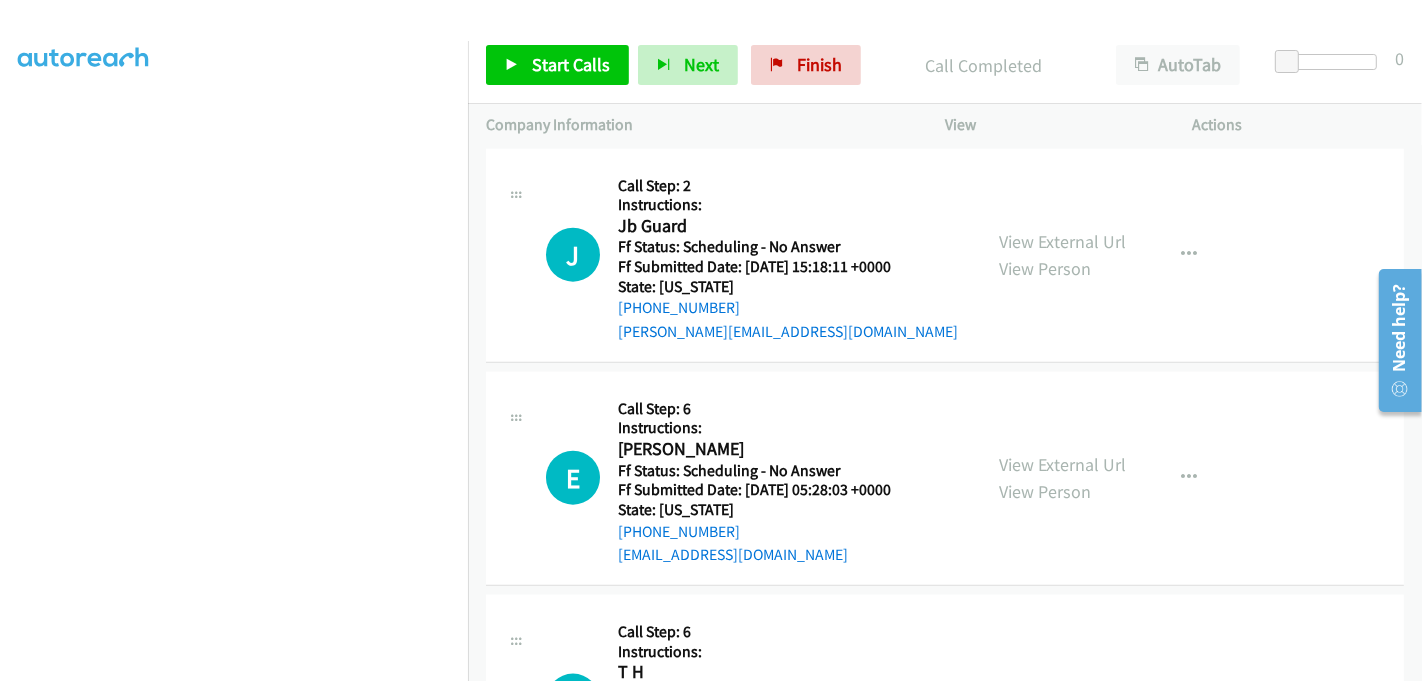 scroll, scrollTop: 2000, scrollLeft: 0, axis: vertical 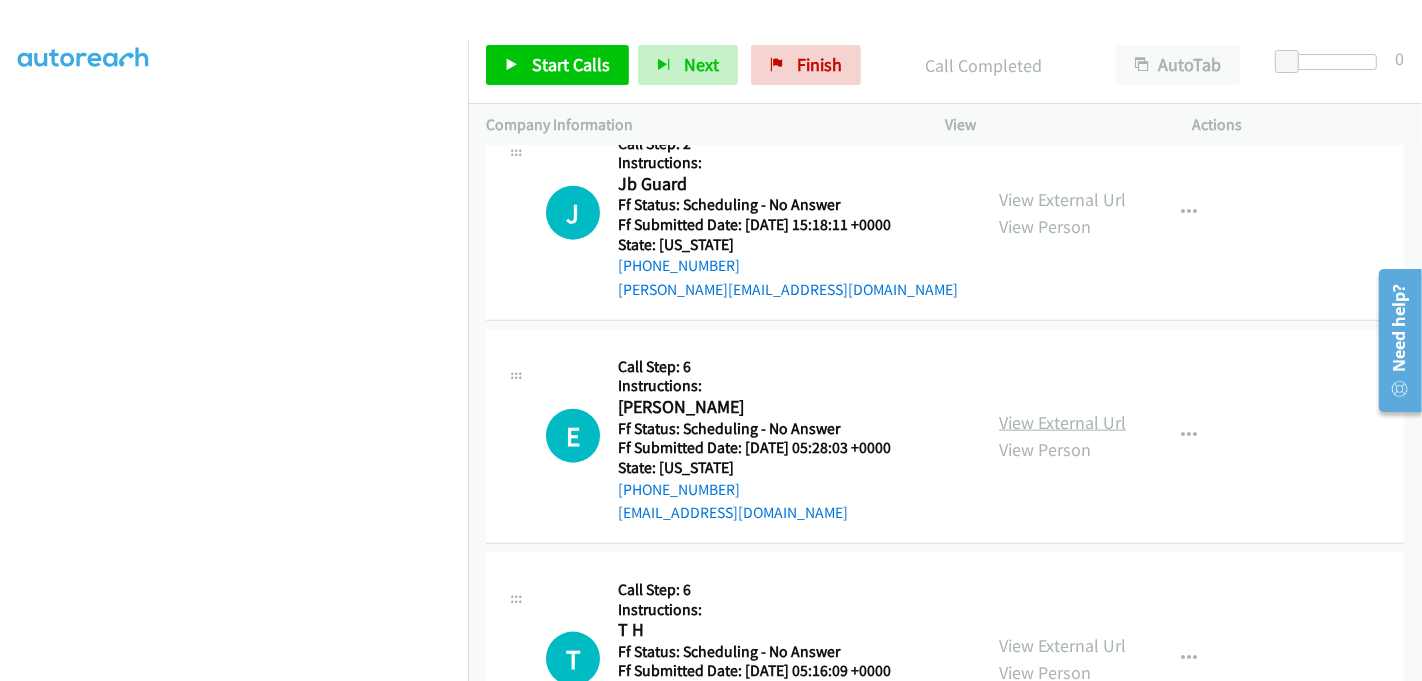 click on "View External Url" at bounding box center (1062, 422) 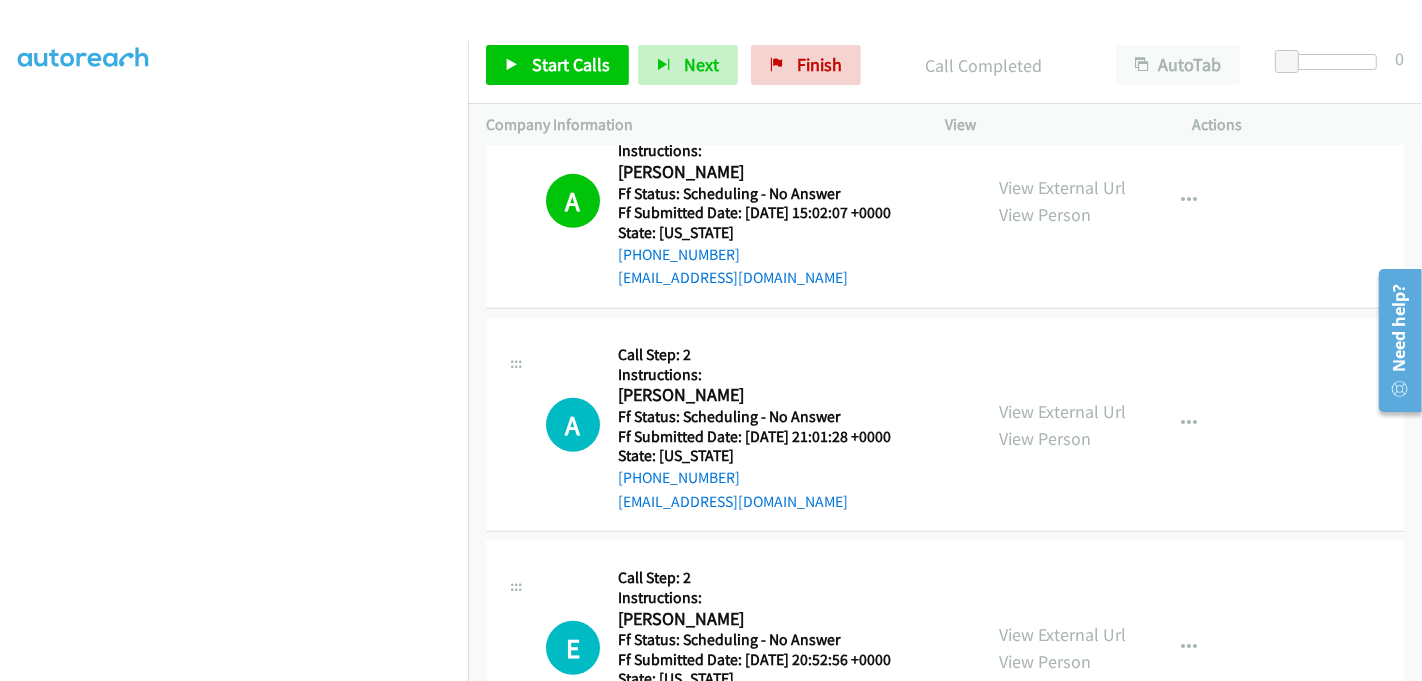 scroll, scrollTop: 1222, scrollLeft: 0, axis: vertical 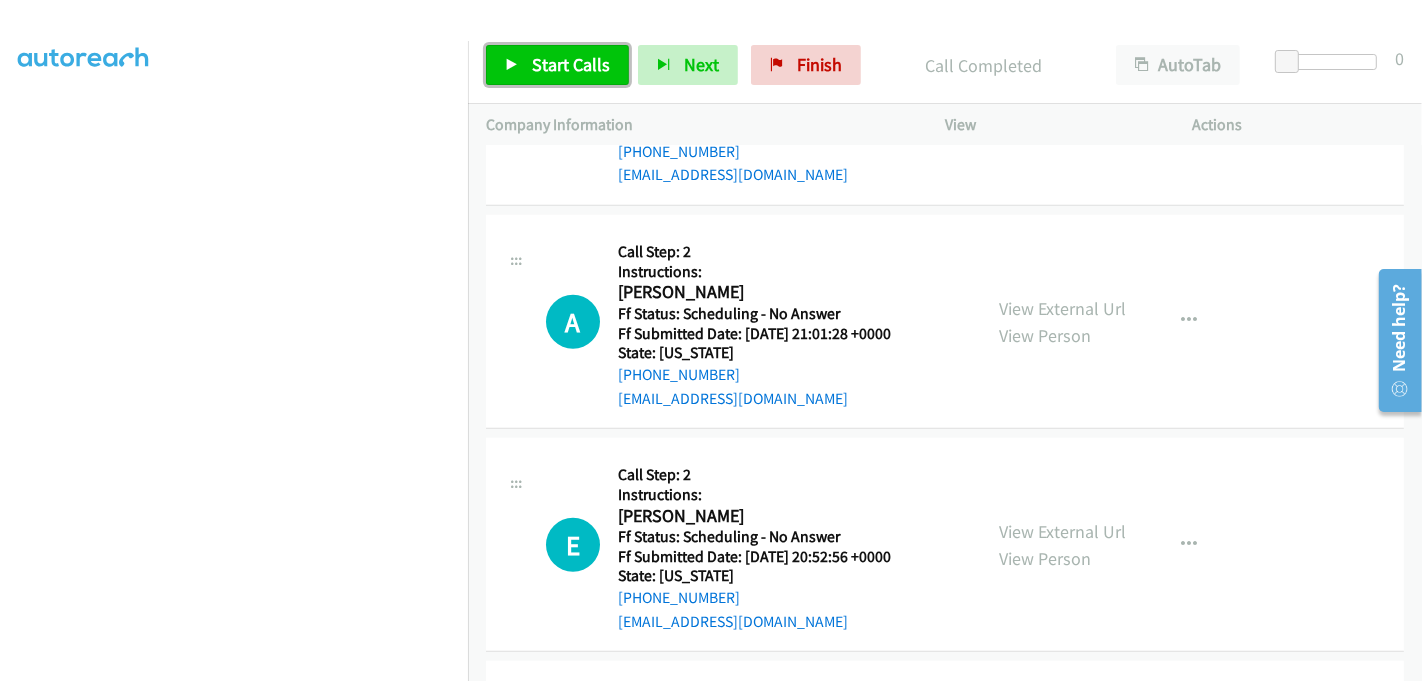 click on "Start Calls" at bounding box center [571, 64] 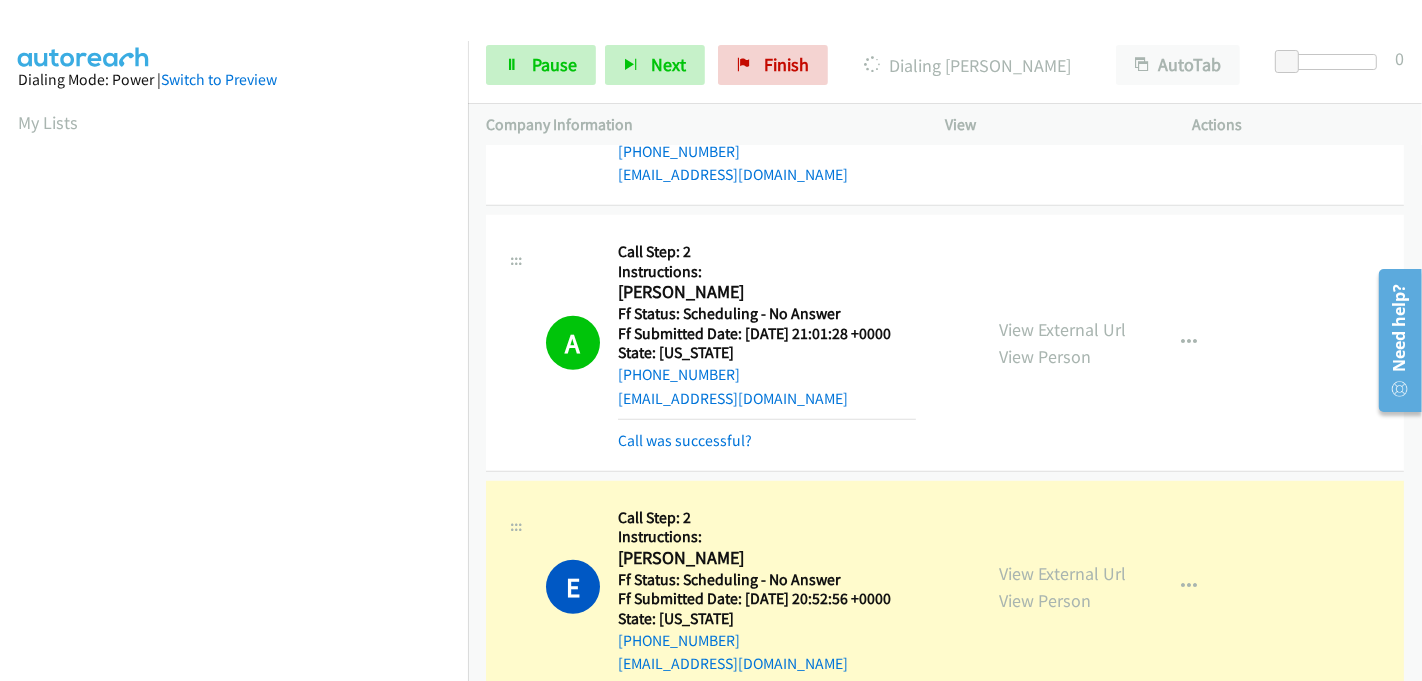 scroll, scrollTop: 442, scrollLeft: 0, axis: vertical 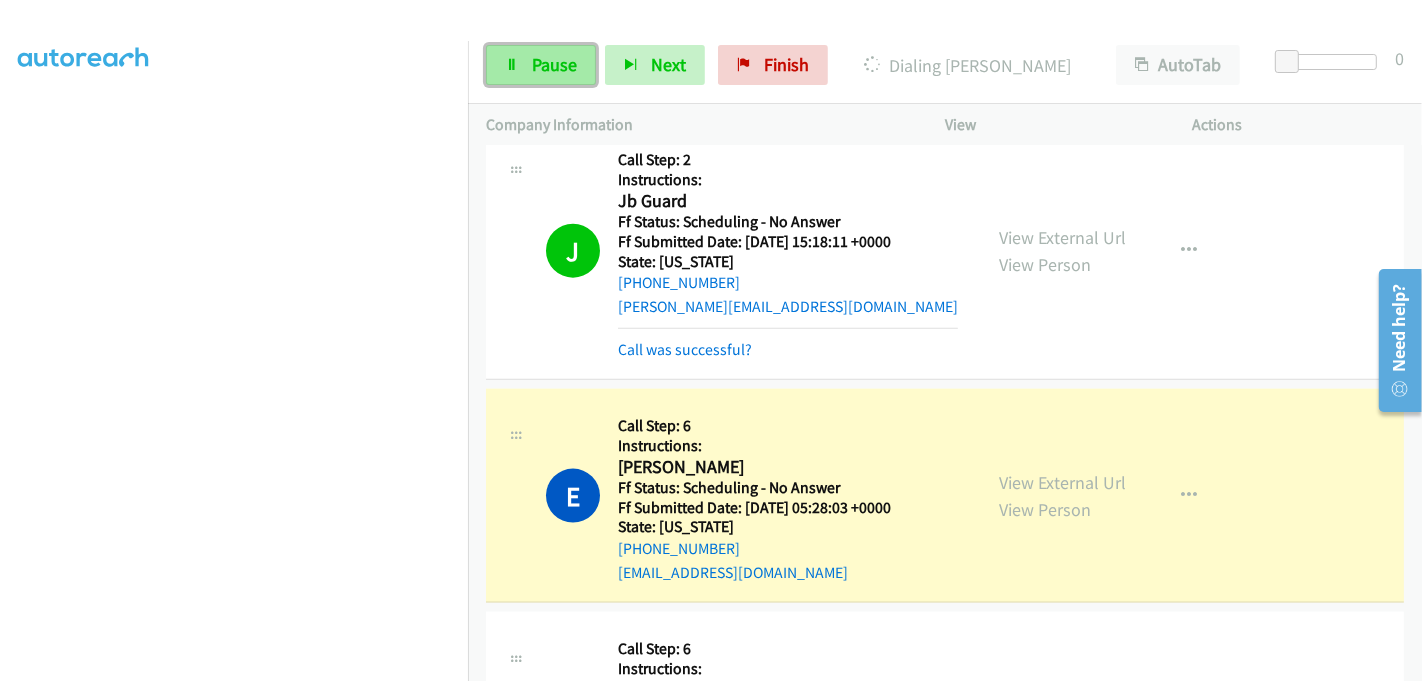 click on "Pause" at bounding box center (554, 64) 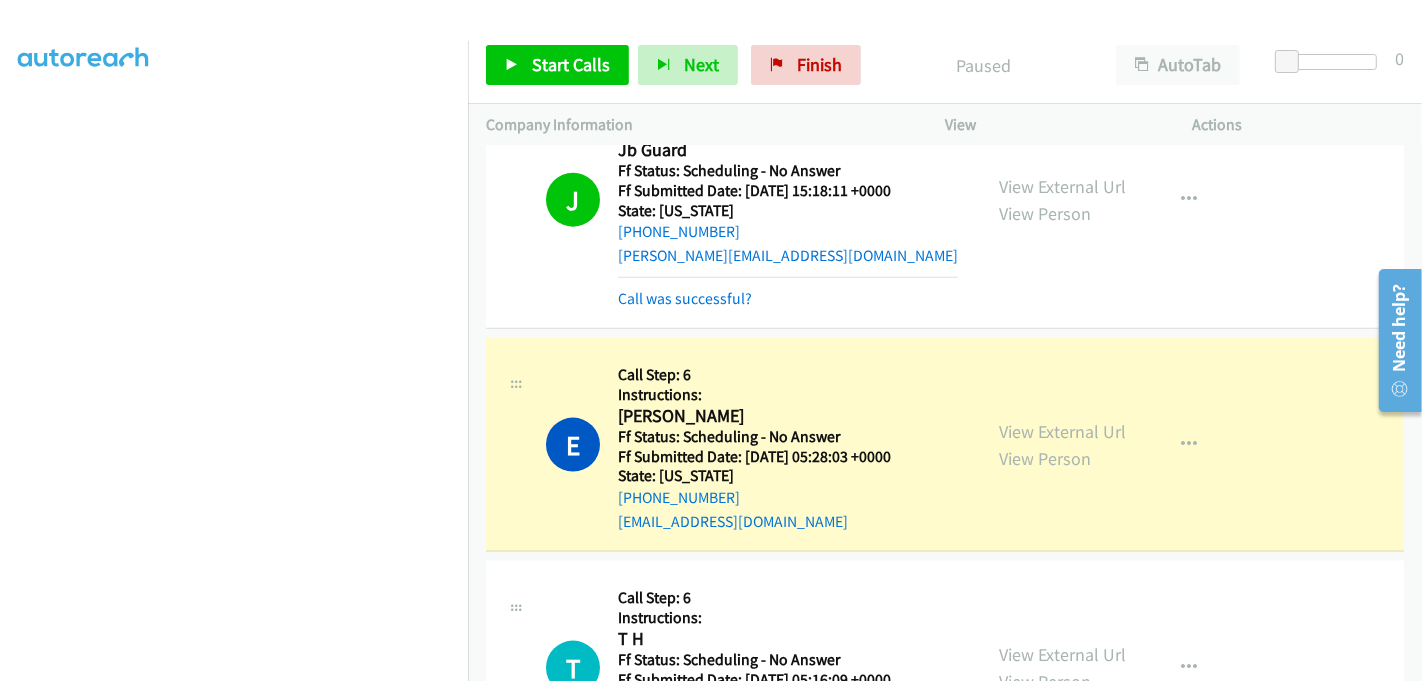 scroll, scrollTop: 2333, scrollLeft: 0, axis: vertical 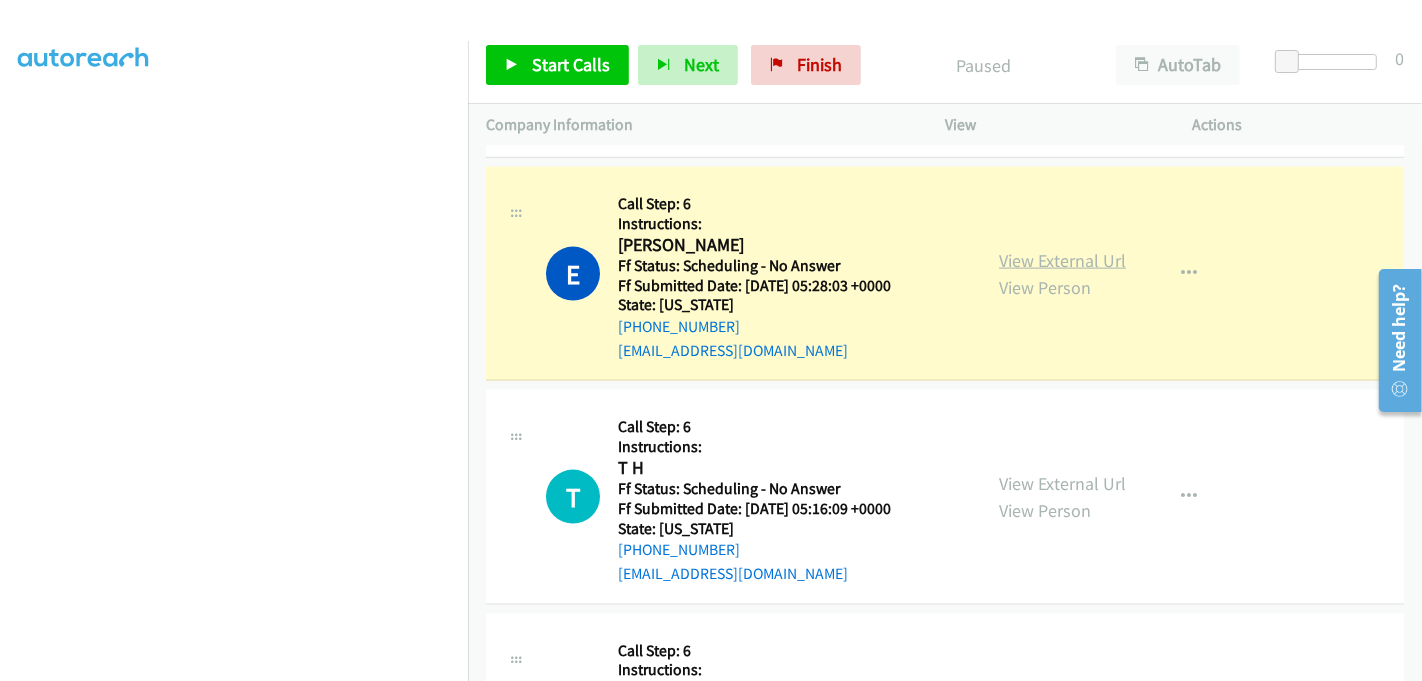 click on "View External Url" at bounding box center (1062, 260) 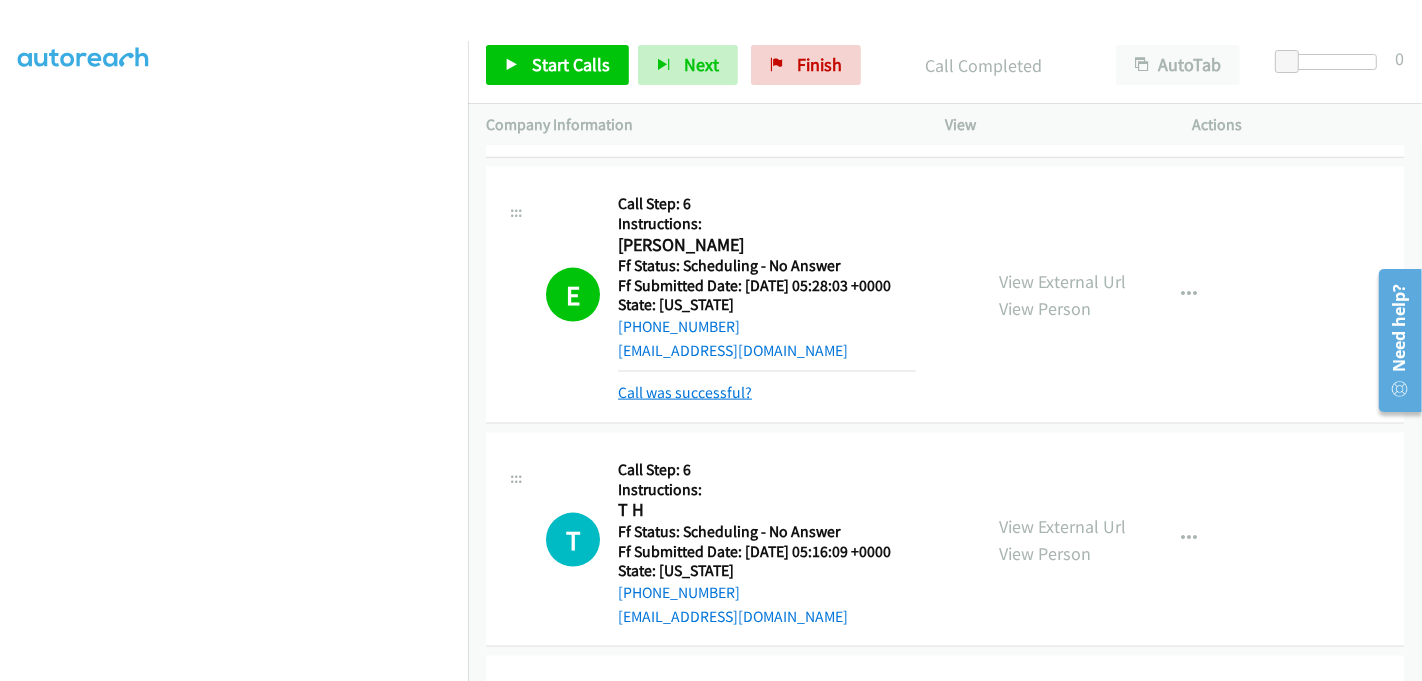 click on "Call was successful?" at bounding box center (685, 392) 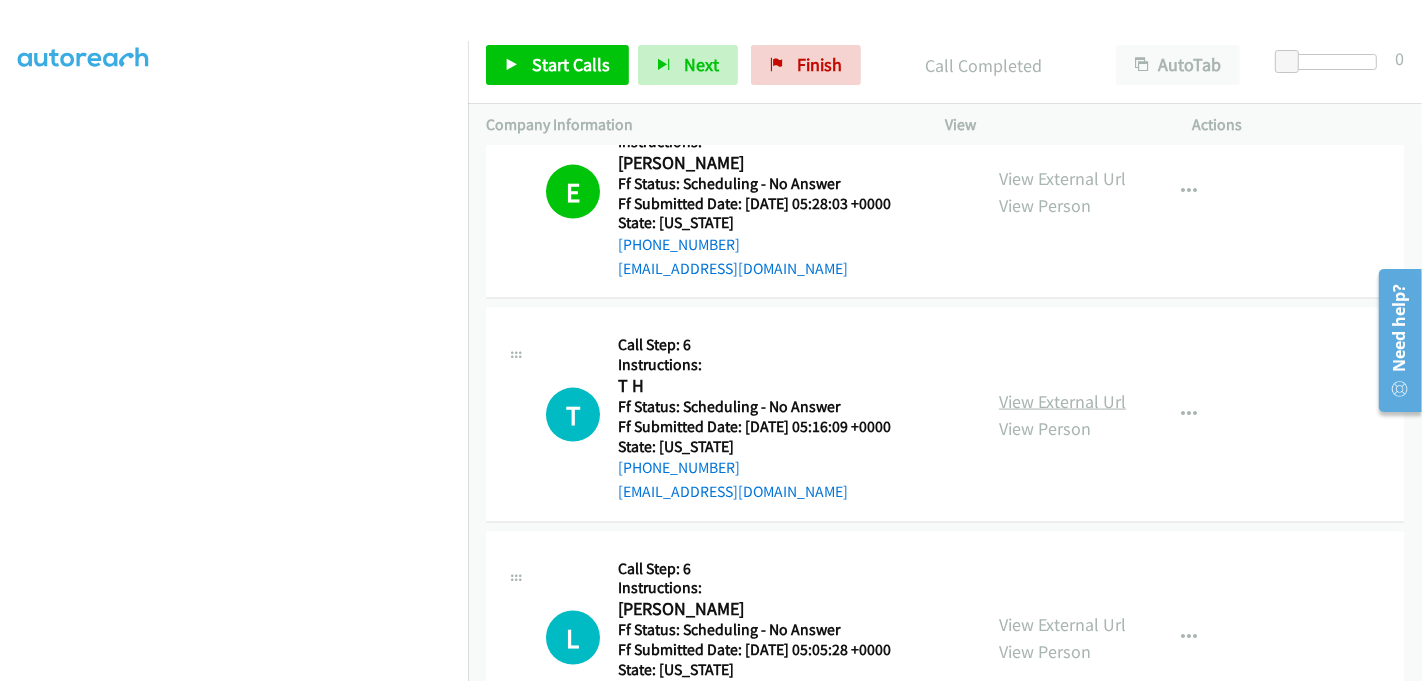scroll, scrollTop: 2444, scrollLeft: 0, axis: vertical 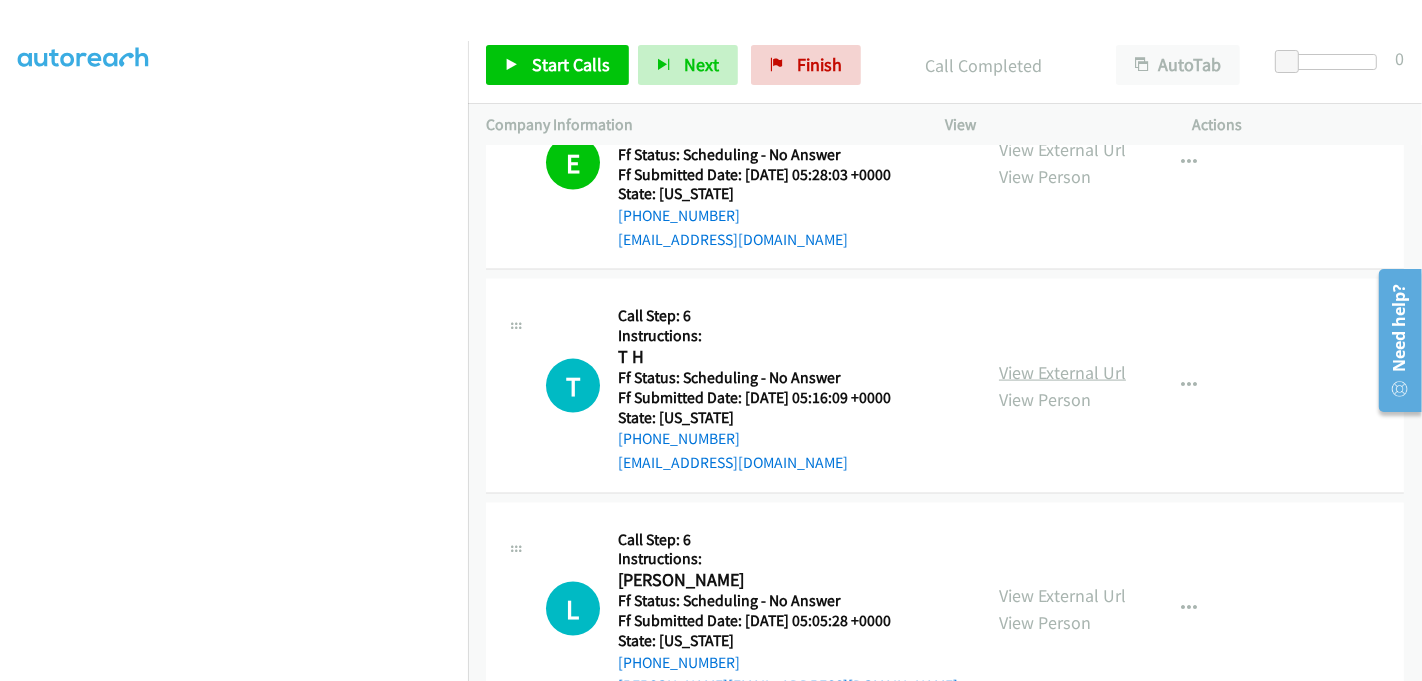 click on "View External Url" at bounding box center (1062, 372) 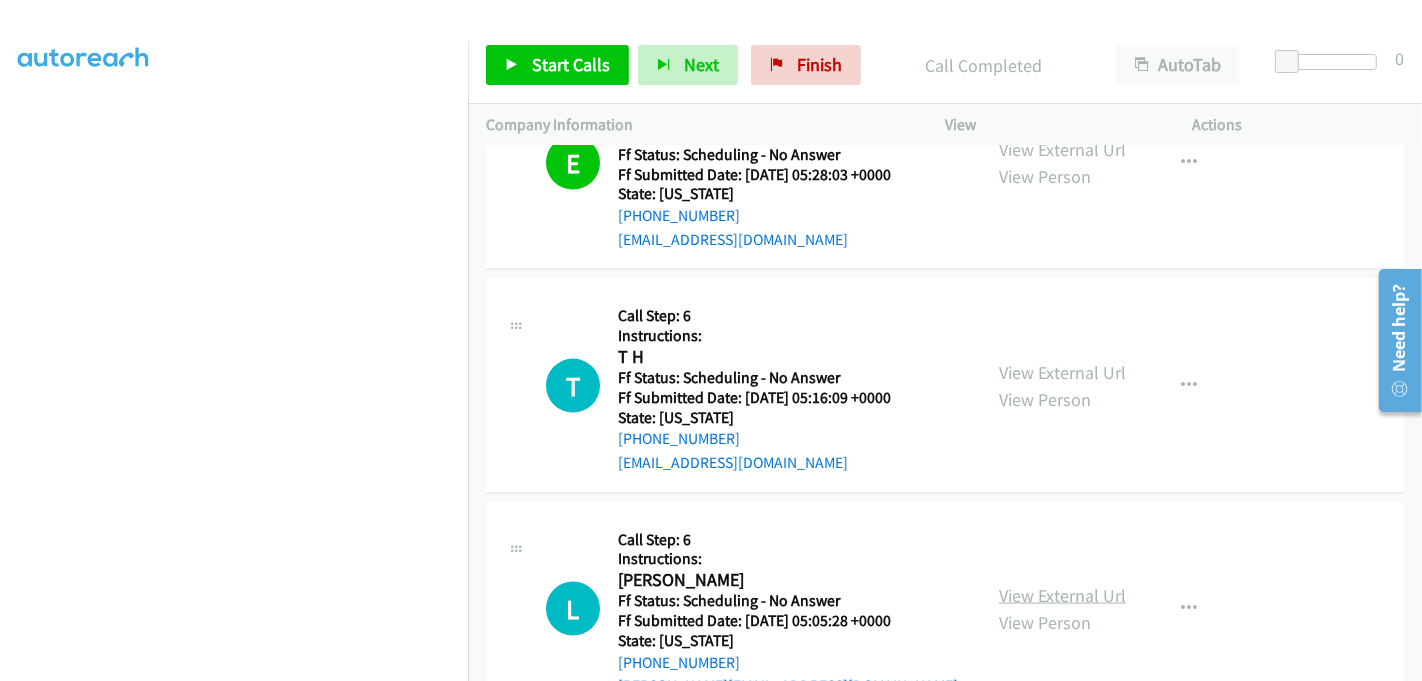 click on "View External Url" at bounding box center [1062, 595] 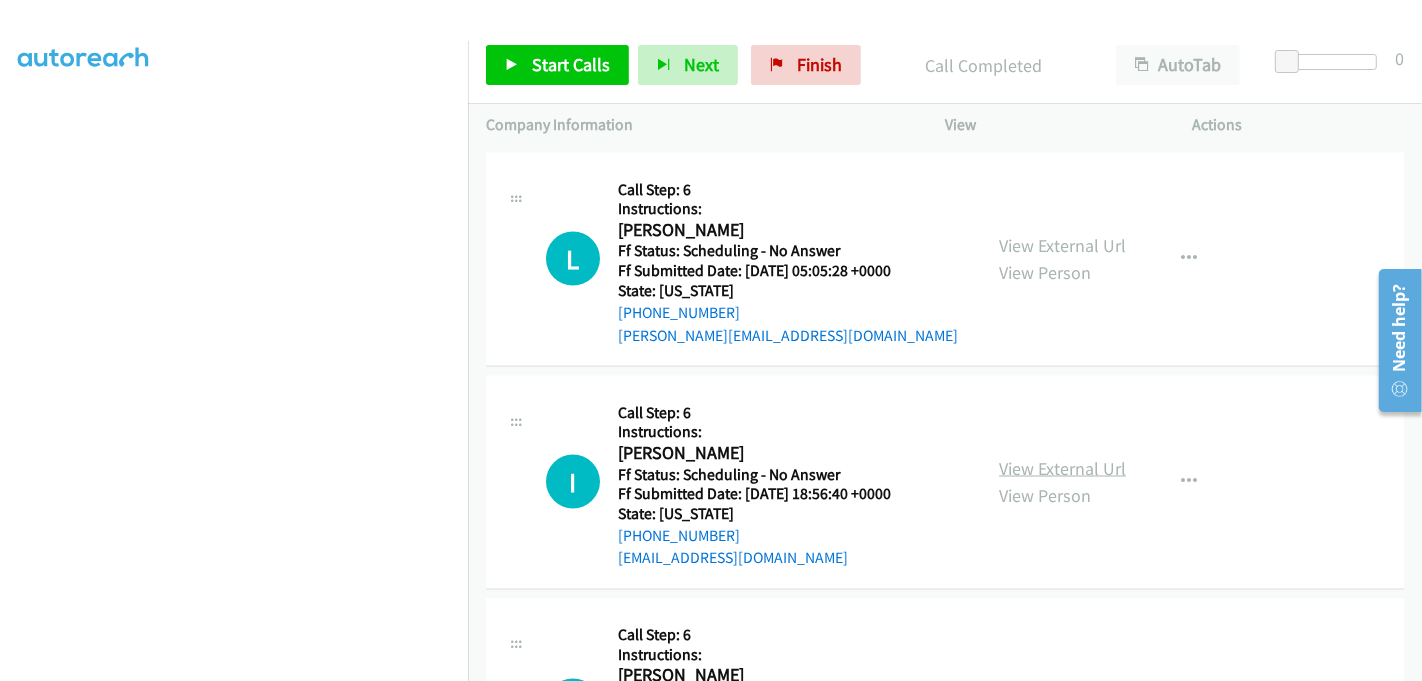 scroll, scrollTop: 2888, scrollLeft: 0, axis: vertical 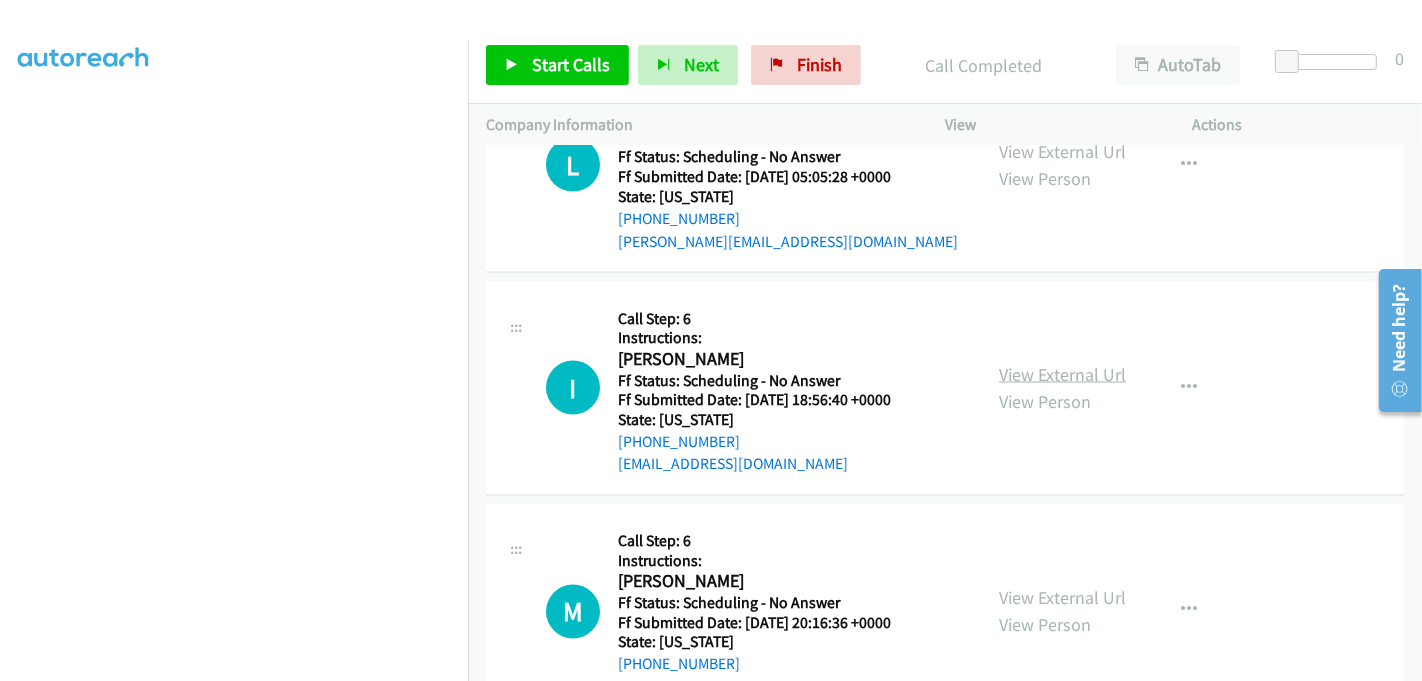 click on "View External Url" at bounding box center (1062, 374) 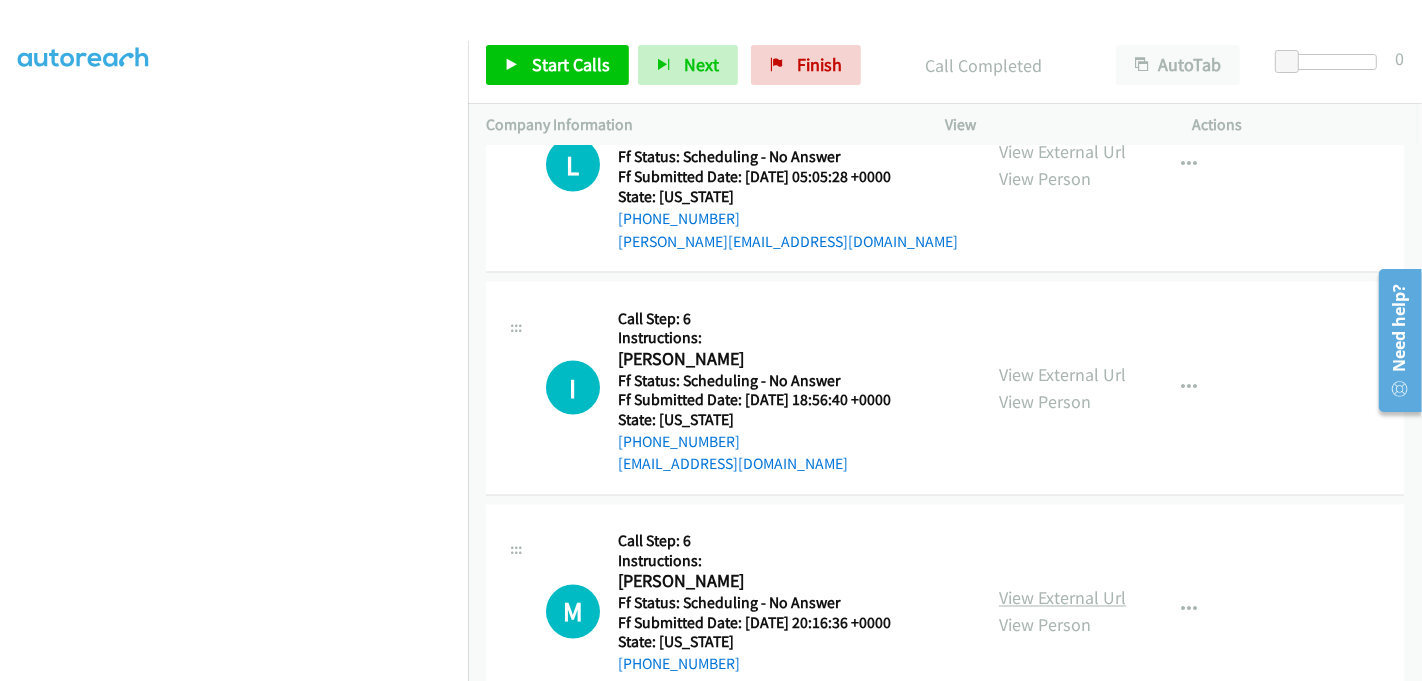 click on "View External Url" at bounding box center (1062, 598) 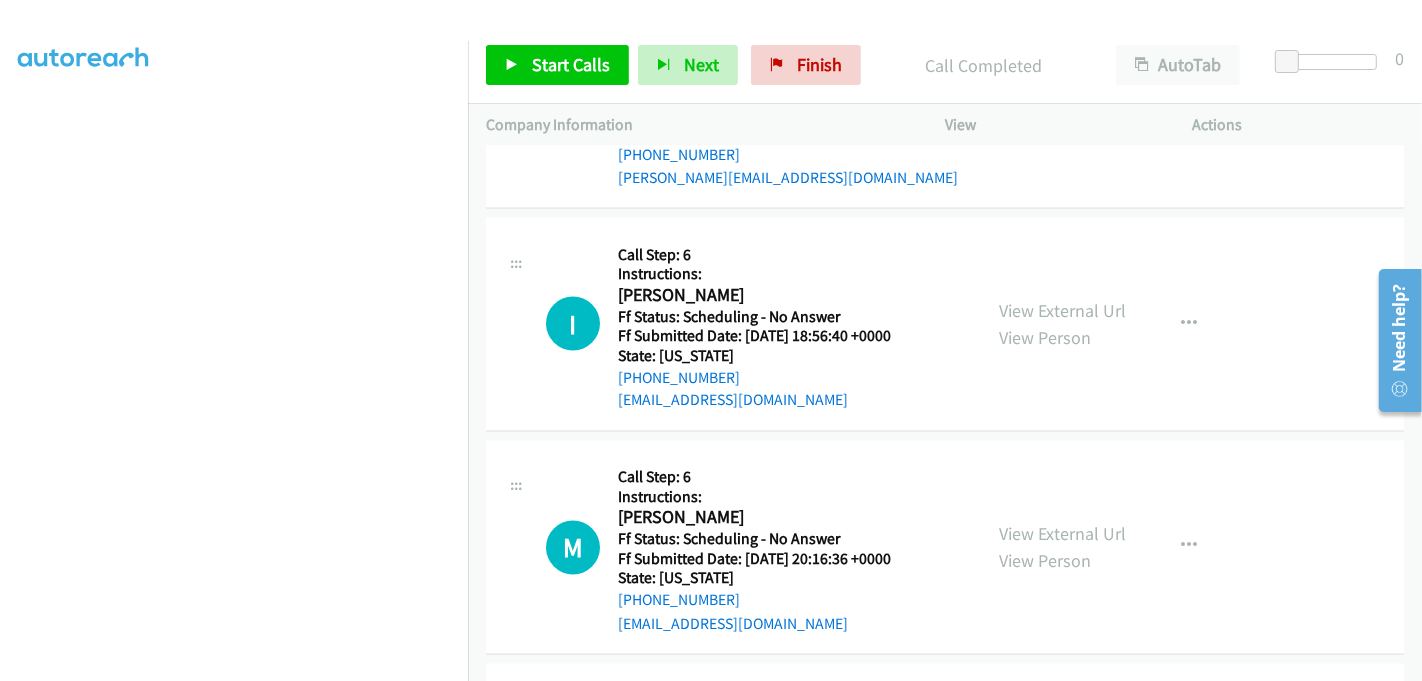 scroll, scrollTop: 3222, scrollLeft: 0, axis: vertical 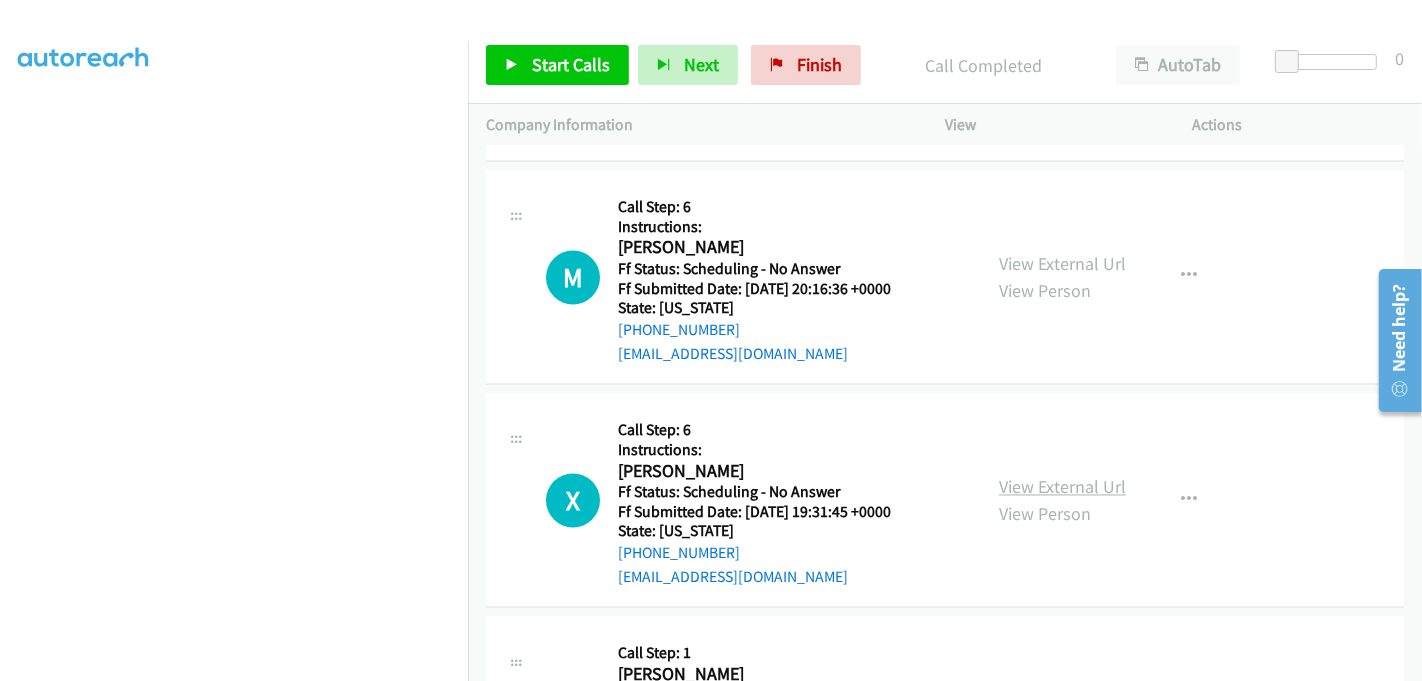 click on "View External Url" at bounding box center [1062, 487] 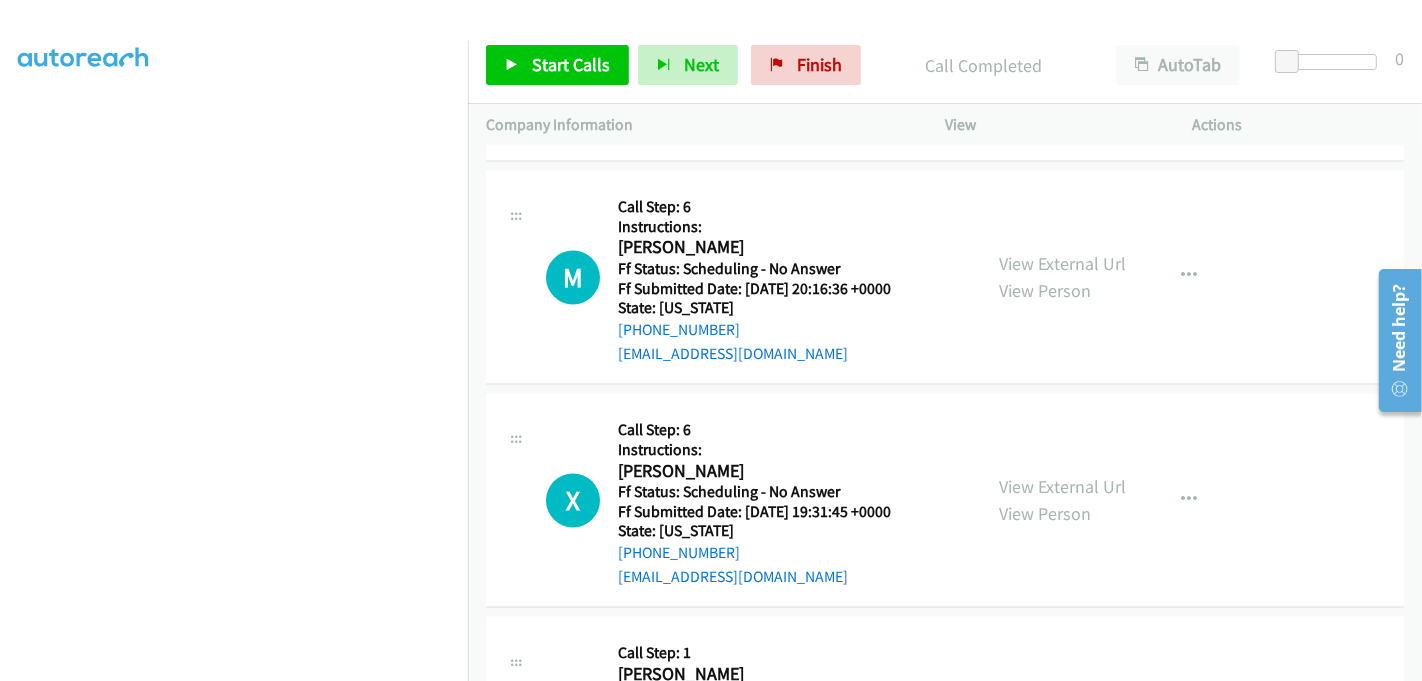 click at bounding box center (702, 38) 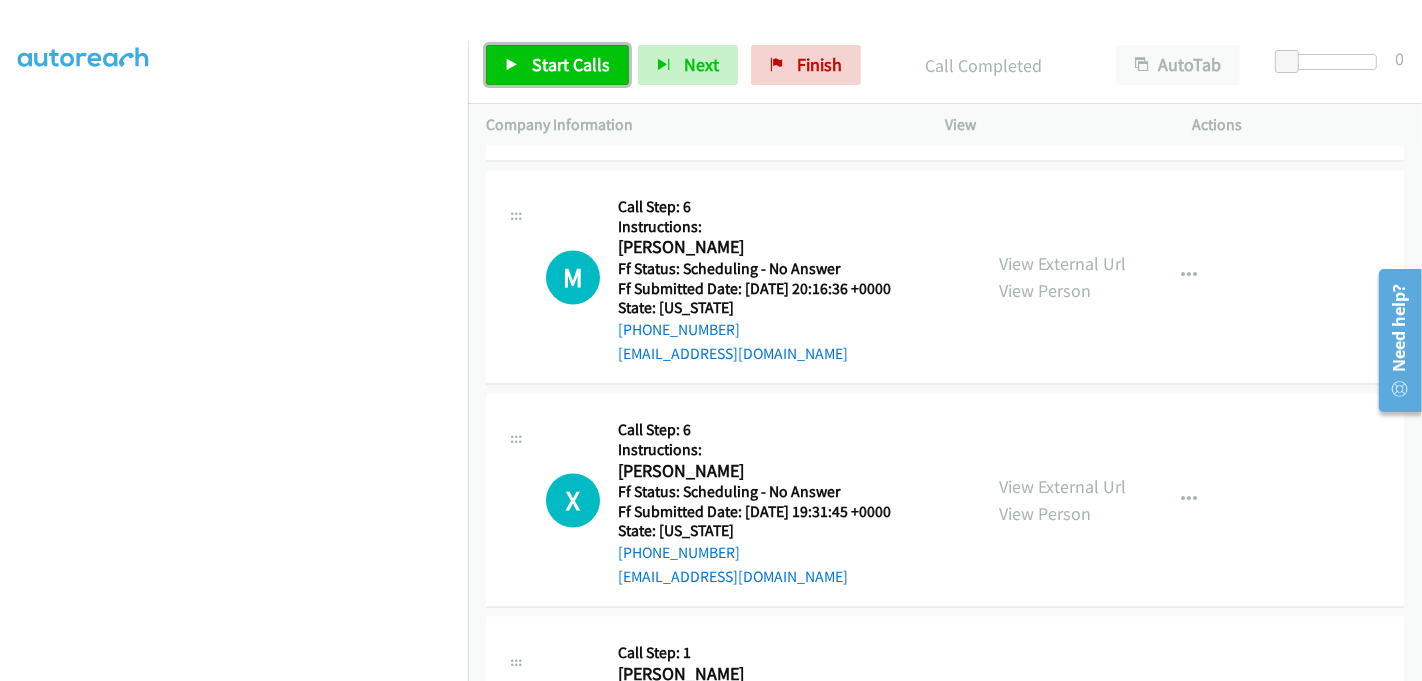 click on "Start Calls" at bounding box center [571, 64] 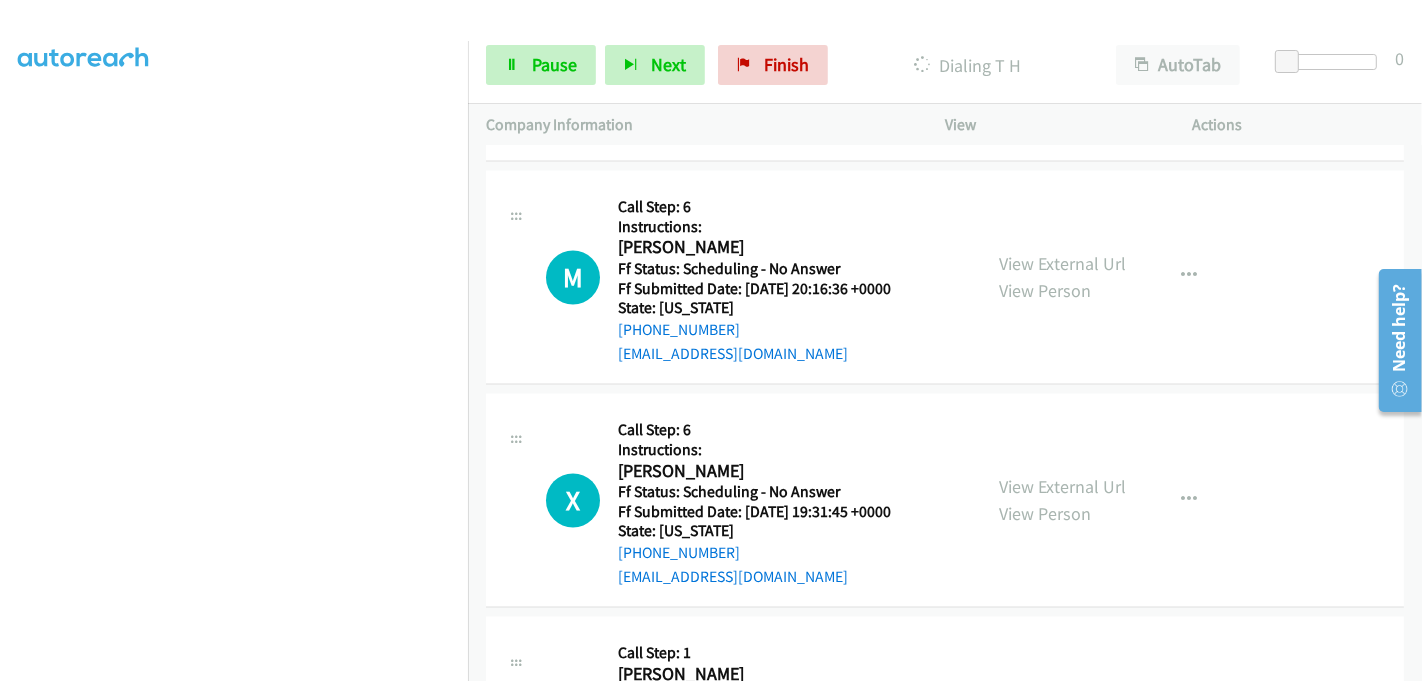 scroll, scrollTop: 109, scrollLeft: 0, axis: vertical 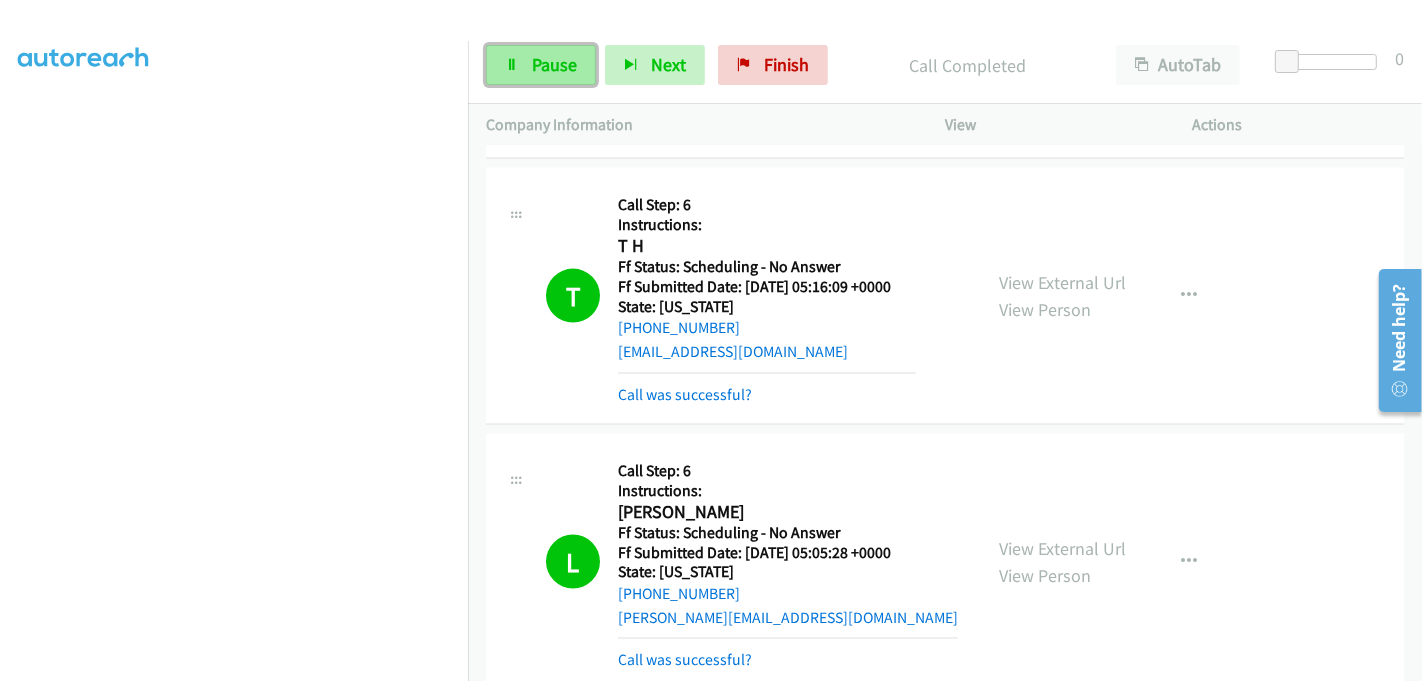click on "Pause" at bounding box center (554, 64) 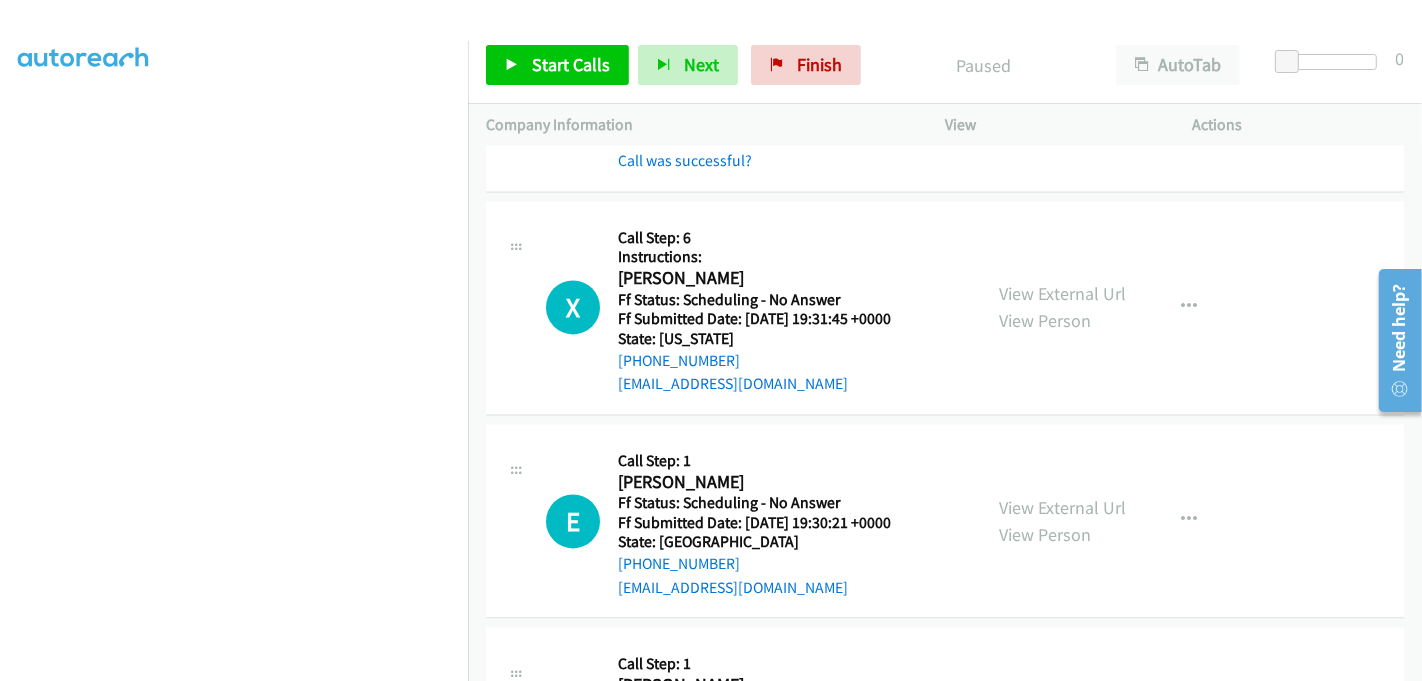 scroll, scrollTop: 3555, scrollLeft: 0, axis: vertical 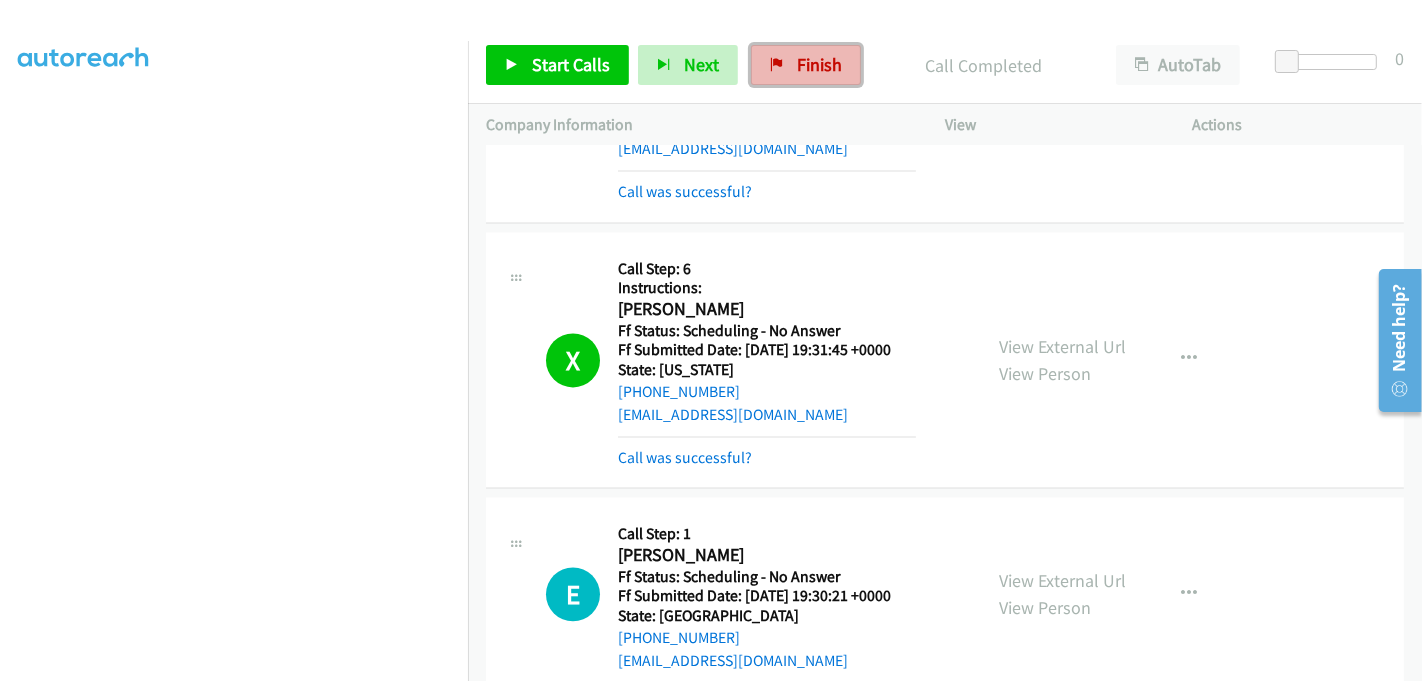 click on "Finish" at bounding box center (819, 64) 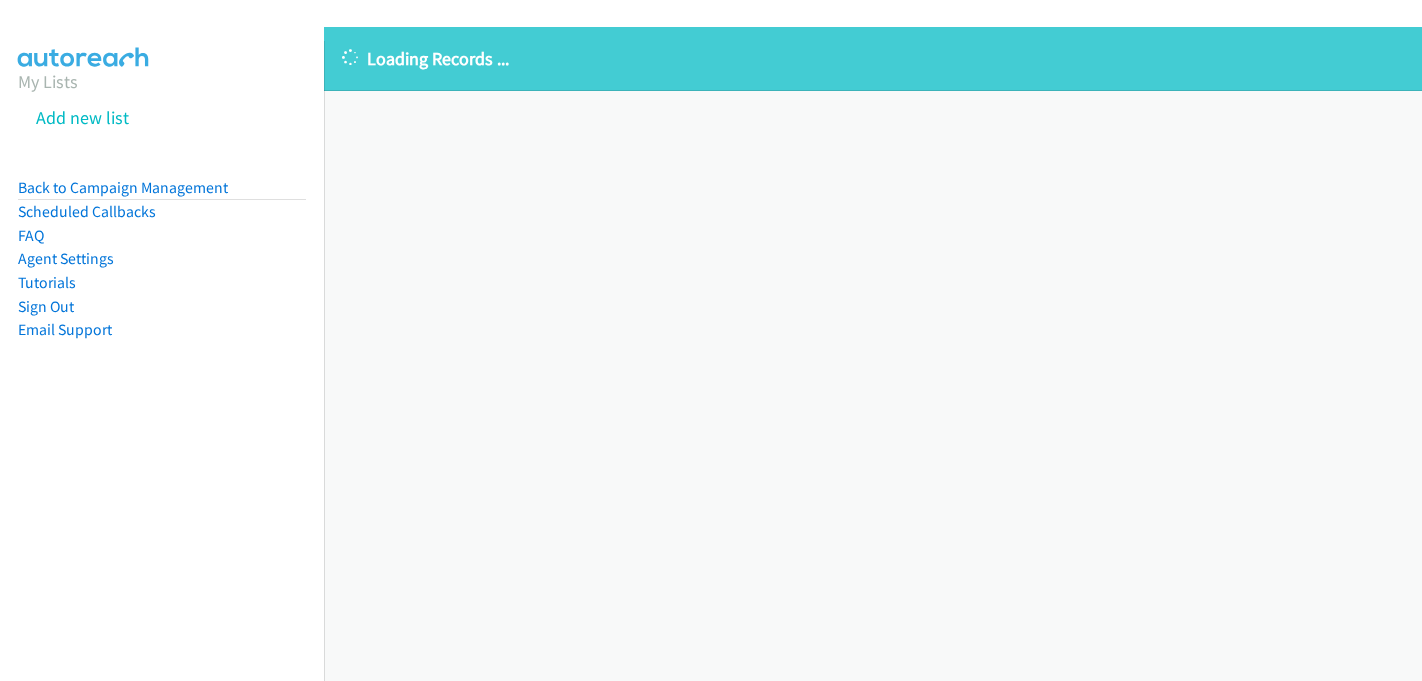 scroll, scrollTop: 0, scrollLeft: 0, axis: both 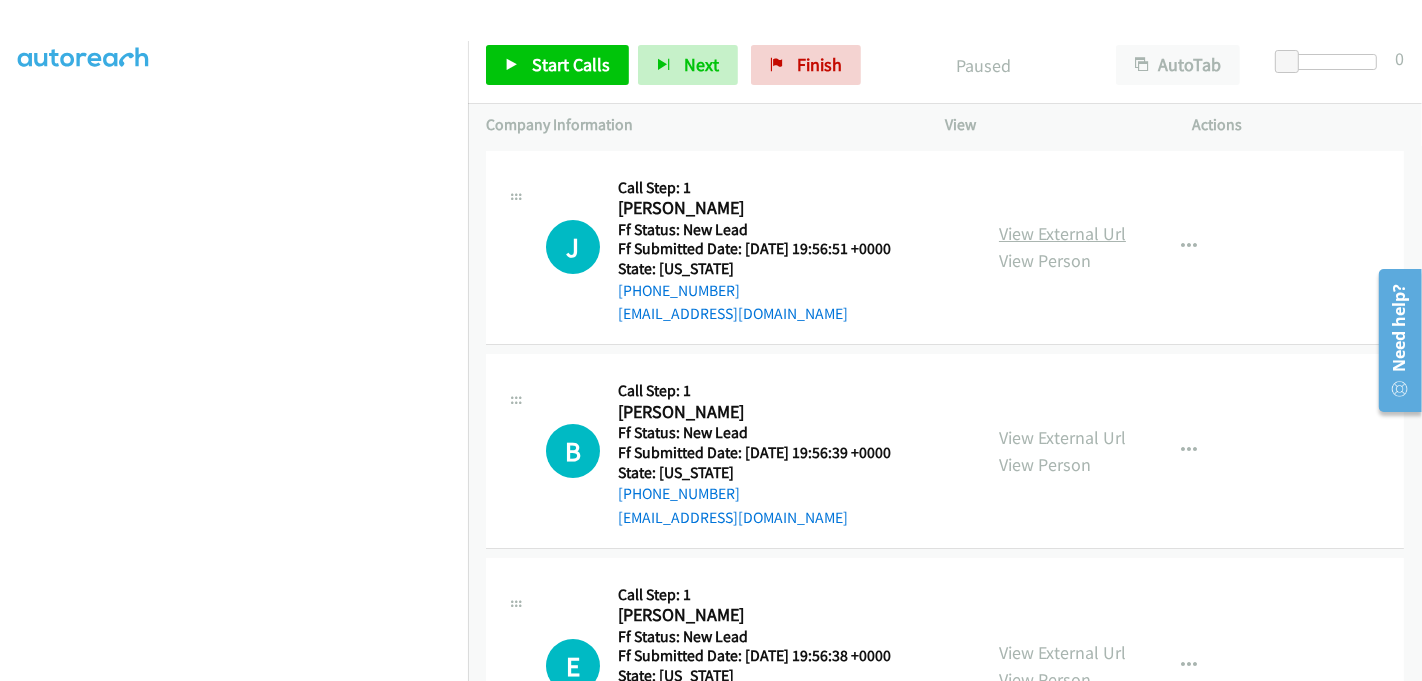 click on "View External Url" at bounding box center (1062, 233) 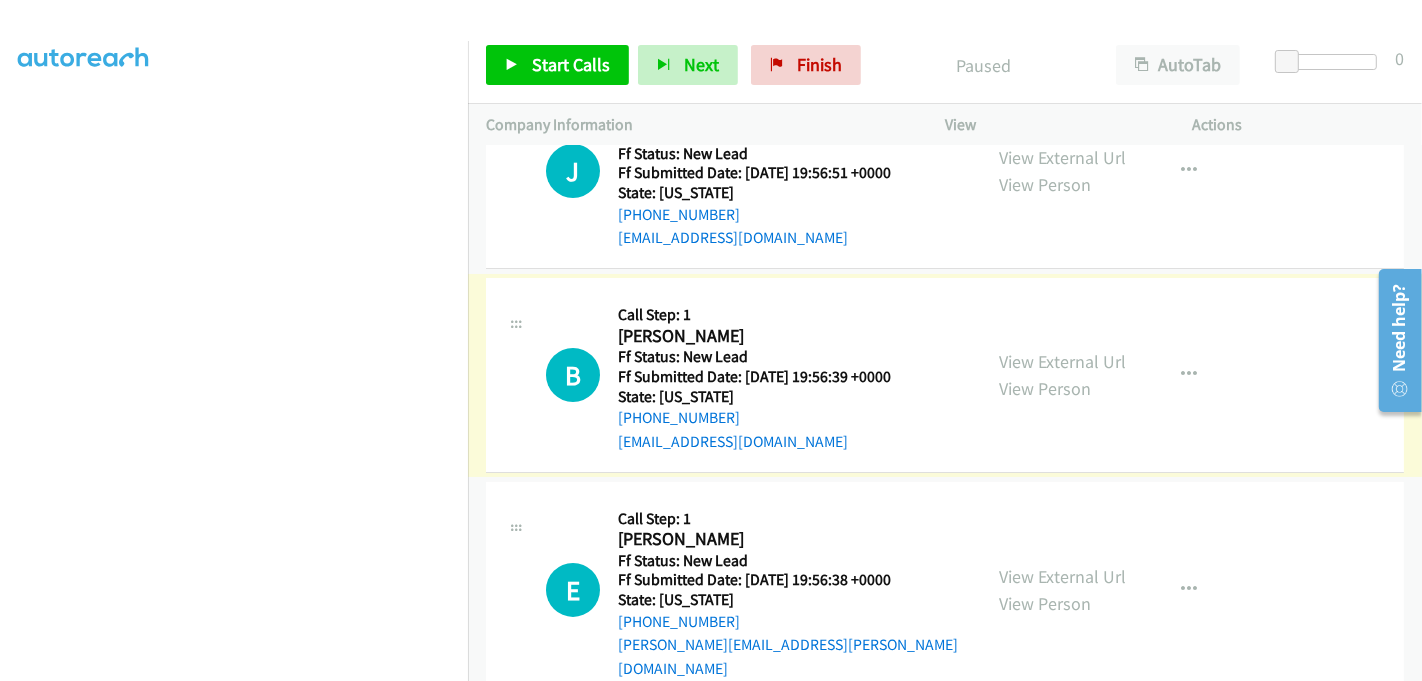 scroll, scrollTop: 111, scrollLeft: 0, axis: vertical 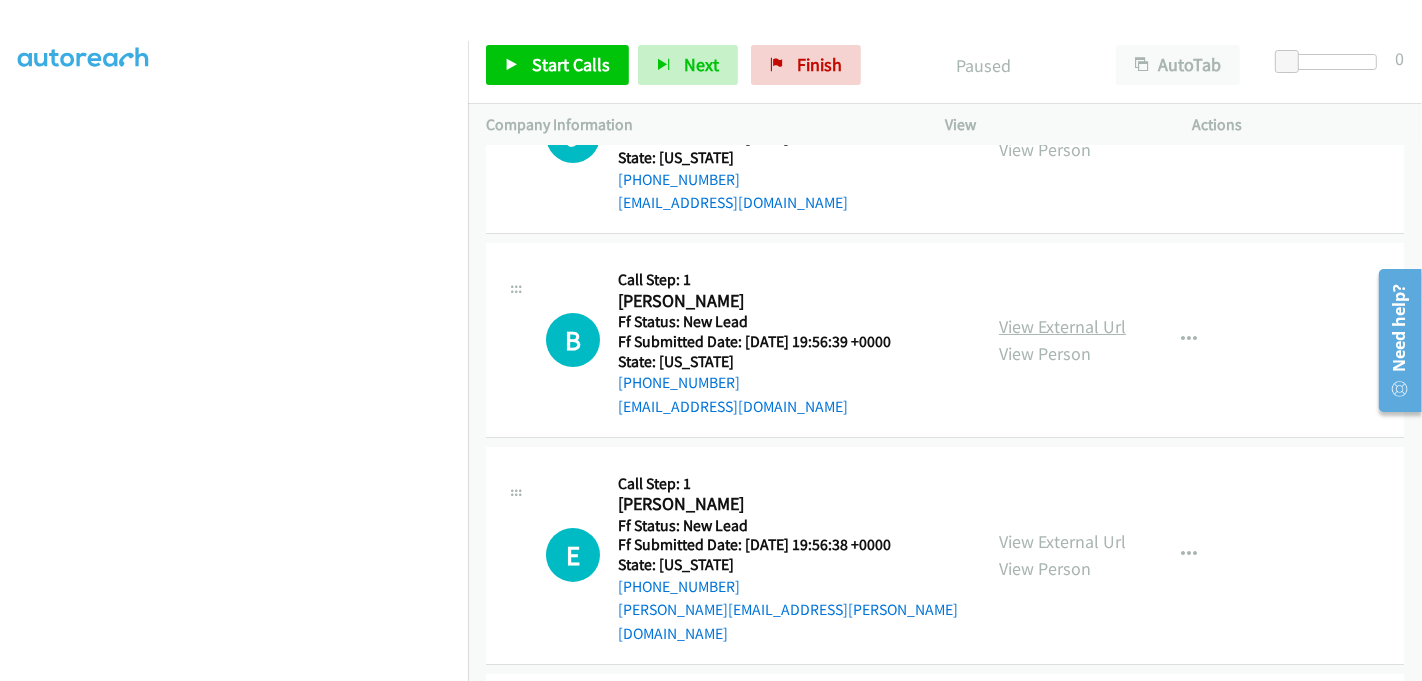 click on "View External Url" at bounding box center (1062, 326) 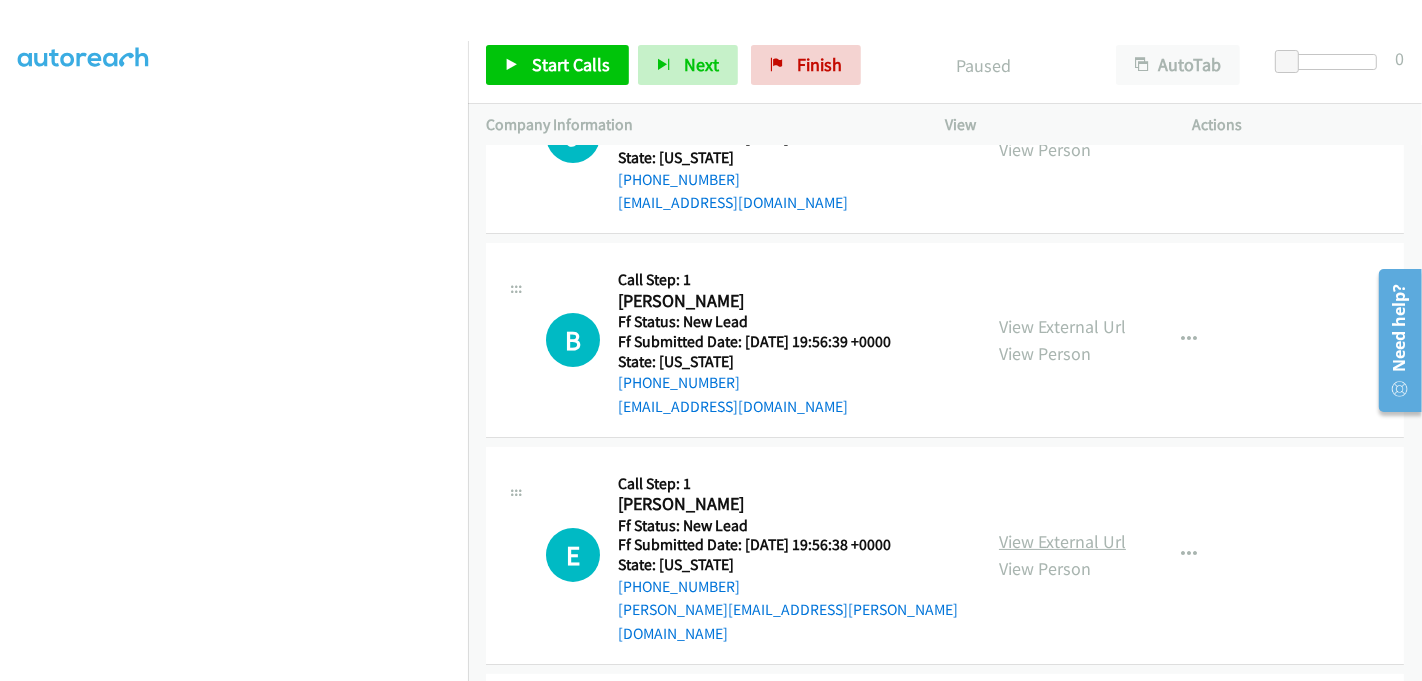 click on "View External Url" at bounding box center (1062, 541) 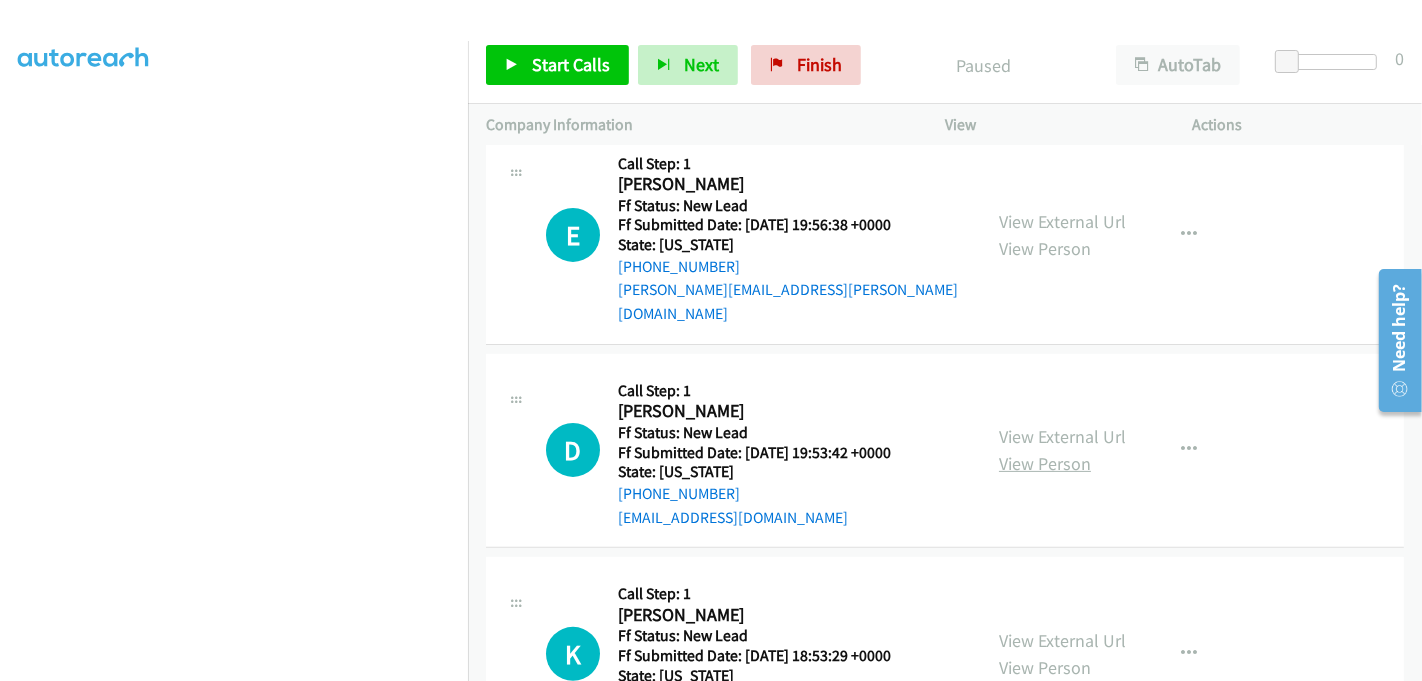 scroll, scrollTop: 507, scrollLeft: 0, axis: vertical 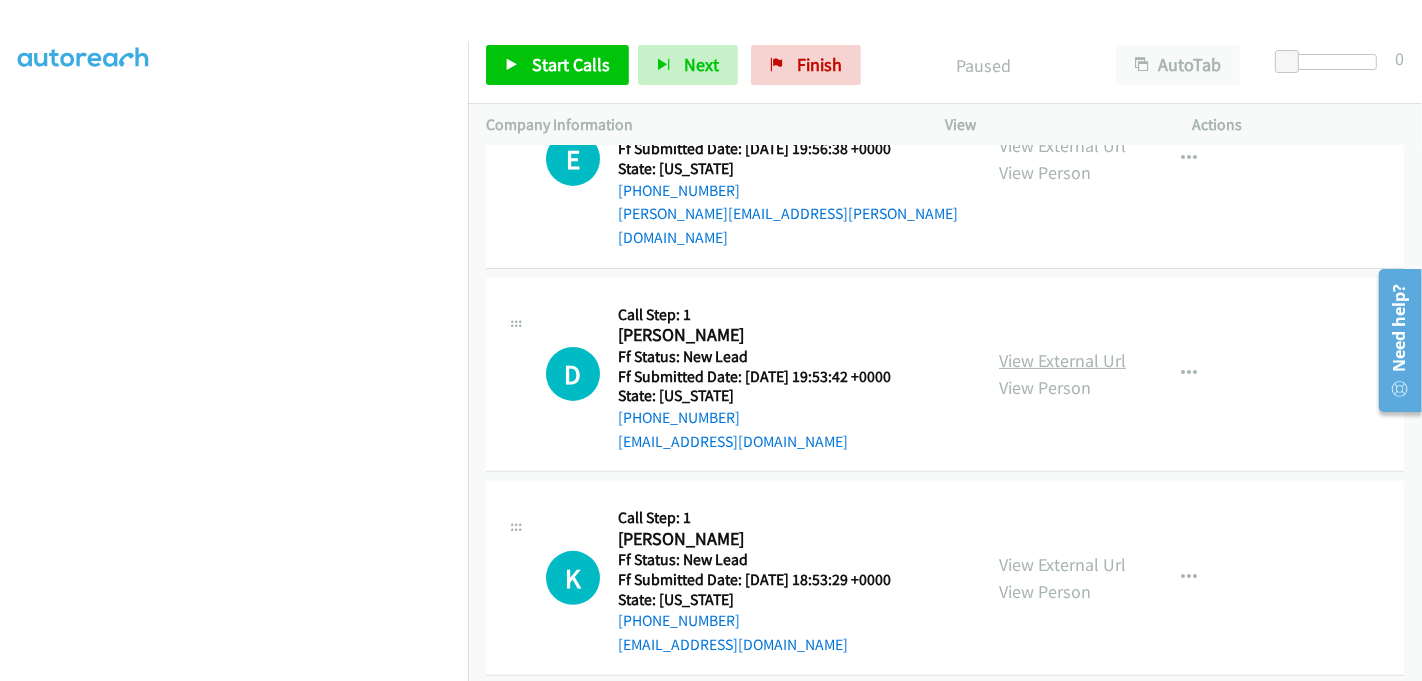 click on "View External Url" at bounding box center (1062, 360) 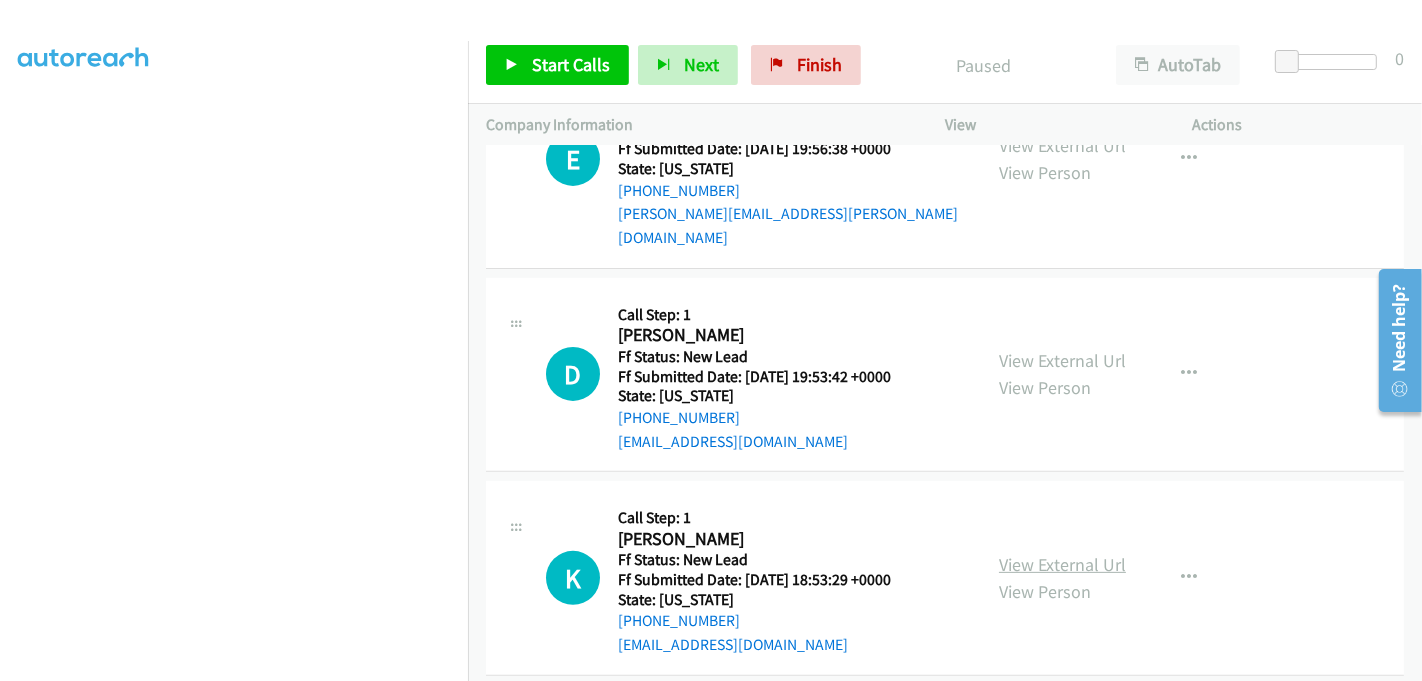 click on "View External Url" at bounding box center (1062, 564) 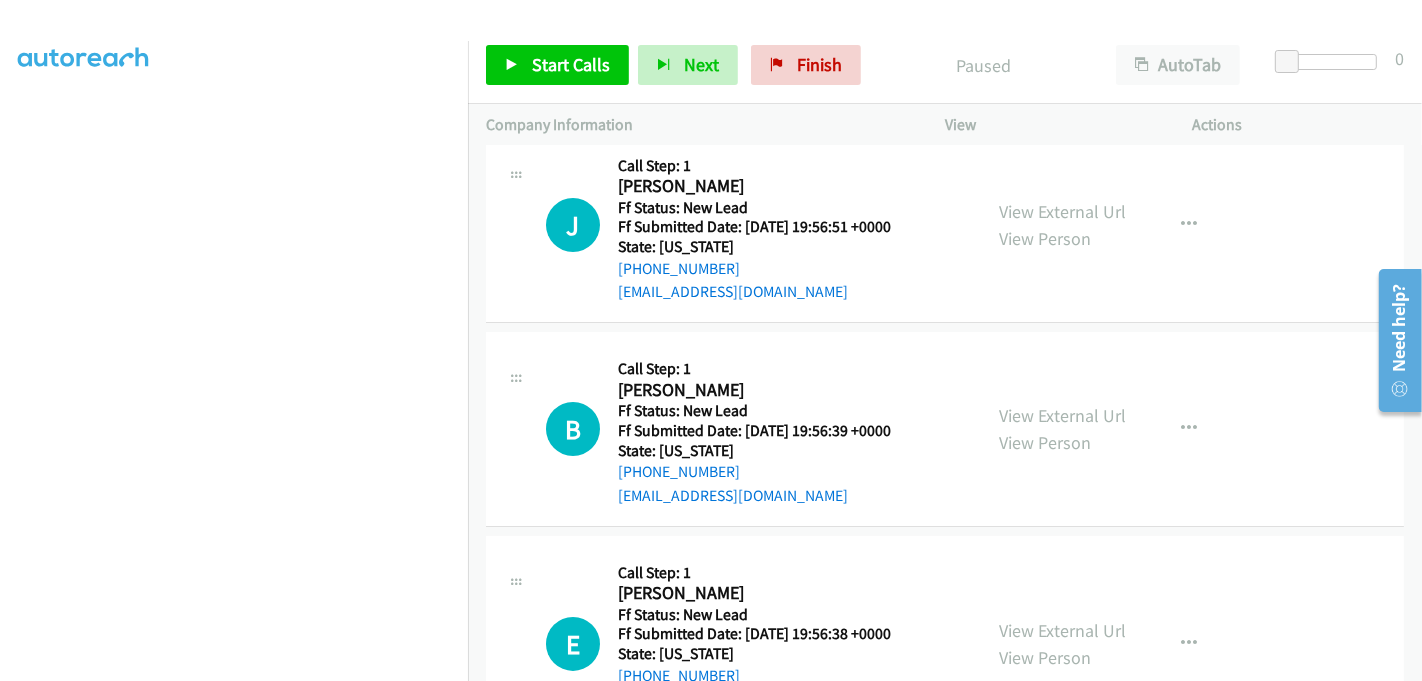 scroll, scrollTop: 0, scrollLeft: 0, axis: both 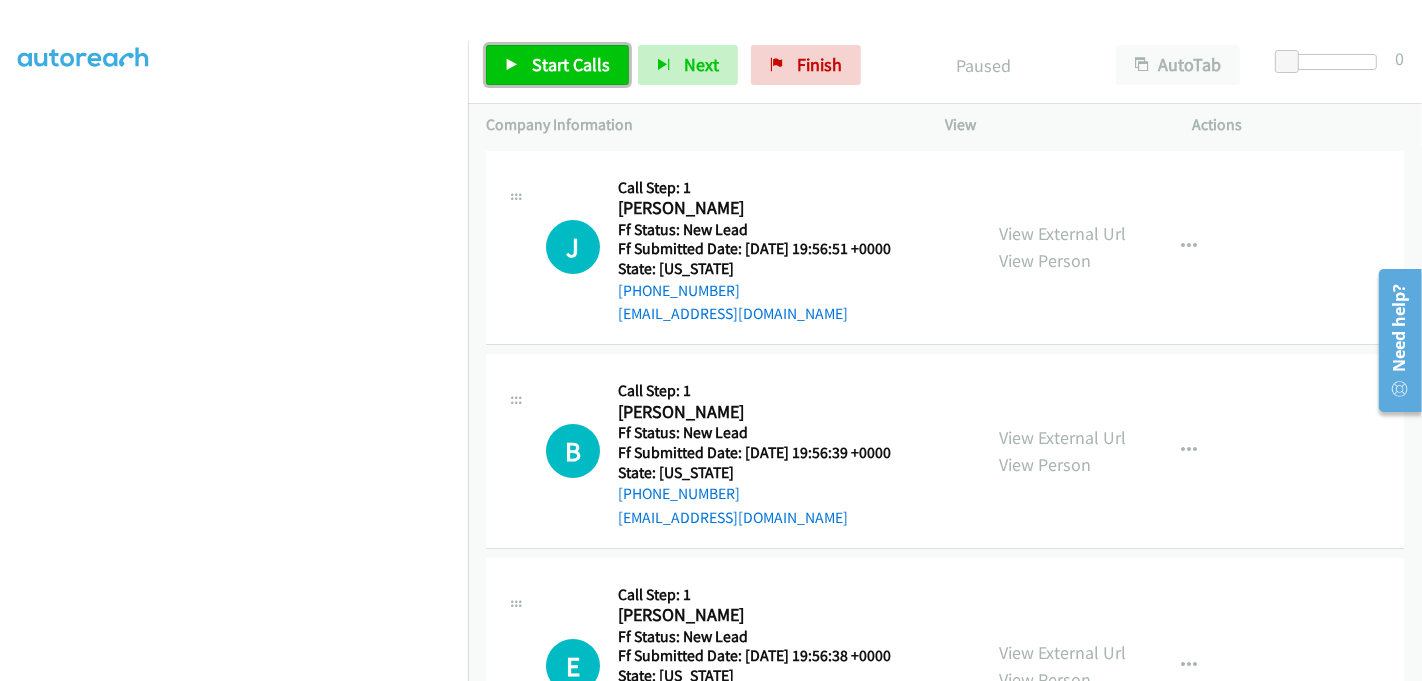 click on "Start Calls" at bounding box center (571, 64) 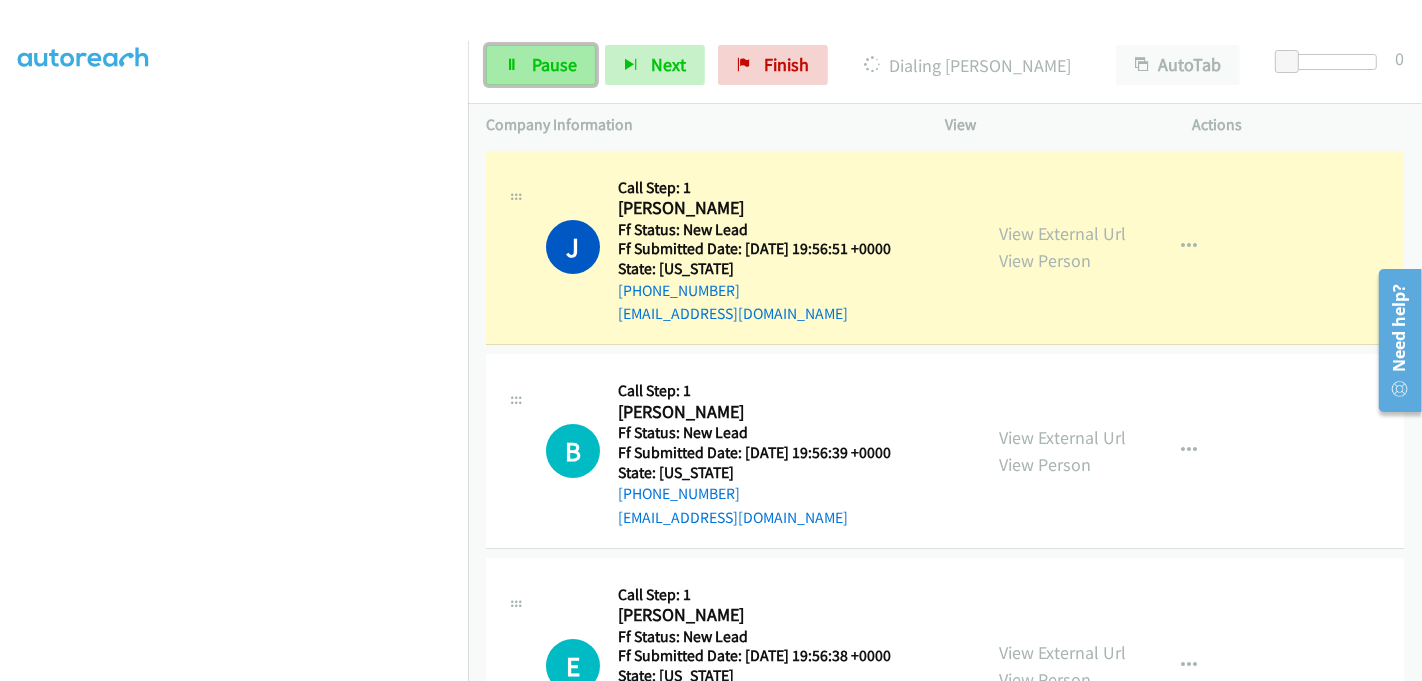 click on "Pause" at bounding box center [554, 64] 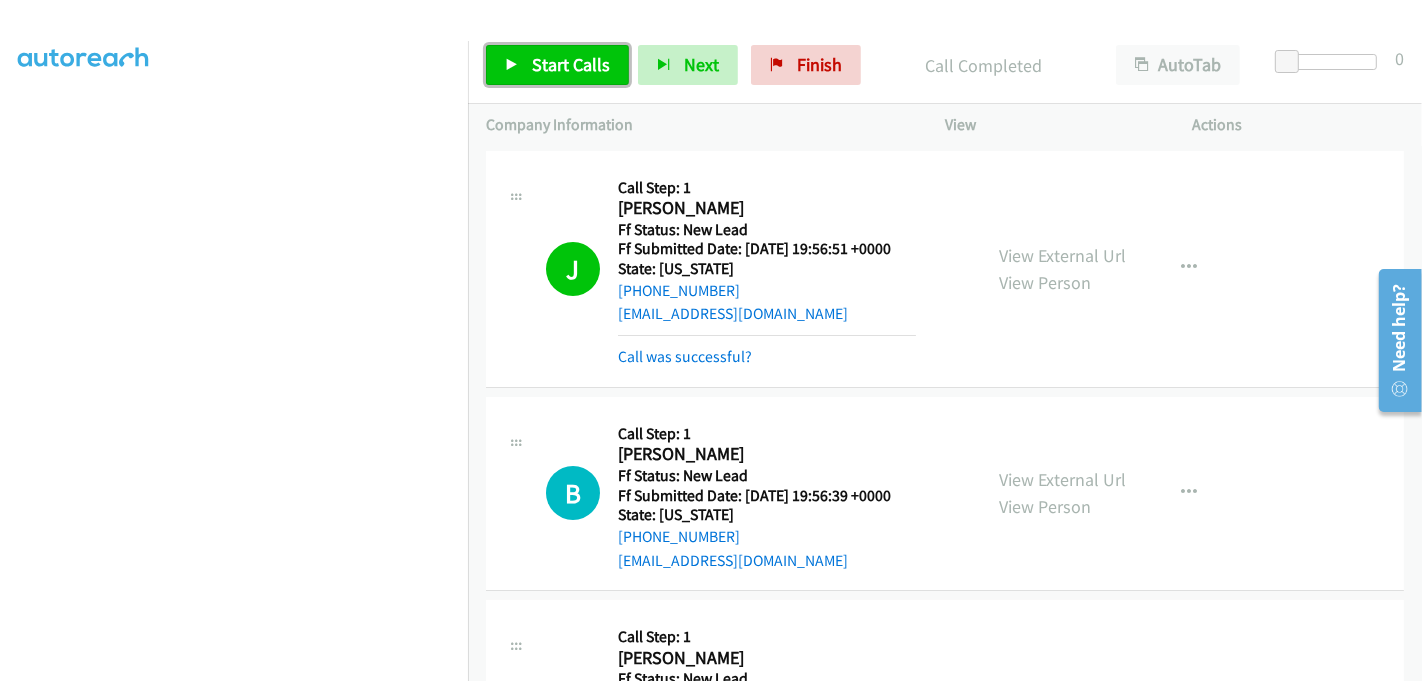 click on "Start Calls" at bounding box center [571, 64] 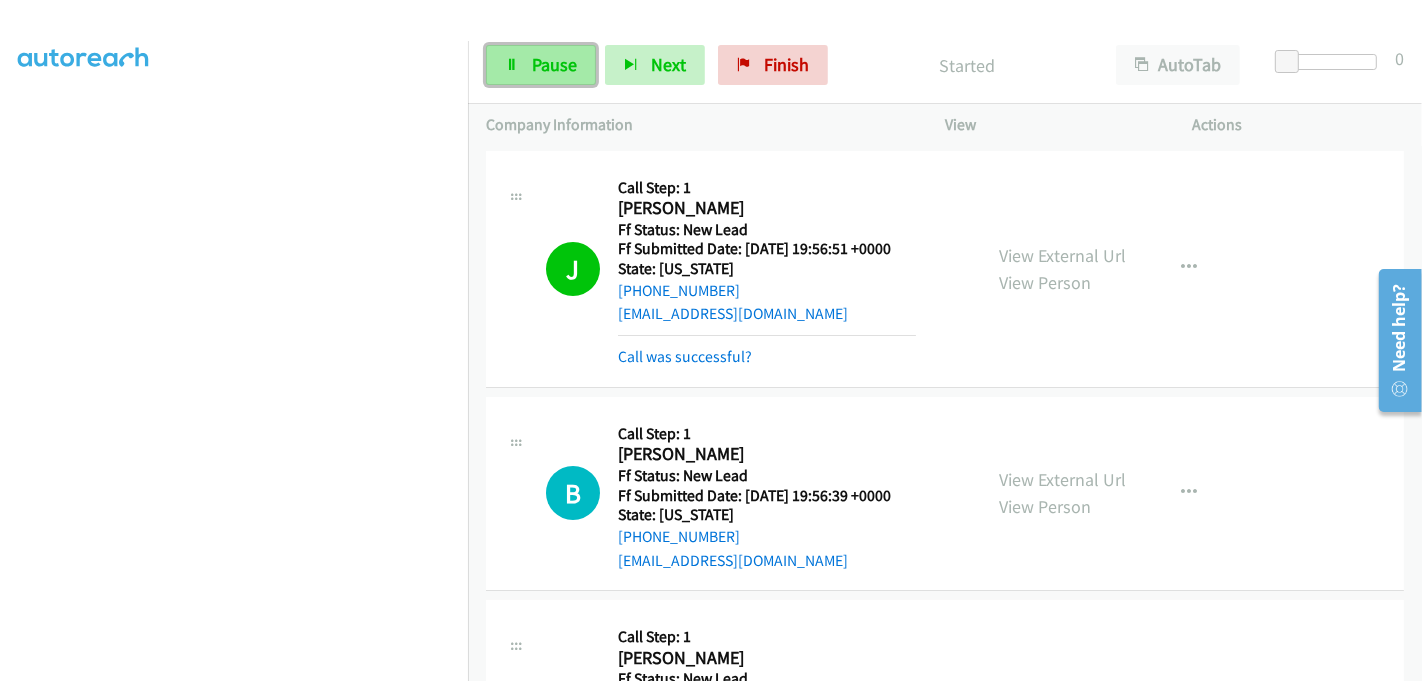 click on "Pause" at bounding box center (554, 64) 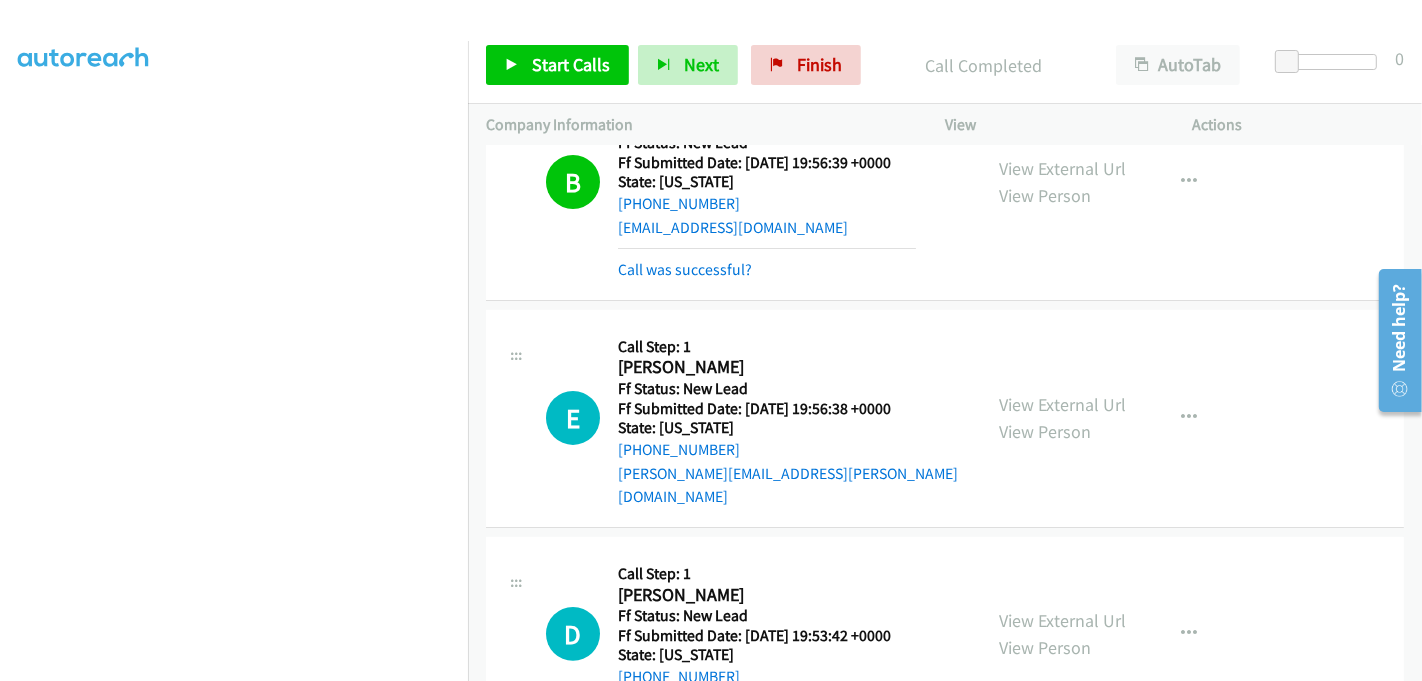 scroll, scrollTop: 354, scrollLeft: 0, axis: vertical 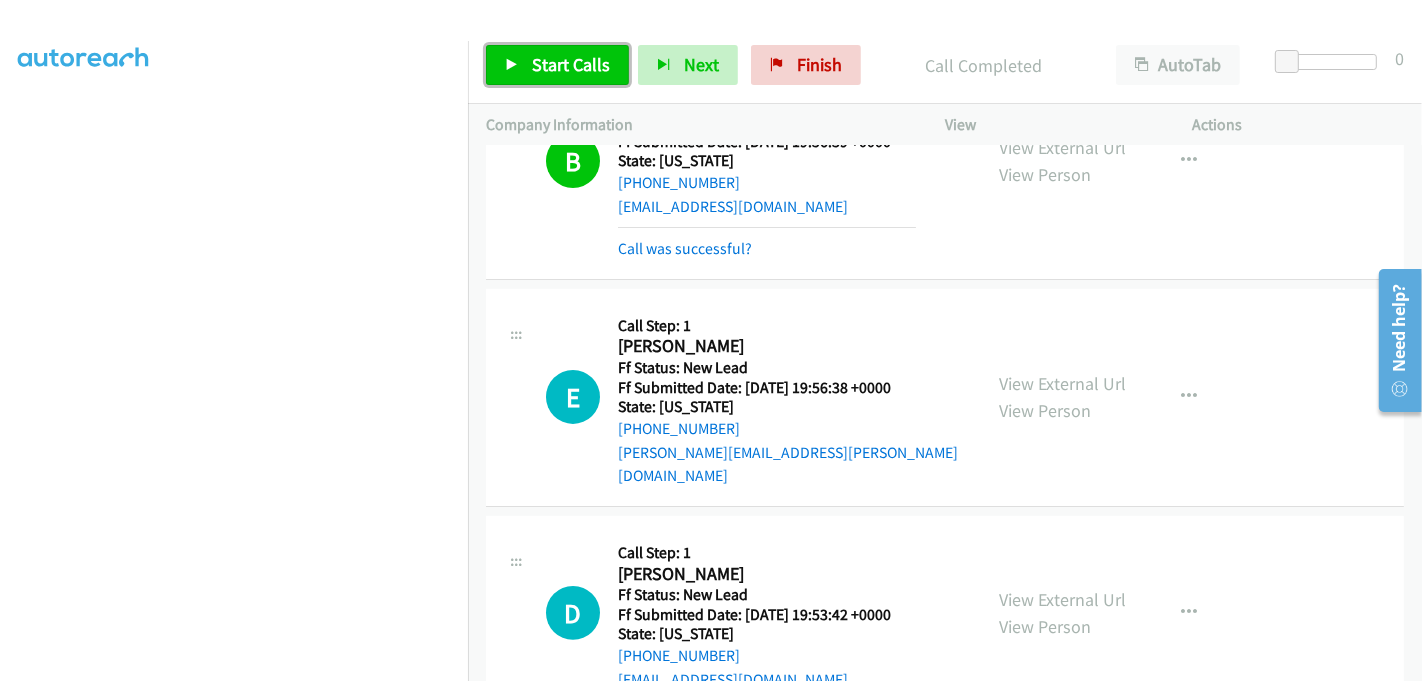 click on "Start Calls" at bounding box center (571, 64) 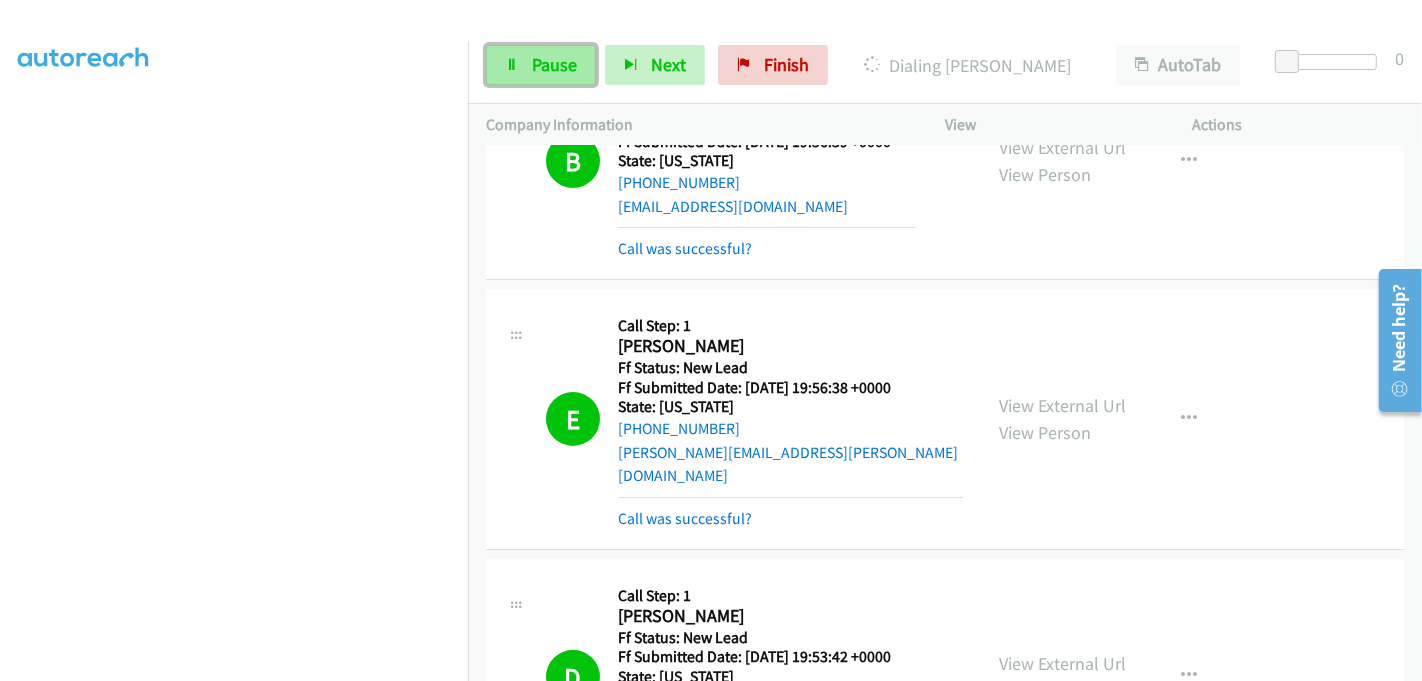 click on "Pause" at bounding box center (541, 65) 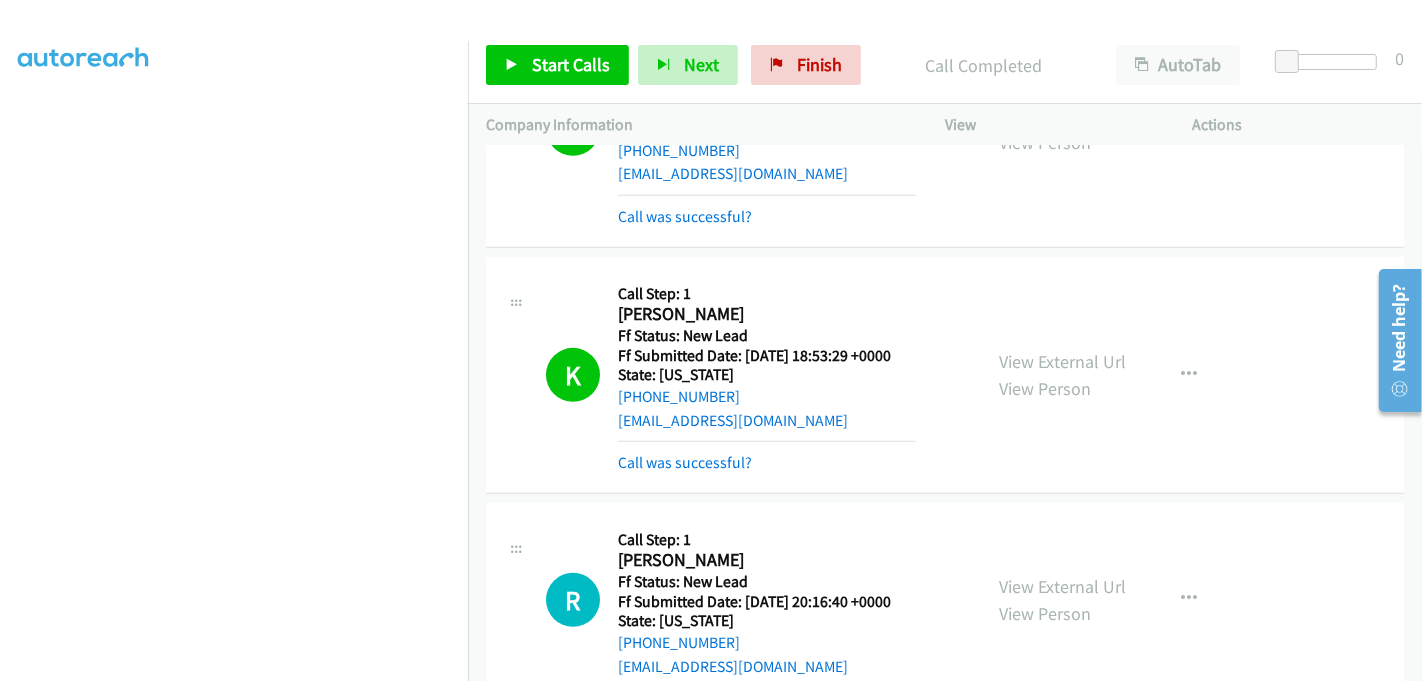 scroll, scrollTop: 1286, scrollLeft: 0, axis: vertical 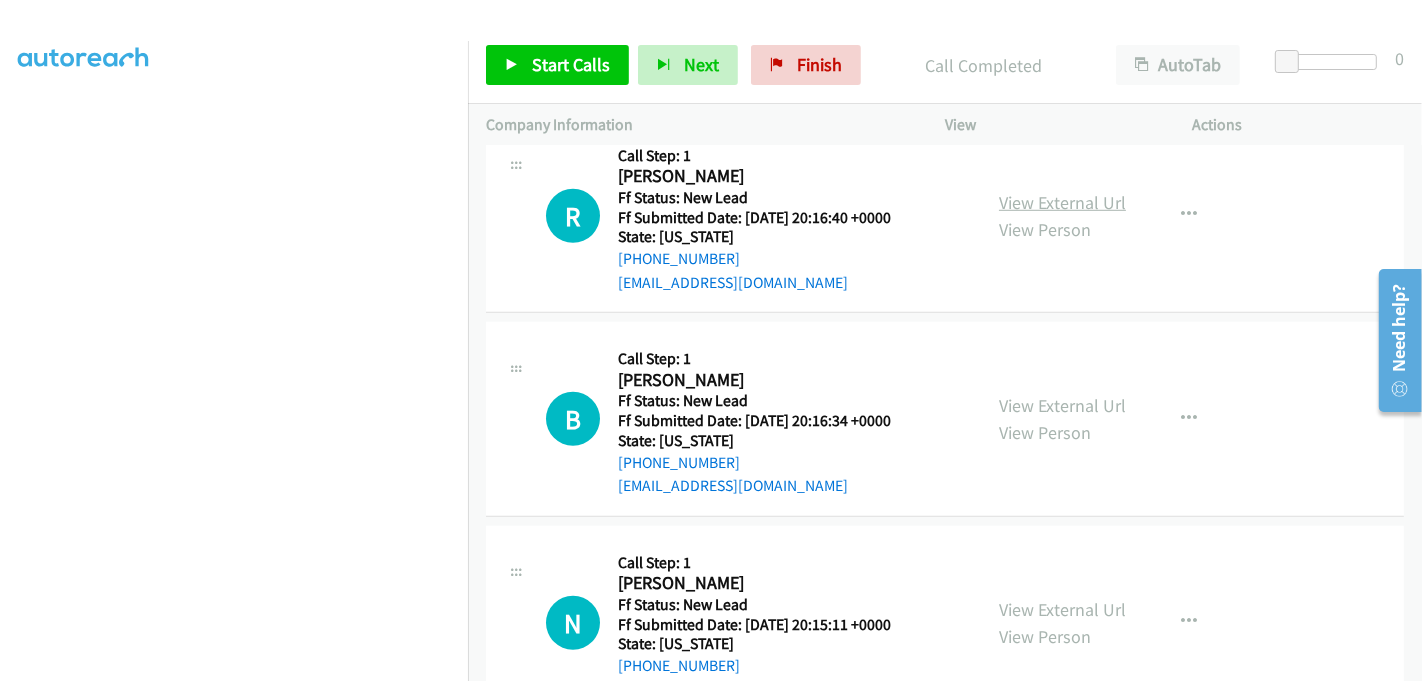 click on "View External Url" at bounding box center [1062, 202] 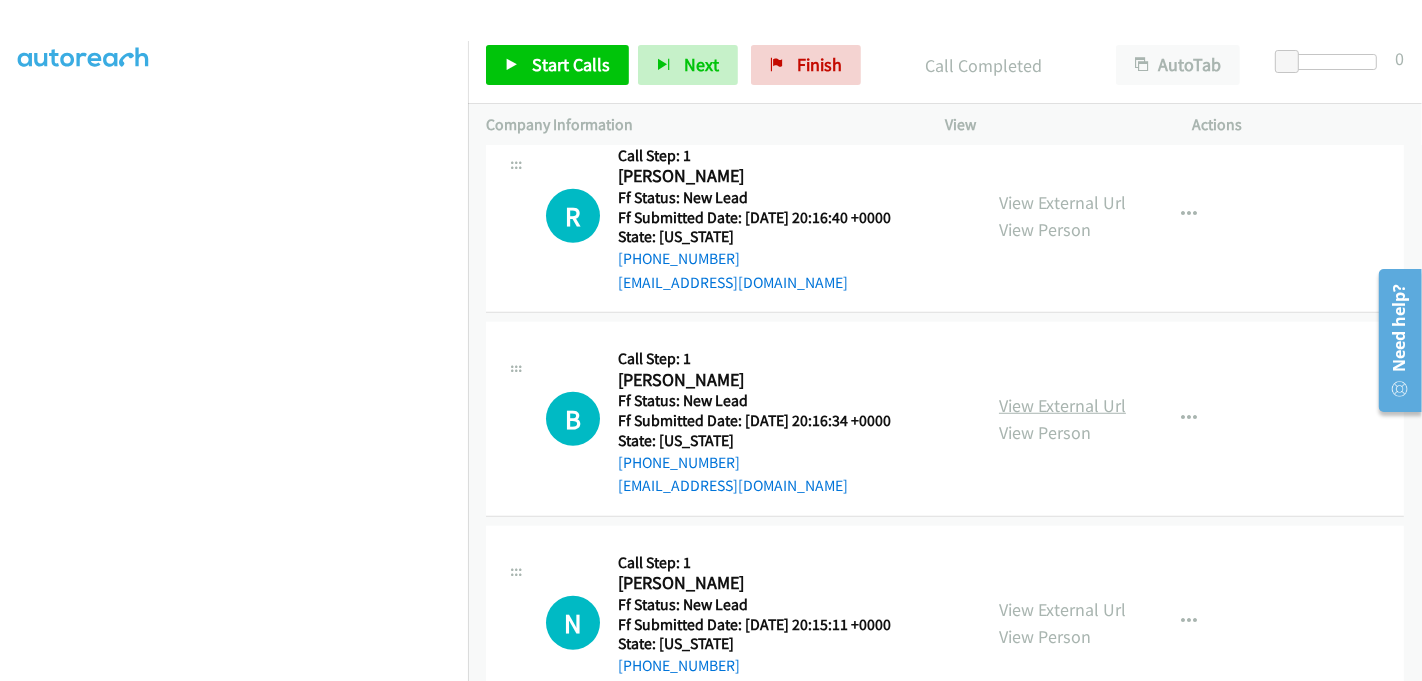 click on "View External Url" at bounding box center (1062, 405) 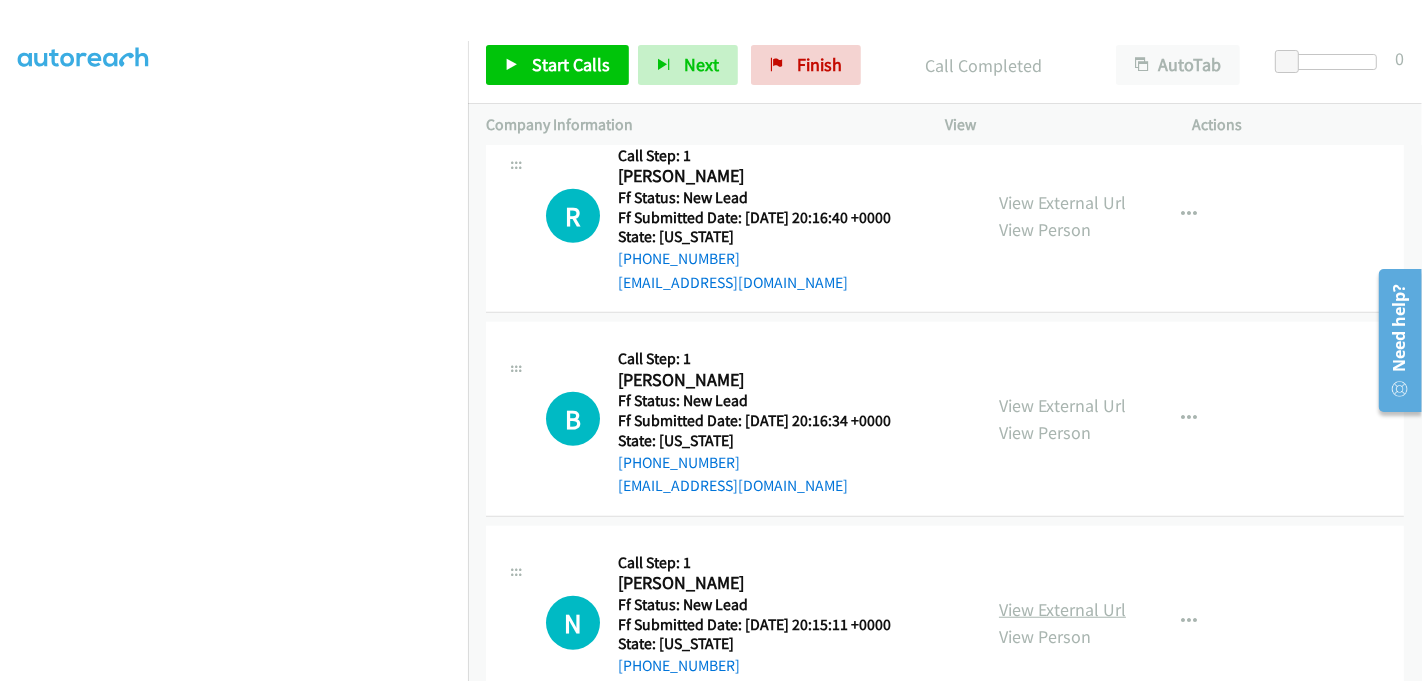 click on "View External Url" at bounding box center [1062, 609] 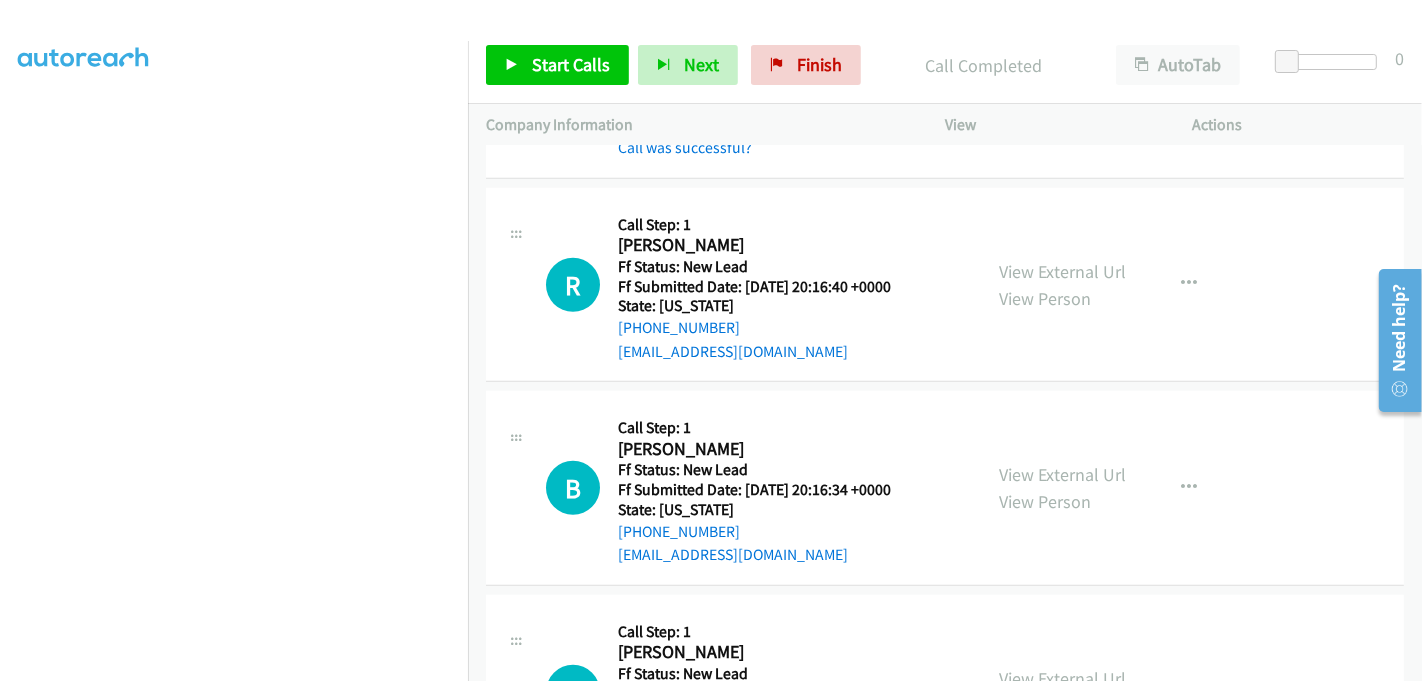 scroll, scrollTop: 953, scrollLeft: 0, axis: vertical 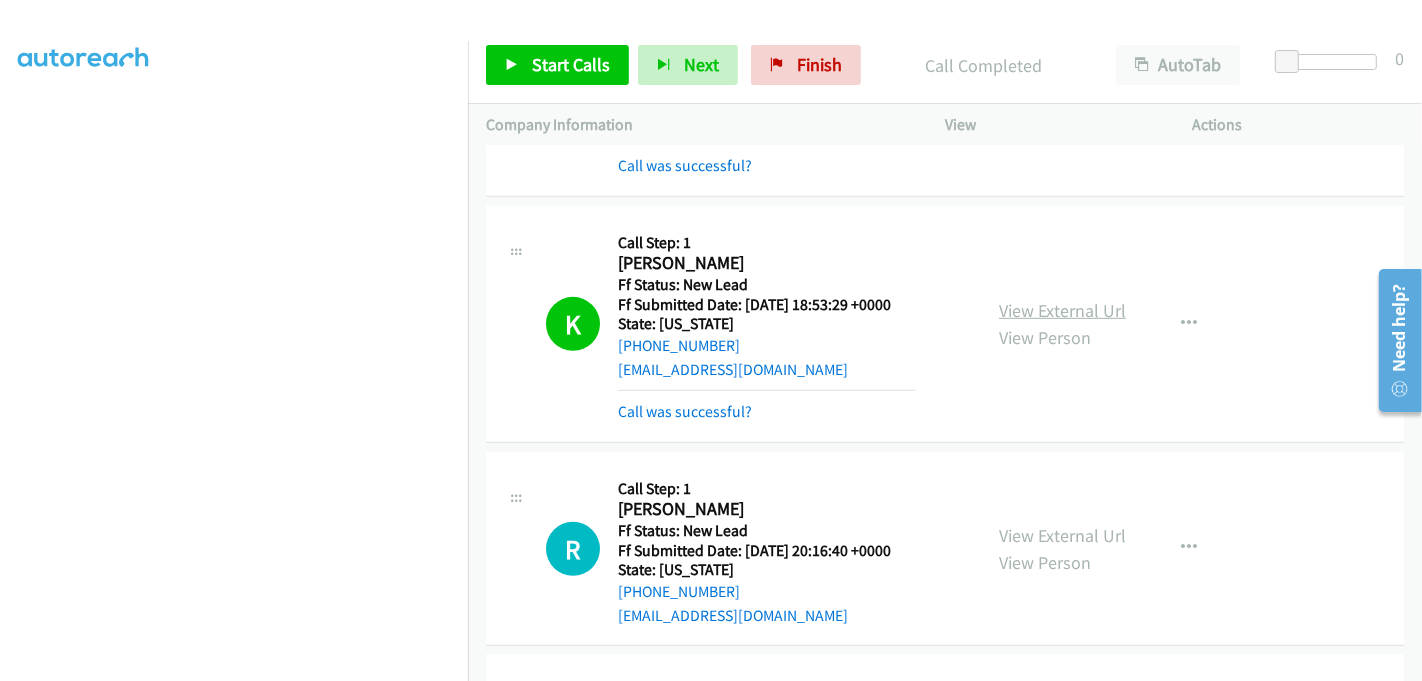 click on "View External Url" at bounding box center (1062, 310) 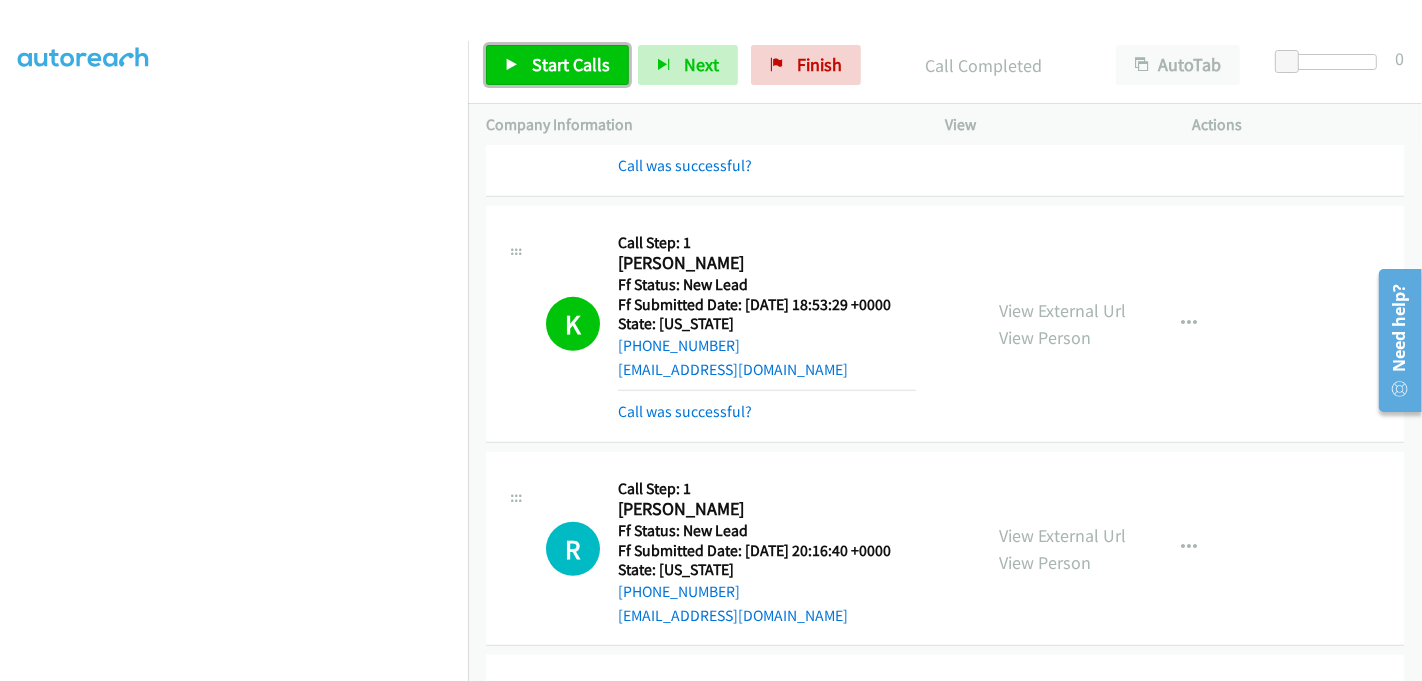 click on "Start Calls" at bounding box center [571, 64] 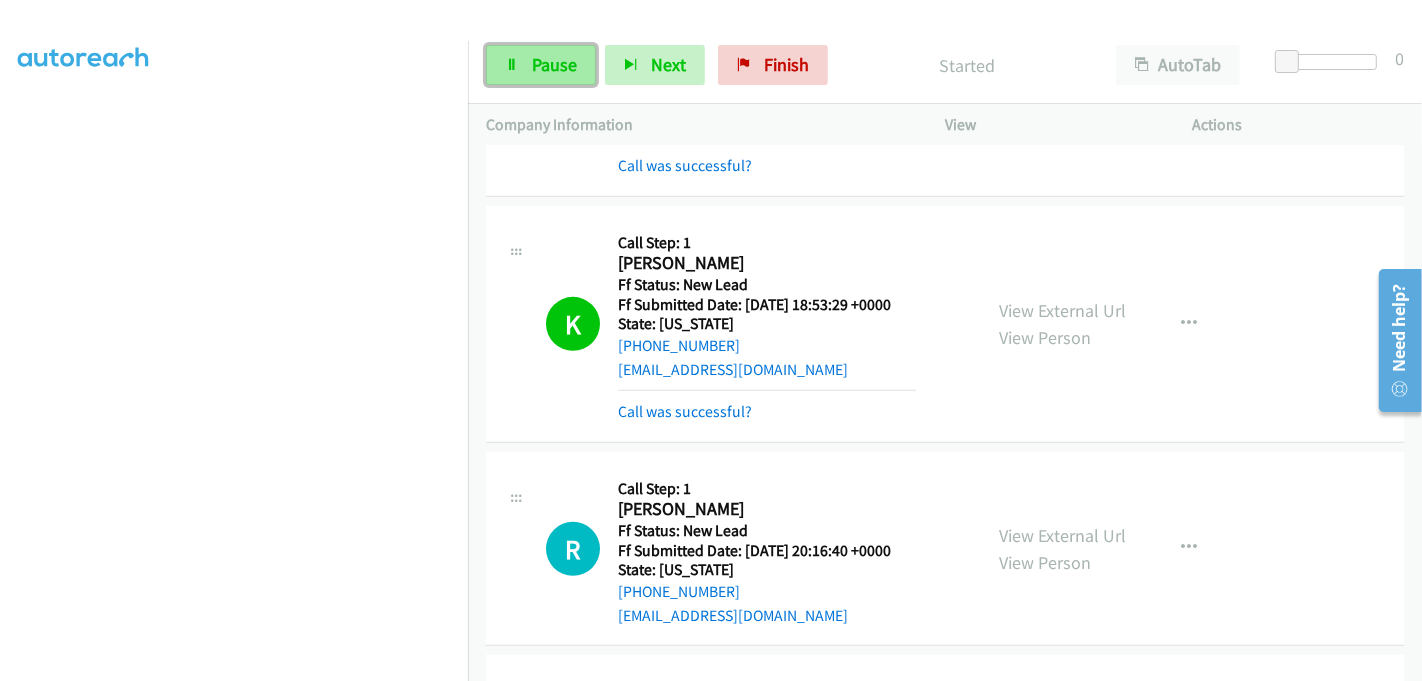 click on "Pause" at bounding box center (554, 64) 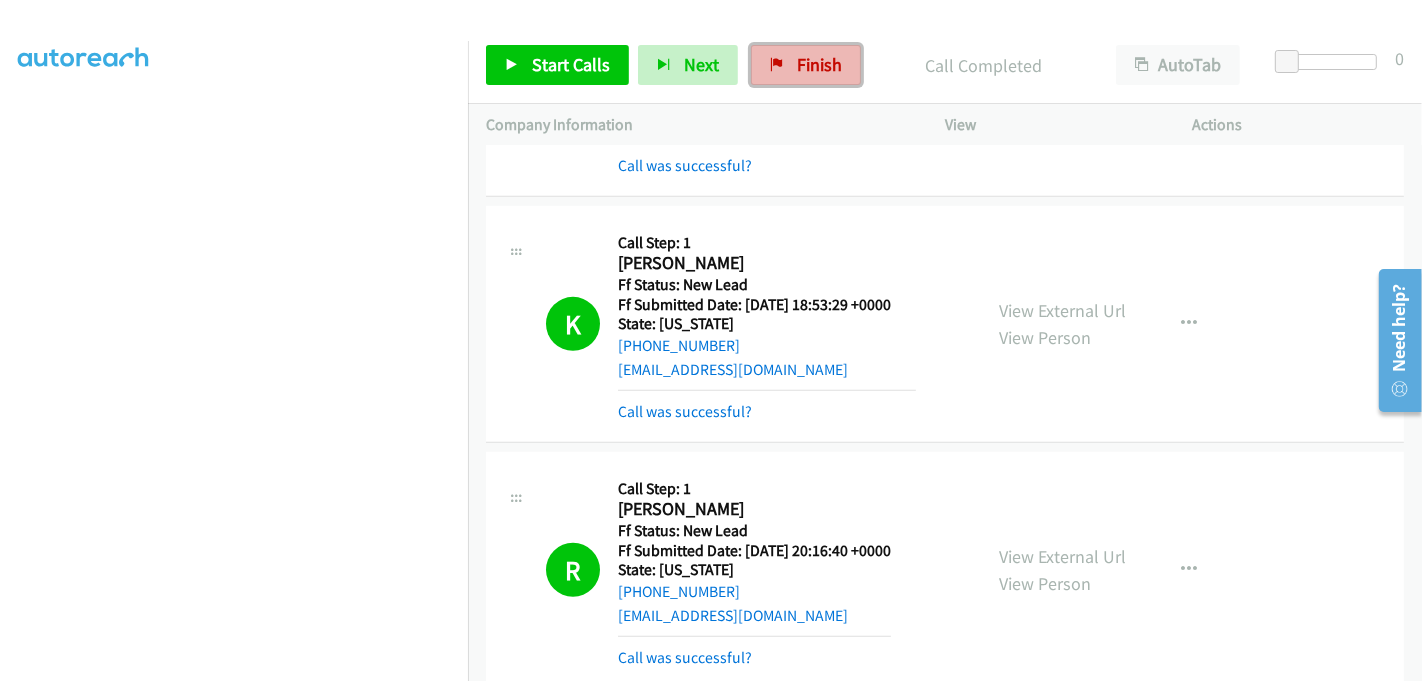 click on "Finish" at bounding box center [819, 64] 